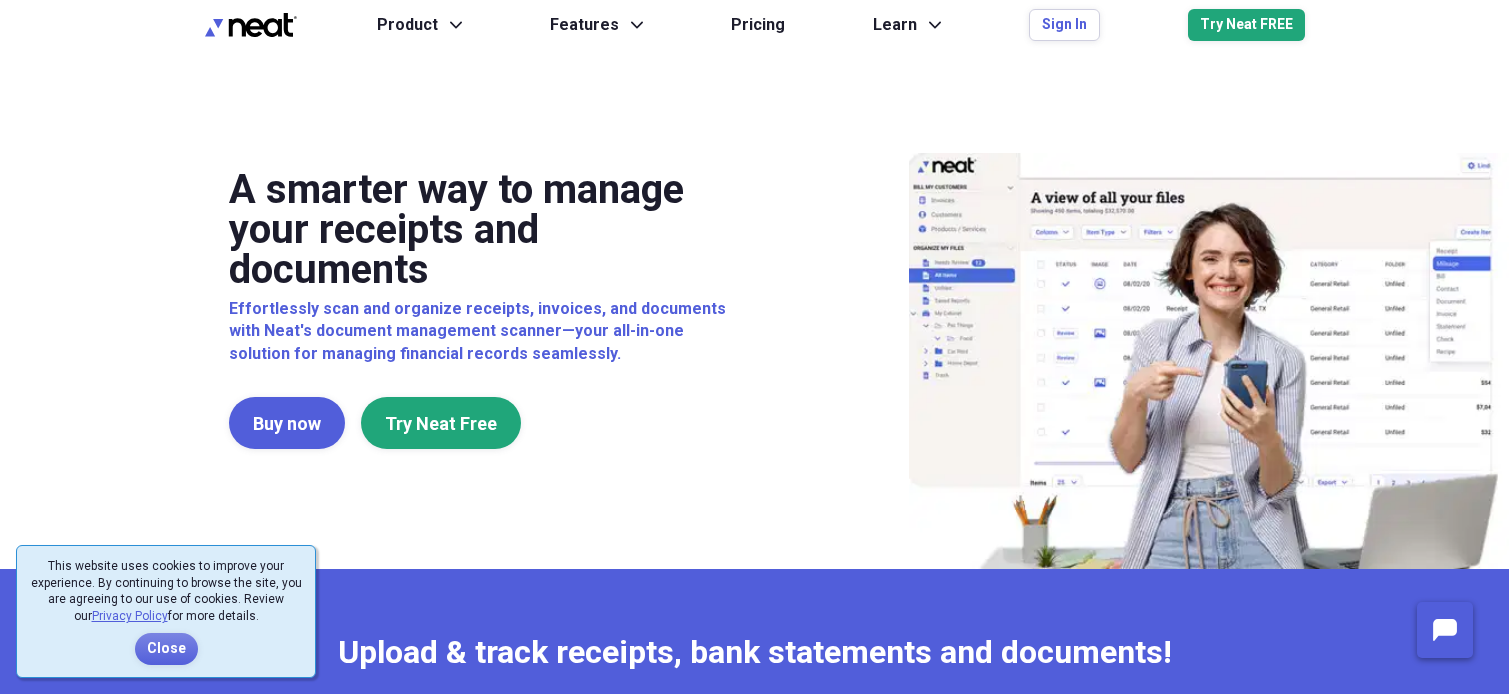 scroll, scrollTop: 0, scrollLeft: 0, axis: both 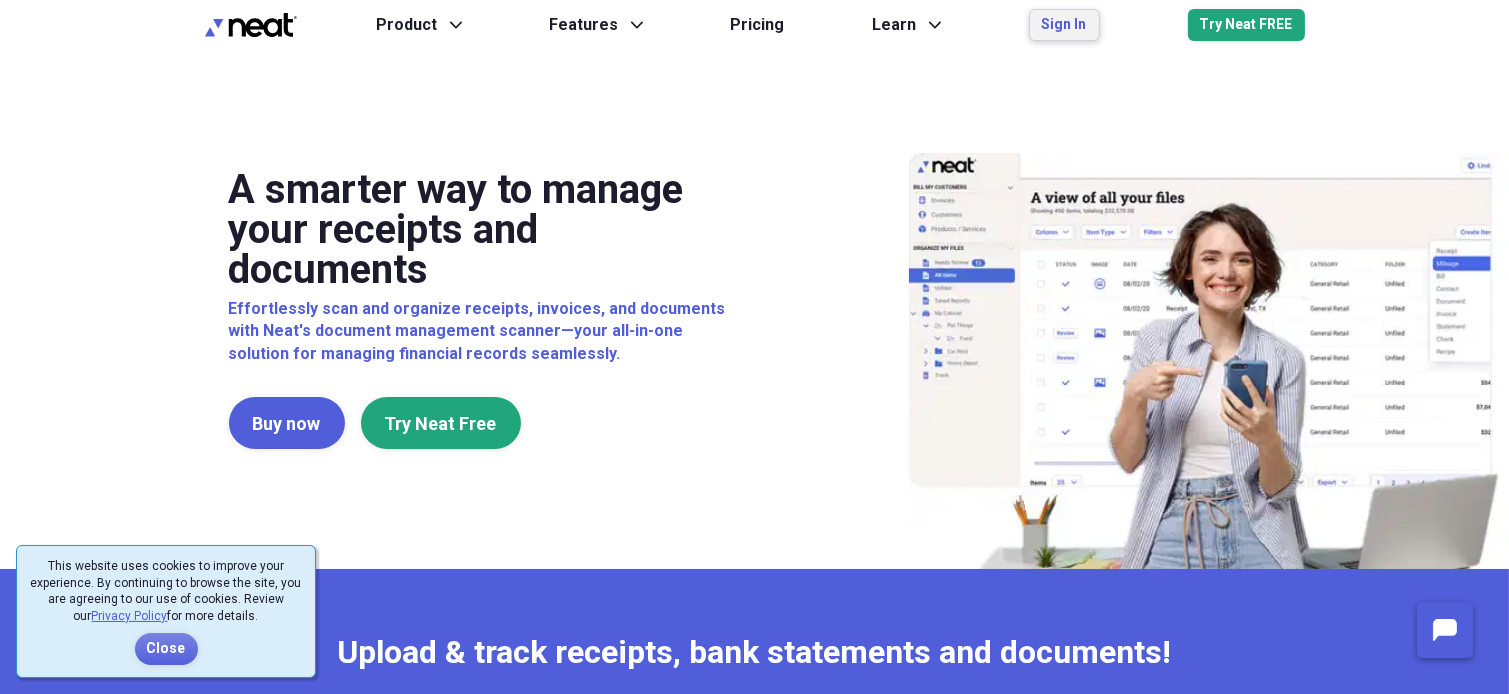 click on "Sign In" at bounding box center (1064, 25) 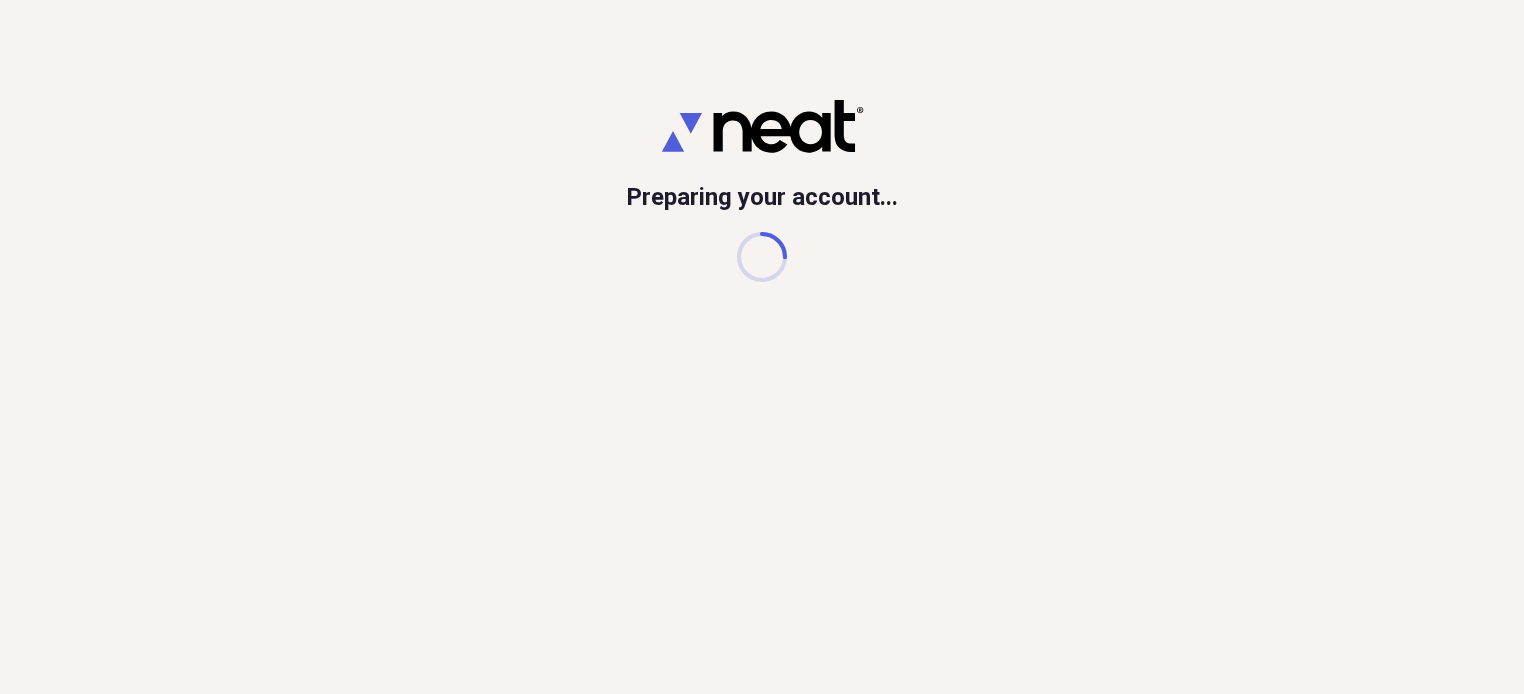 scroll, scrollTop: 0, scrollLeft: 0, axis: both 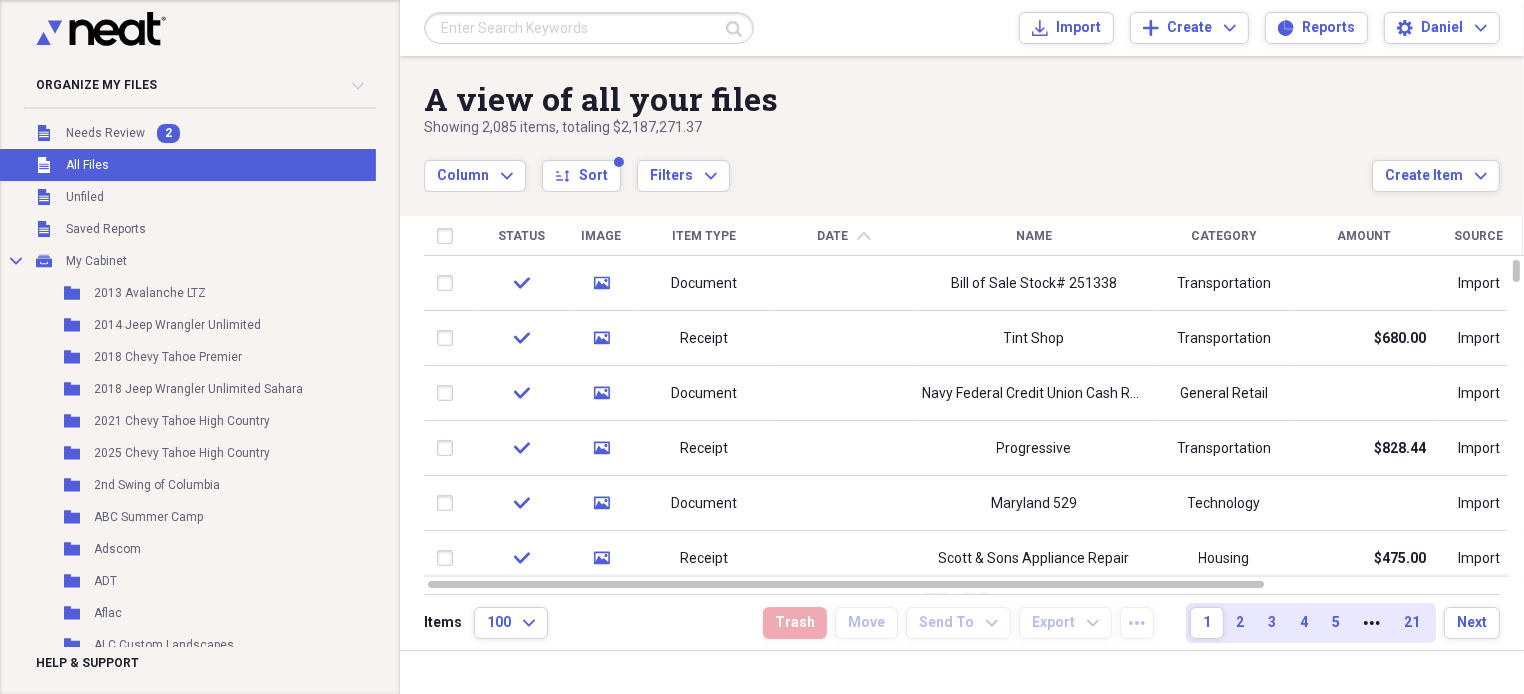 drag, startPoint x: 150, startPoint y: 130, endPoint x: 144, endPoint y: 162, distance: 32.55764 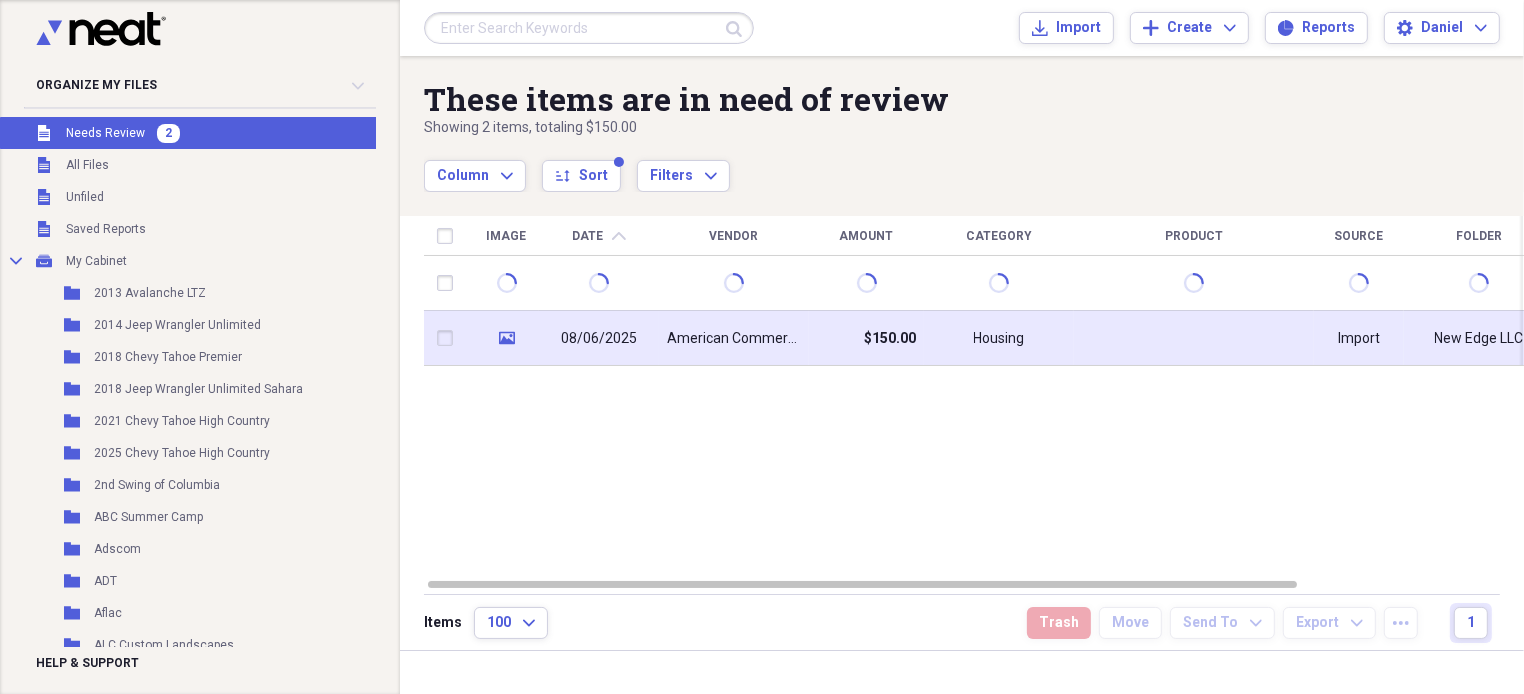 click at bounding box center [1194, 338] 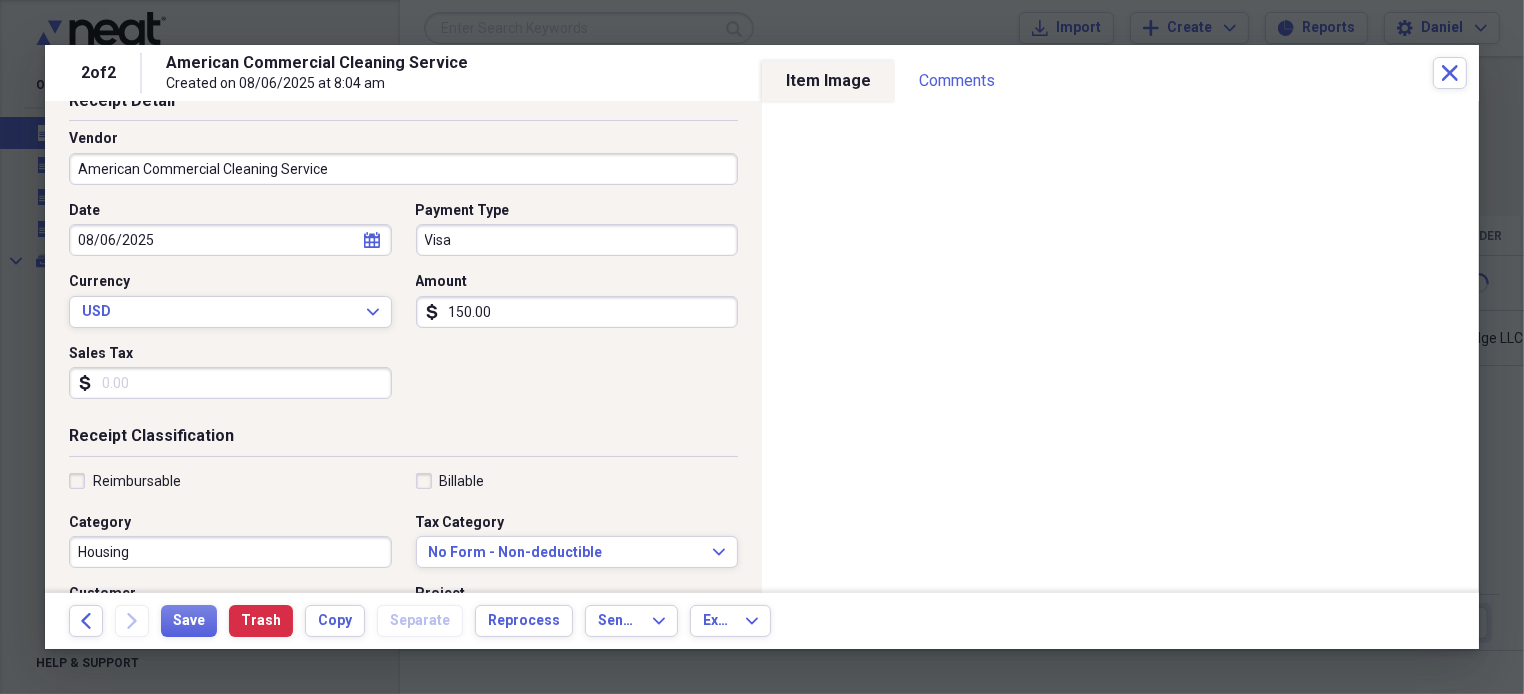 scroll, scrollTop: 200, scrollLeft: 0, axis: vertical 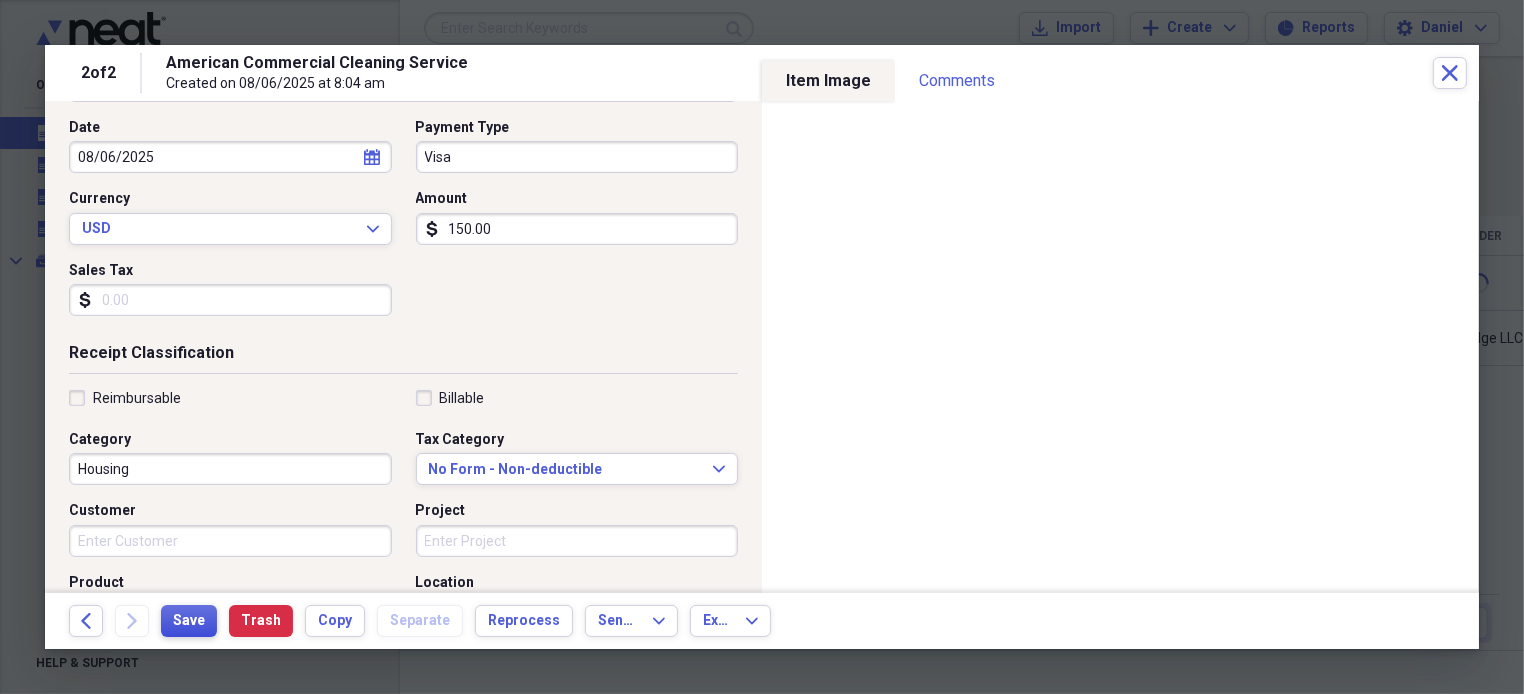 click on "Save" at bounding box center [189, 621] 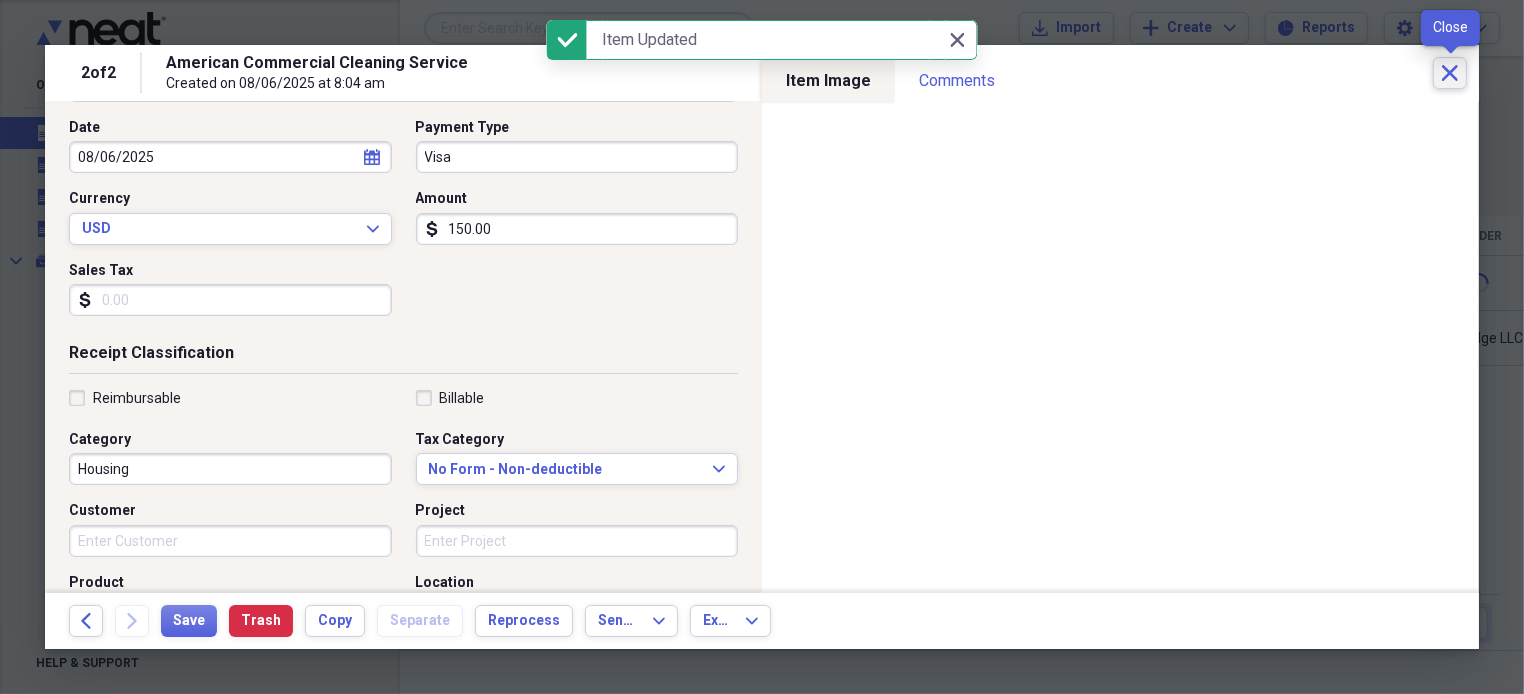 click on "Close" at bounding box center (1450, 73) 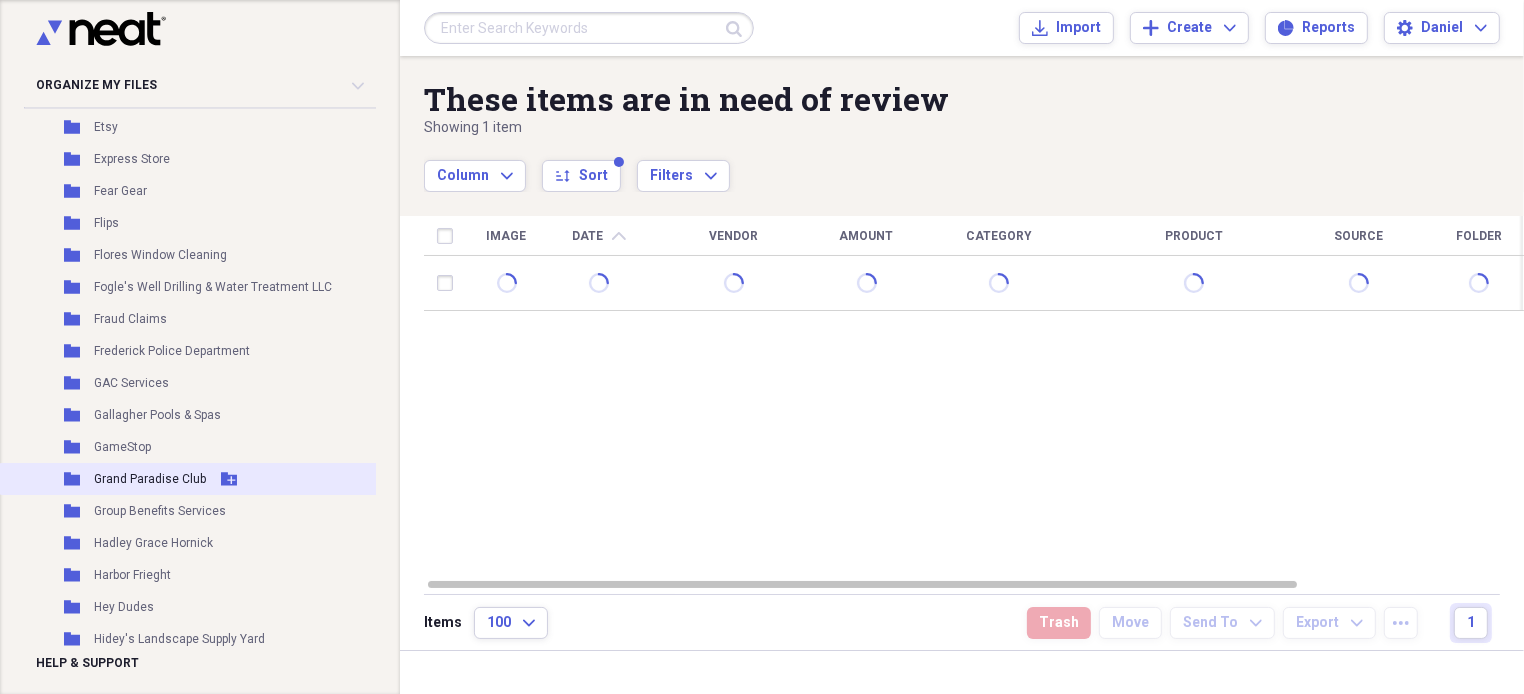 scroll, scrollTop: 2200, scrollLeft: 0, axis: vertical 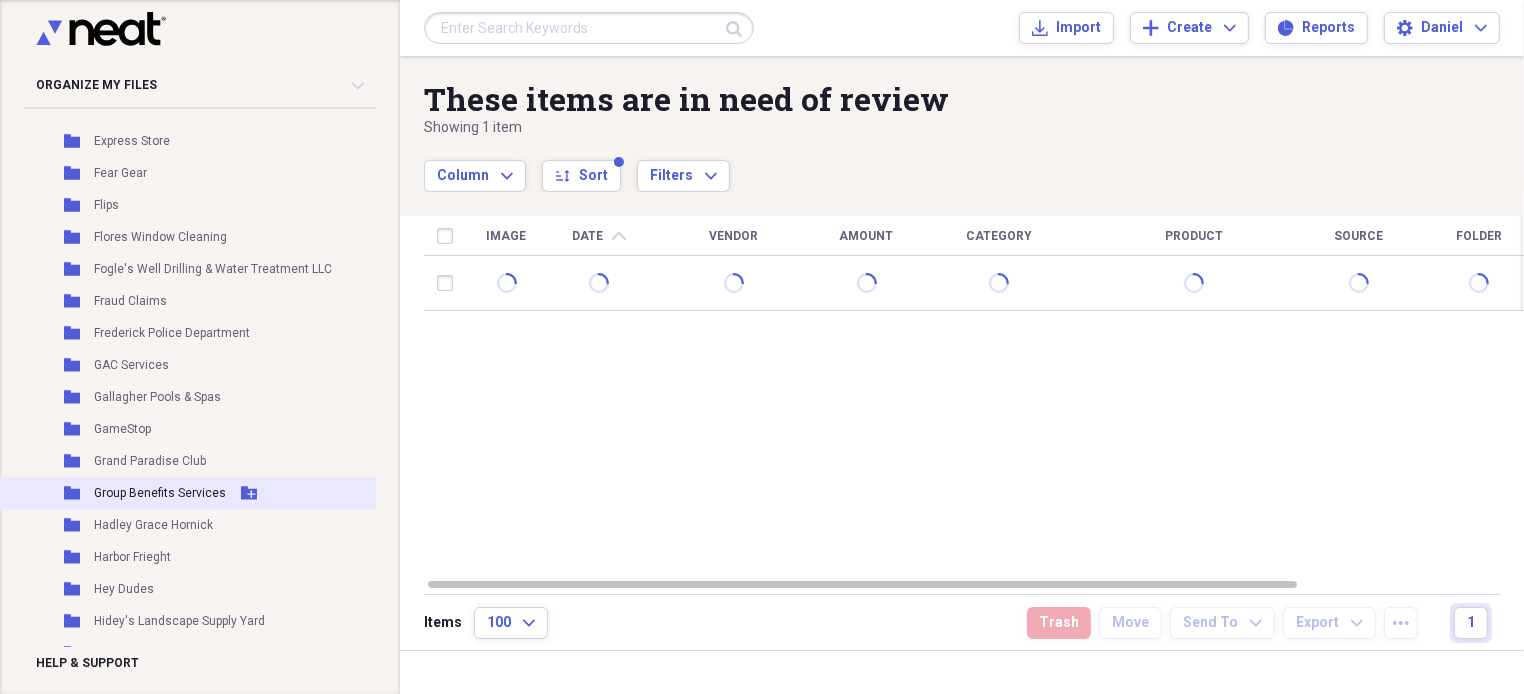 click on "Folder Group Benefits Services Add Folder" at bounding box center (196, 493) 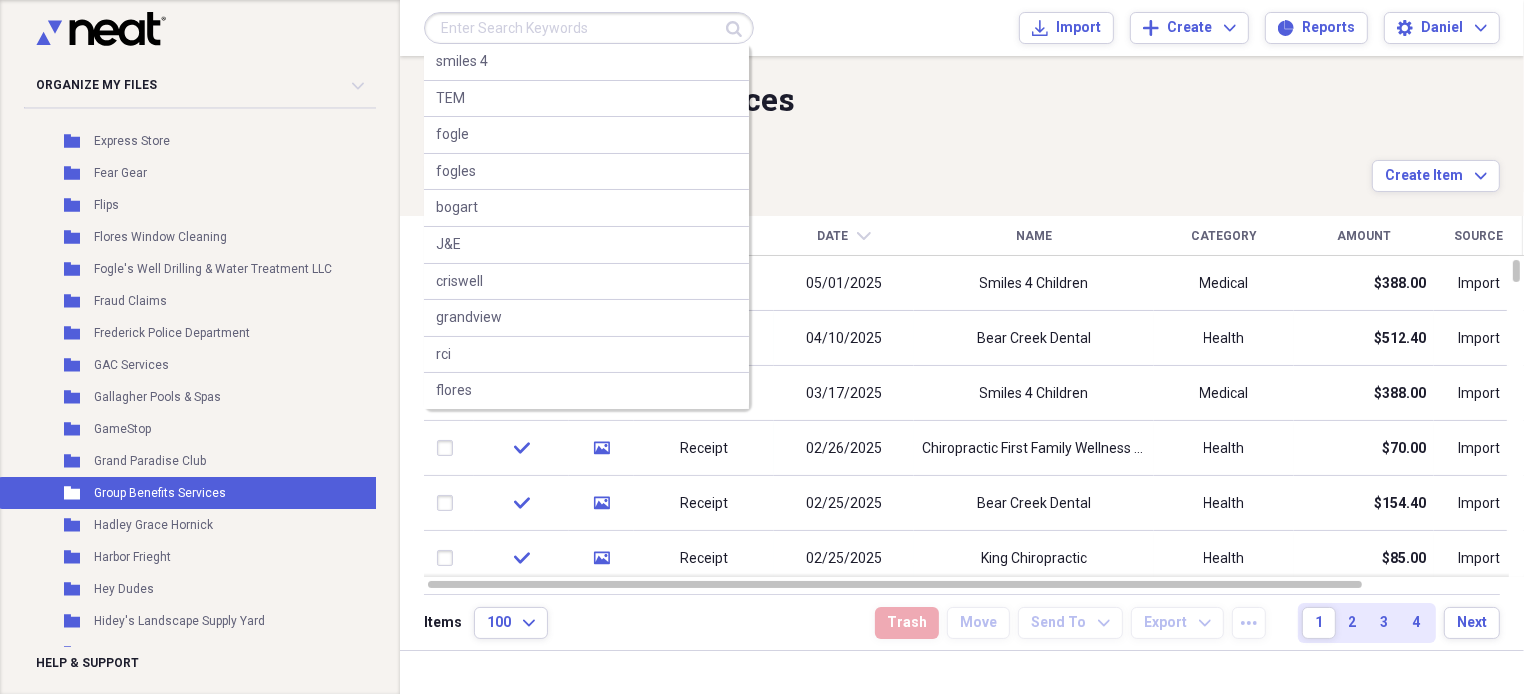 click at bounding box center (589, 28) 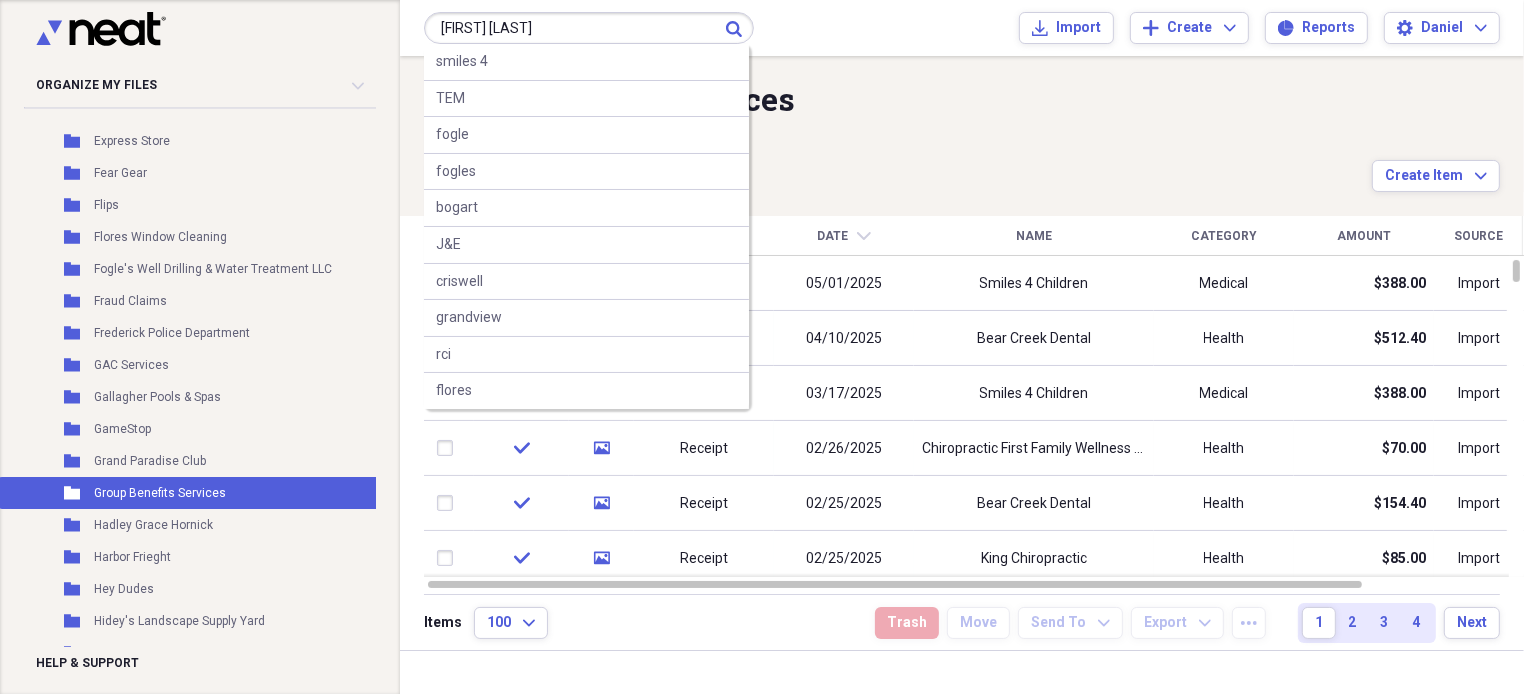 type on "[FIRST] [LAST]" 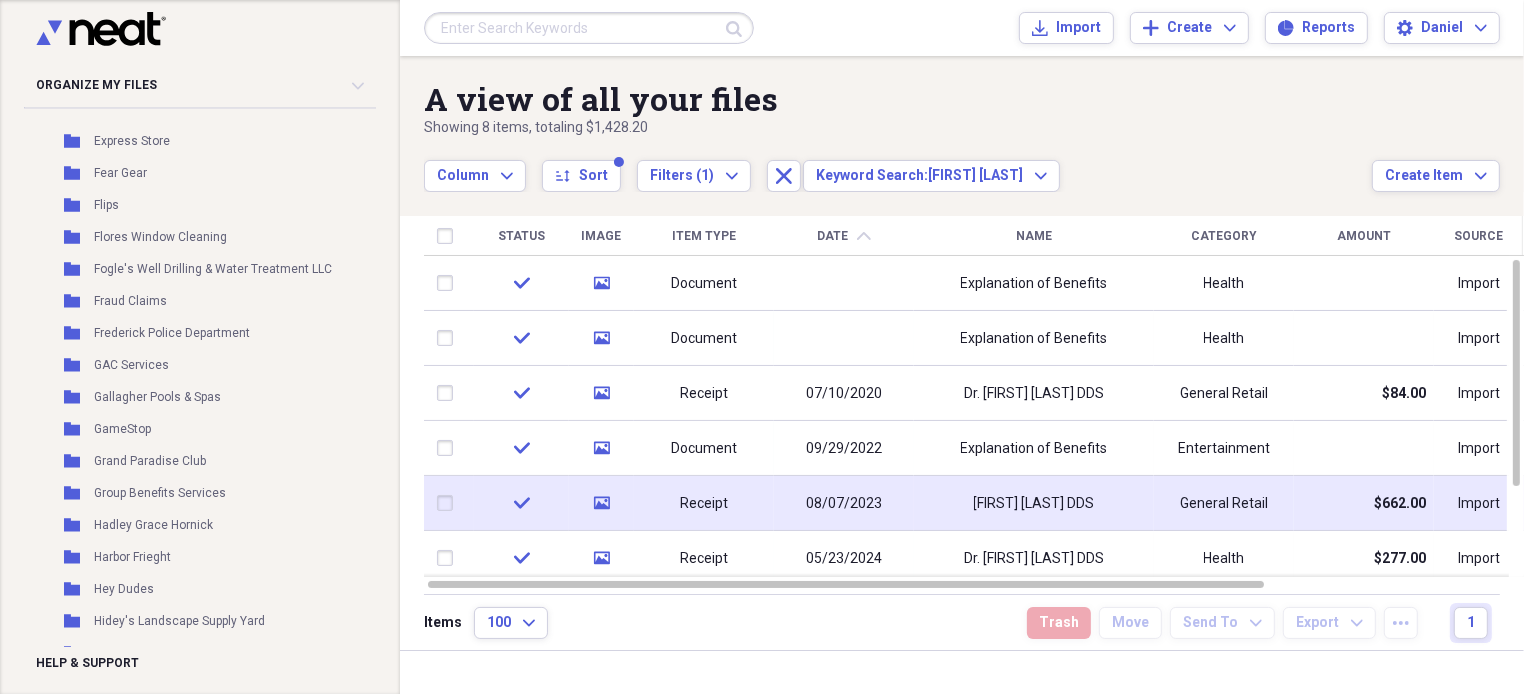 click at bounding box center [449, 503] 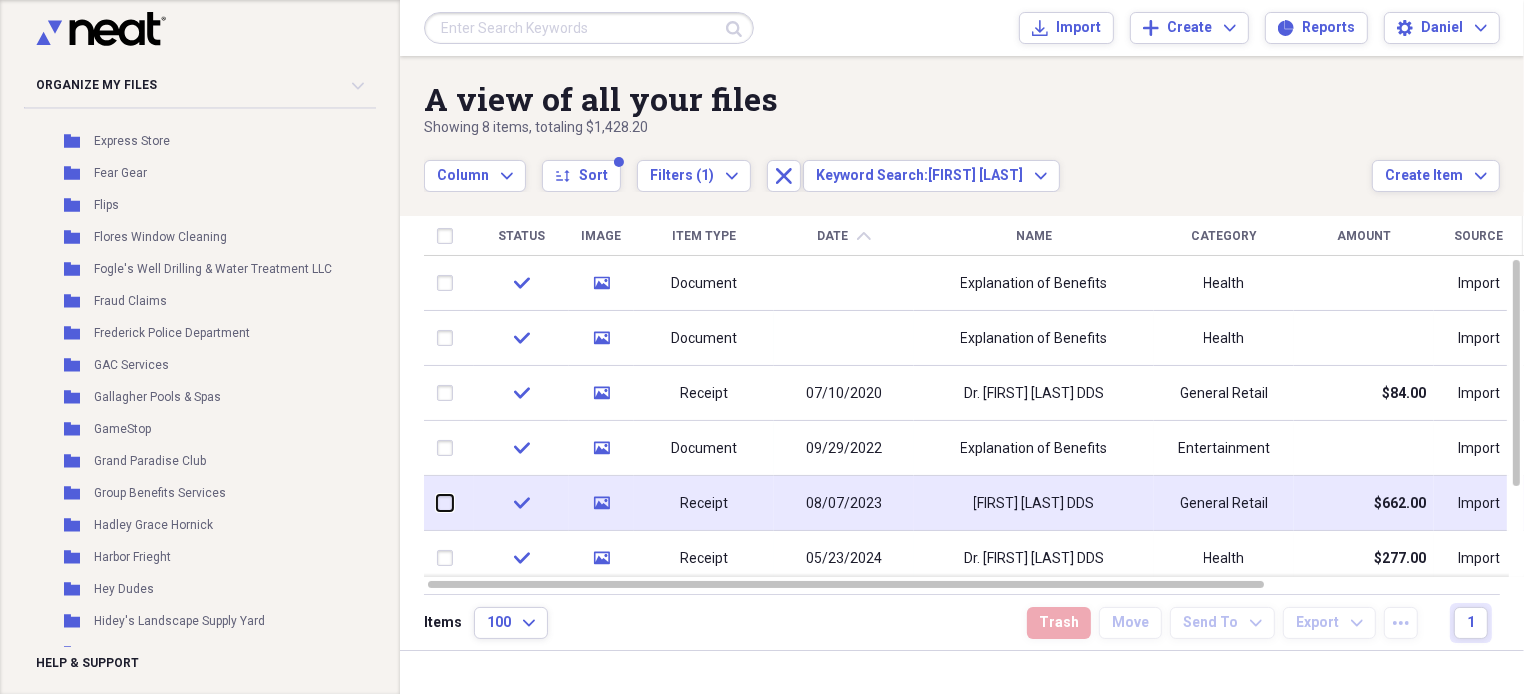 click at bounding box center (437, 503) 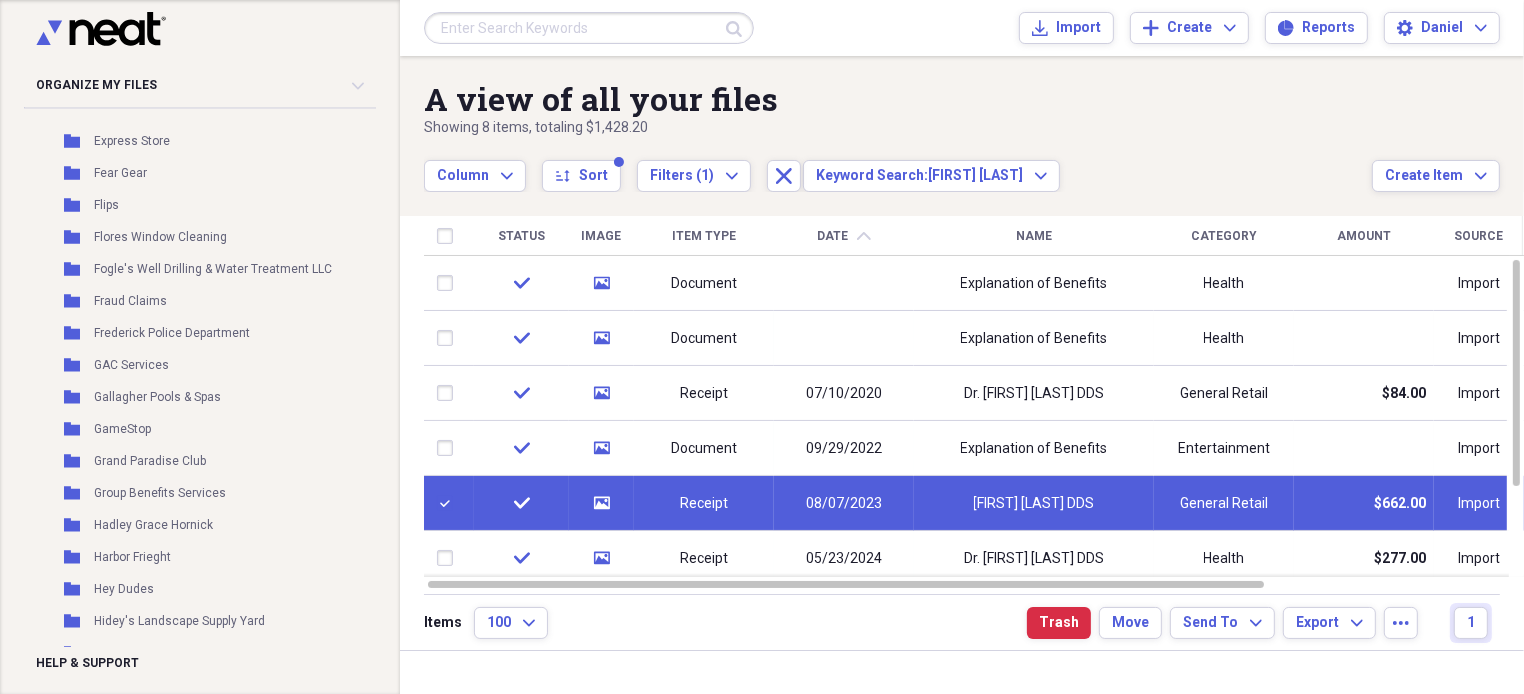 click on "Date chevron-up" at bounding box center [844, 236] 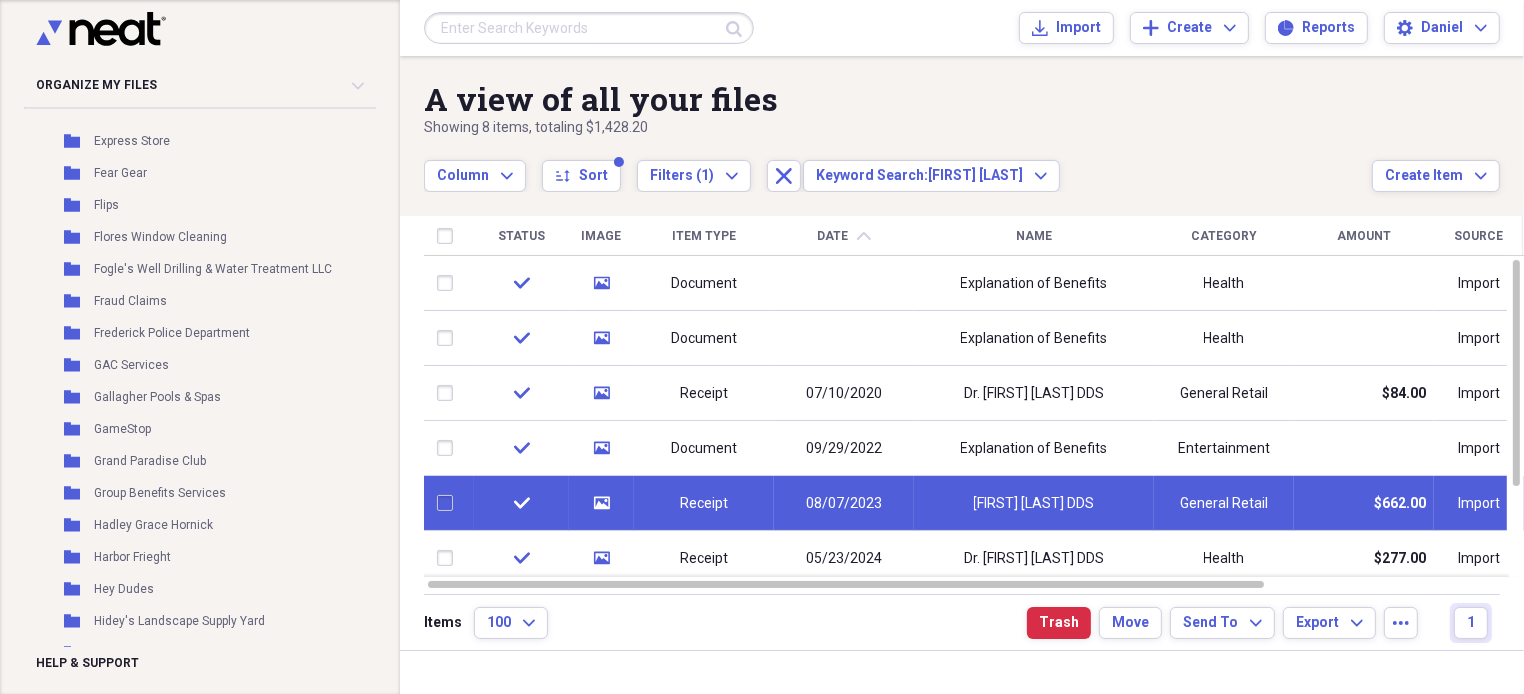 checkbox on "false" 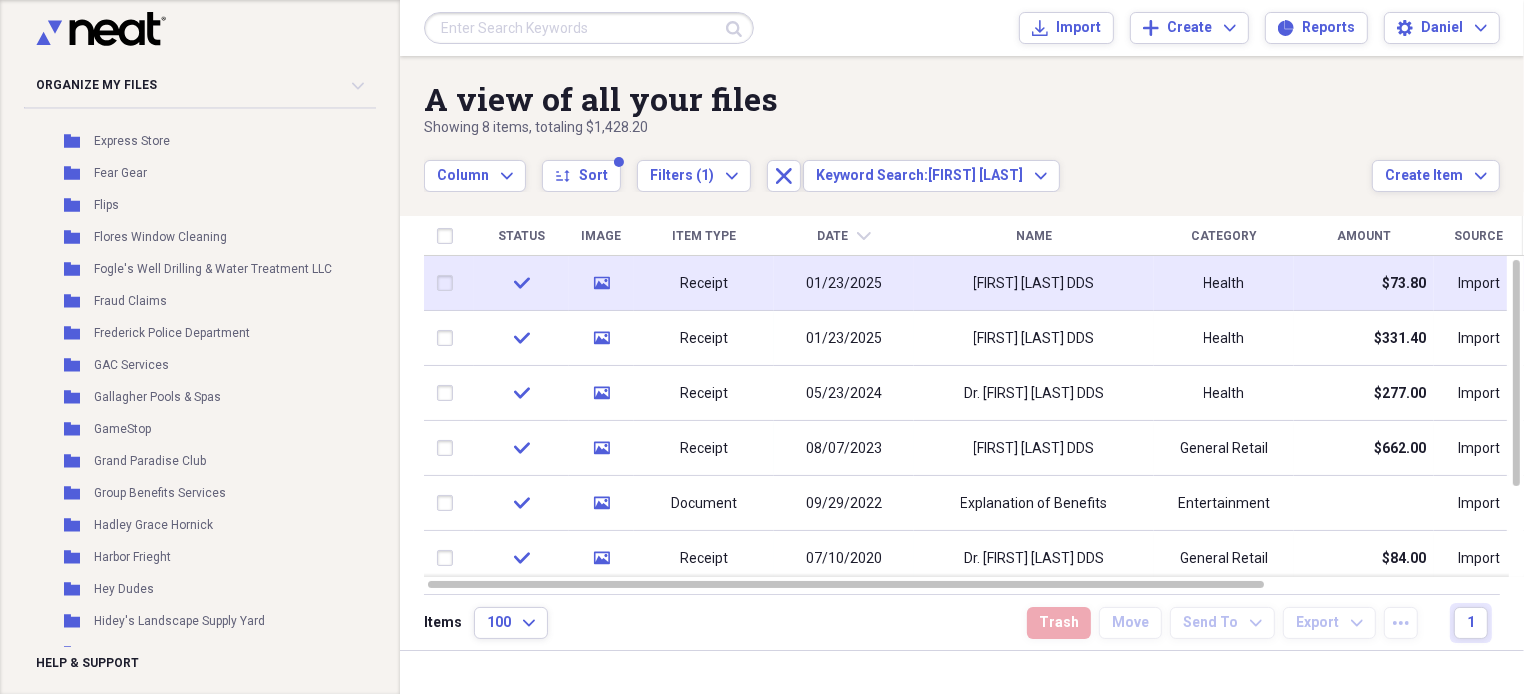 click at bounding box center (449, 283) 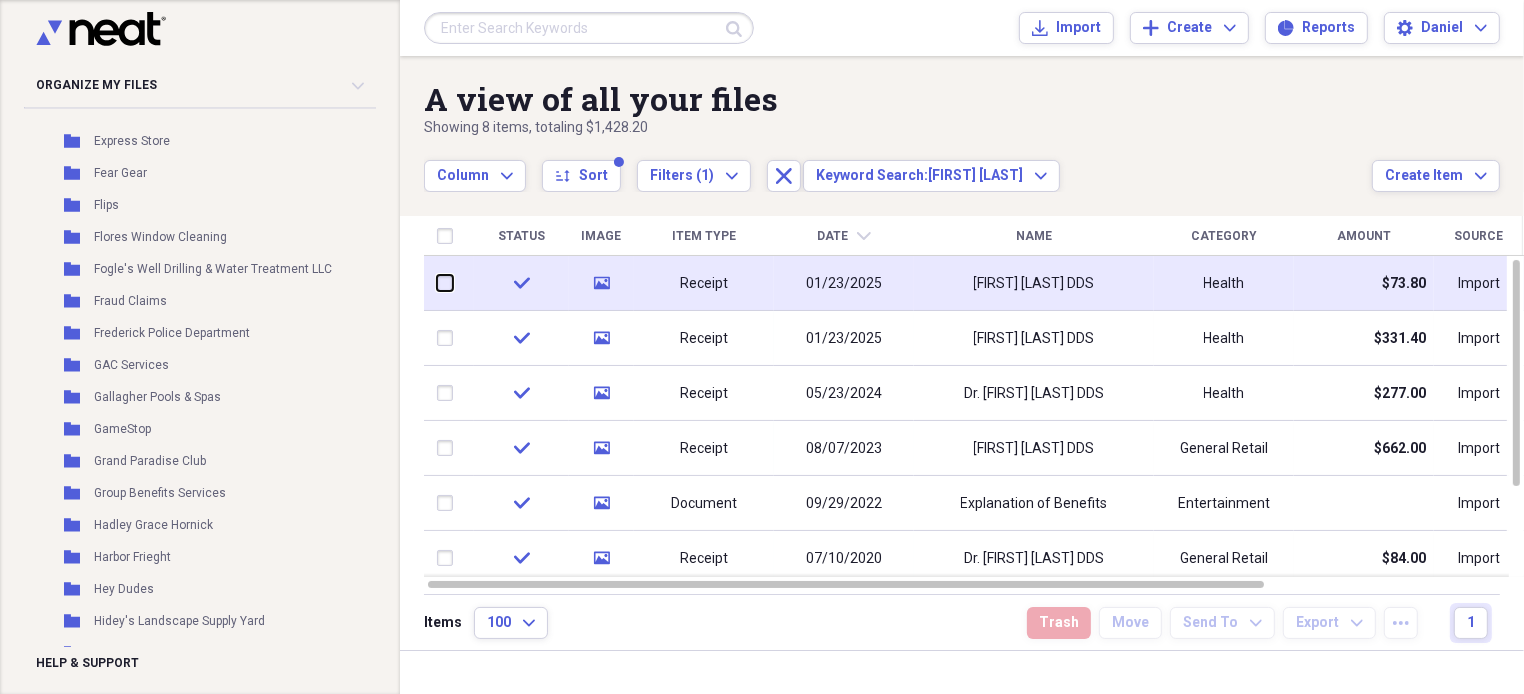 click at bounding box center [437, 283] 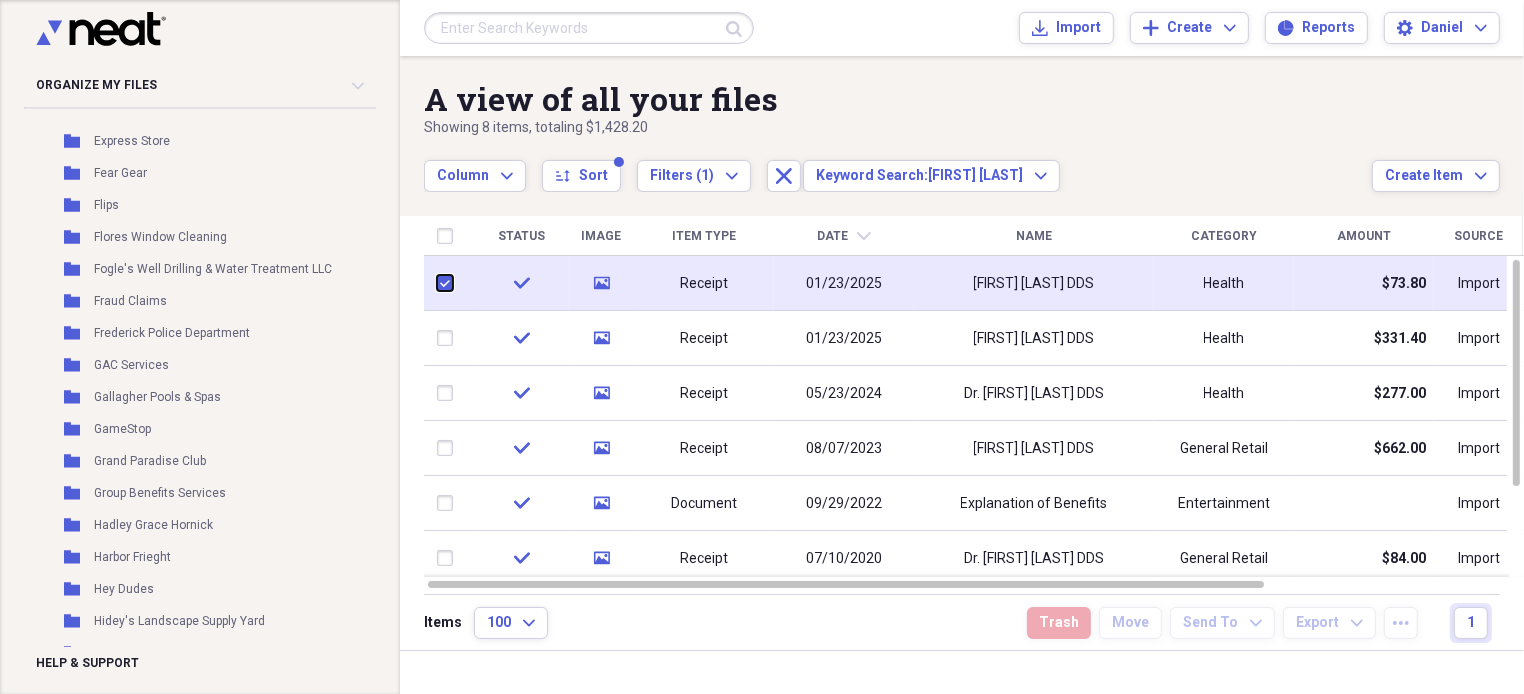 checkbox on "true" 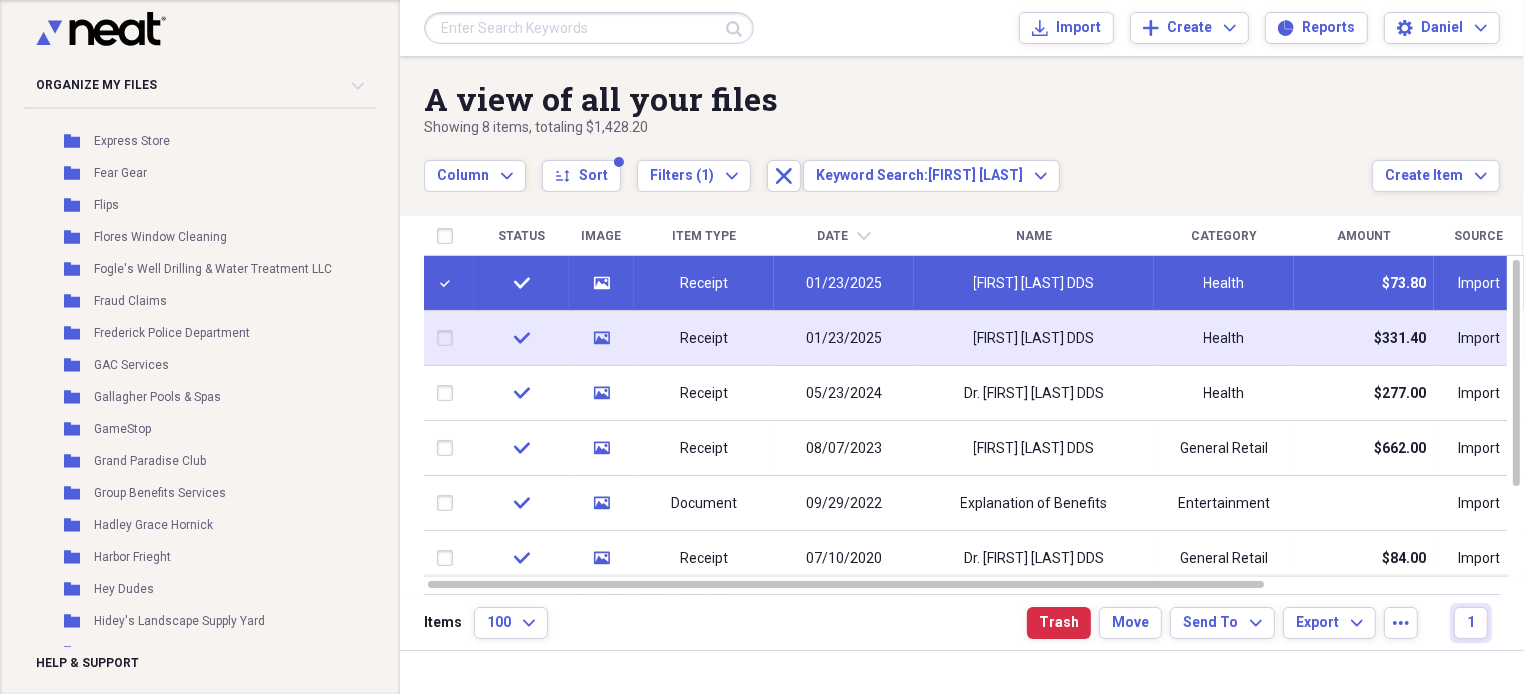 click at bounding box center [449, 338] 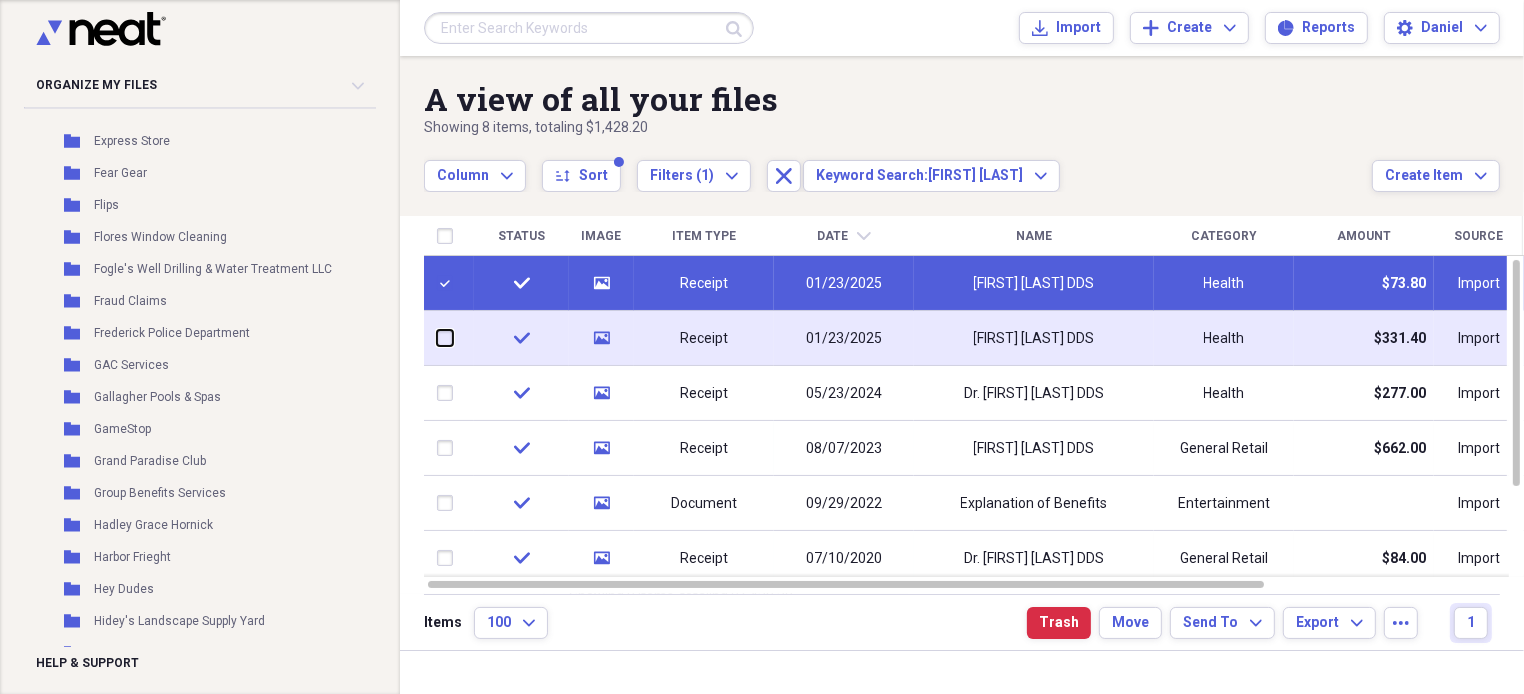 click at bounding box center (437, 338) 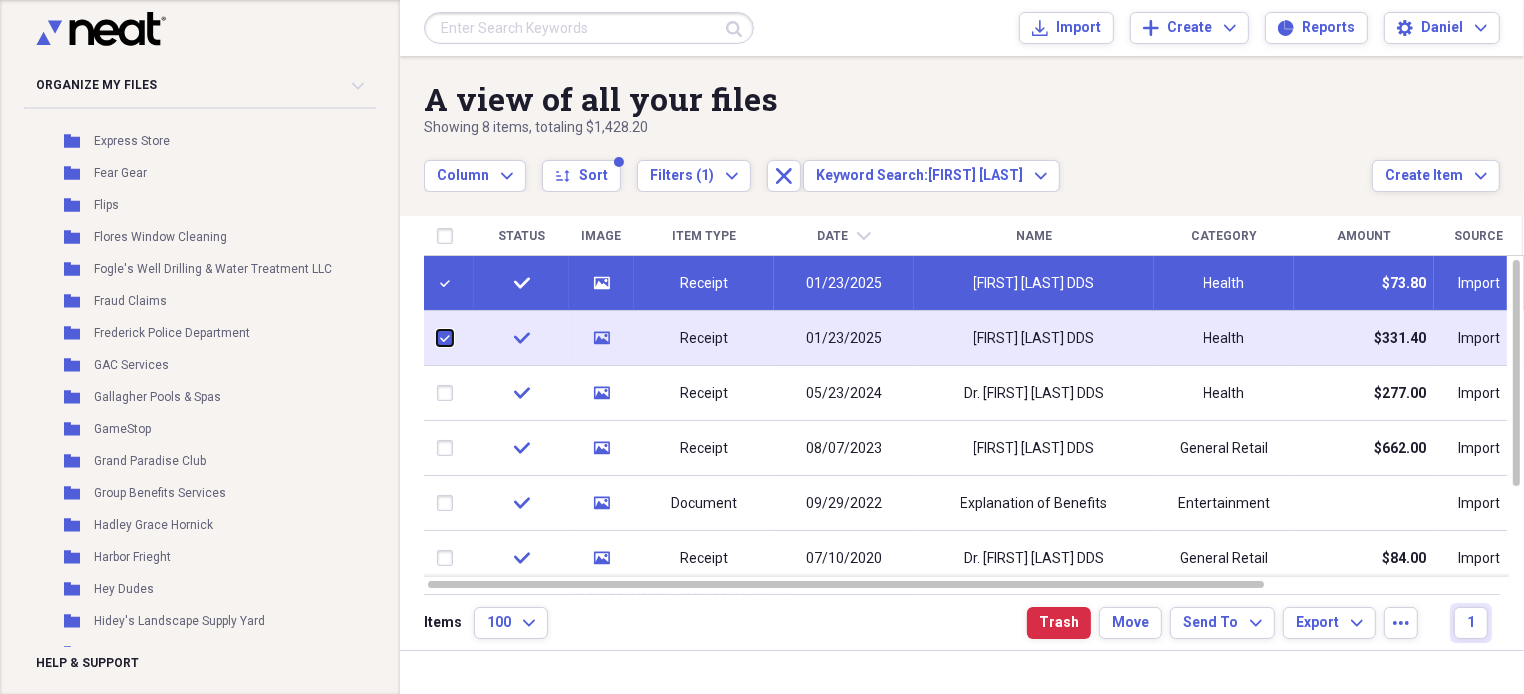 checkbox on "true" 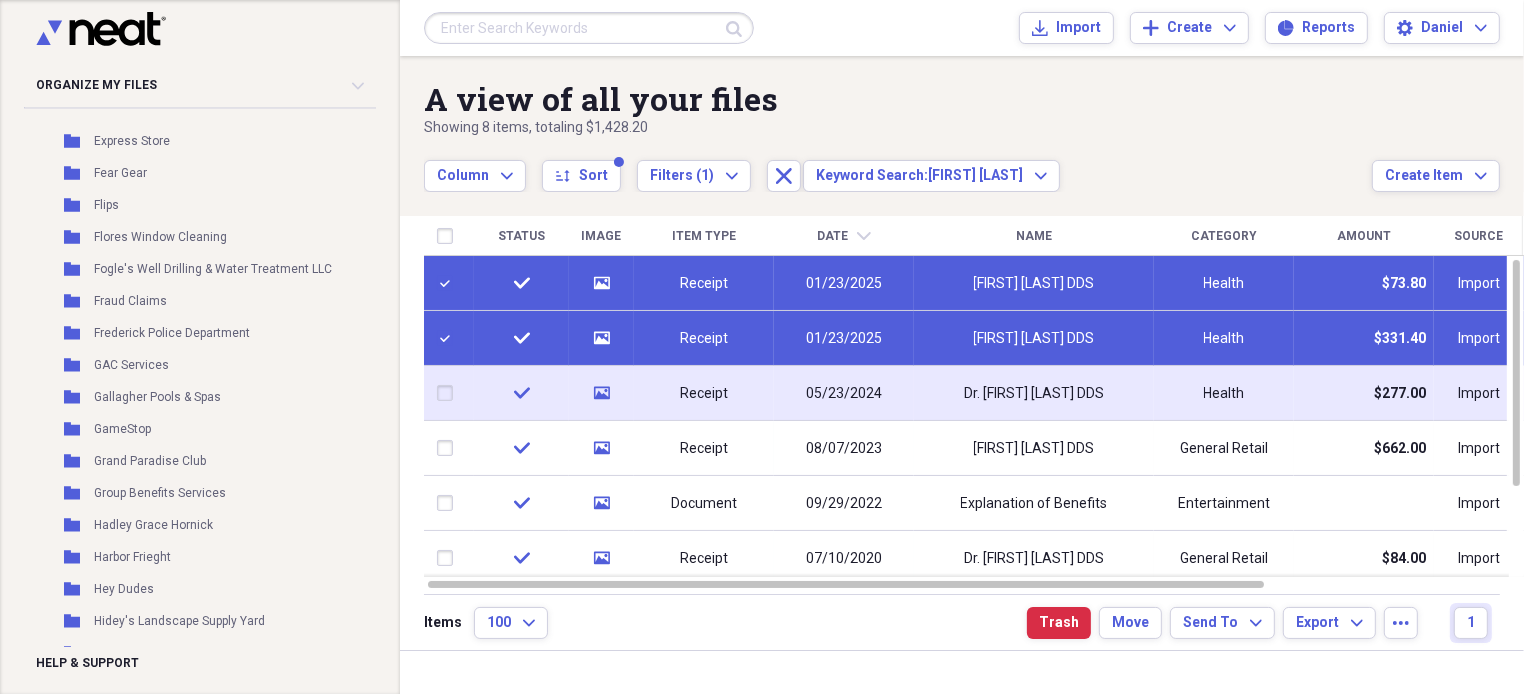 click at bounding box center (449, 393) 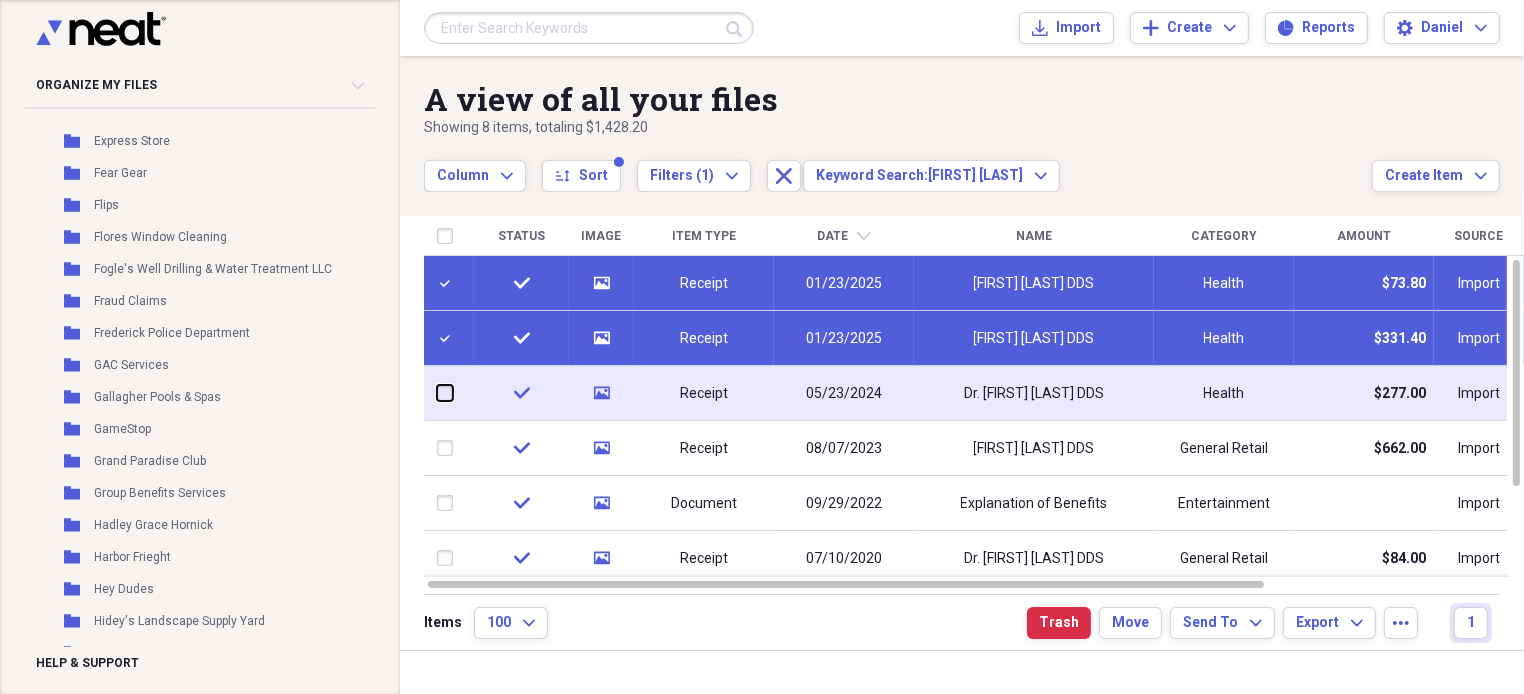 click at bounding box center (437, 393) 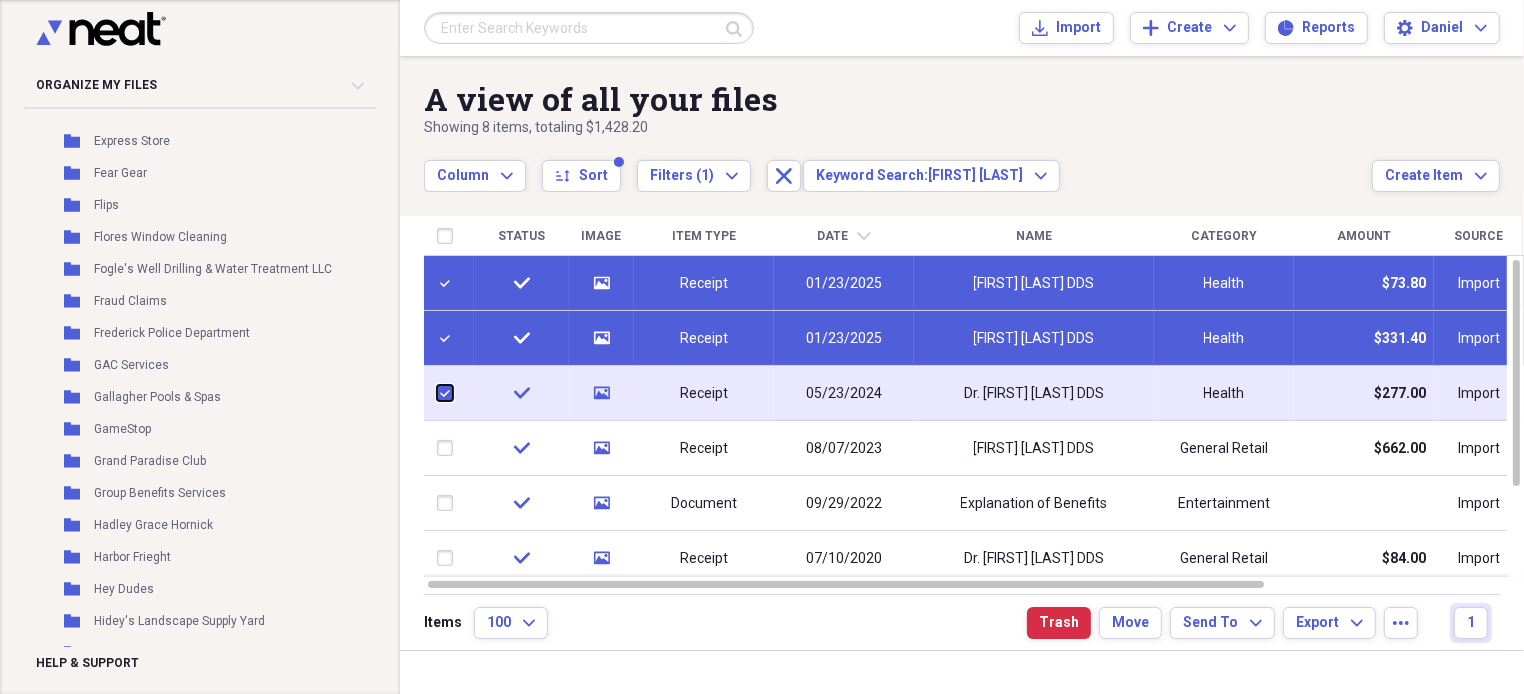 checkbox on "true" 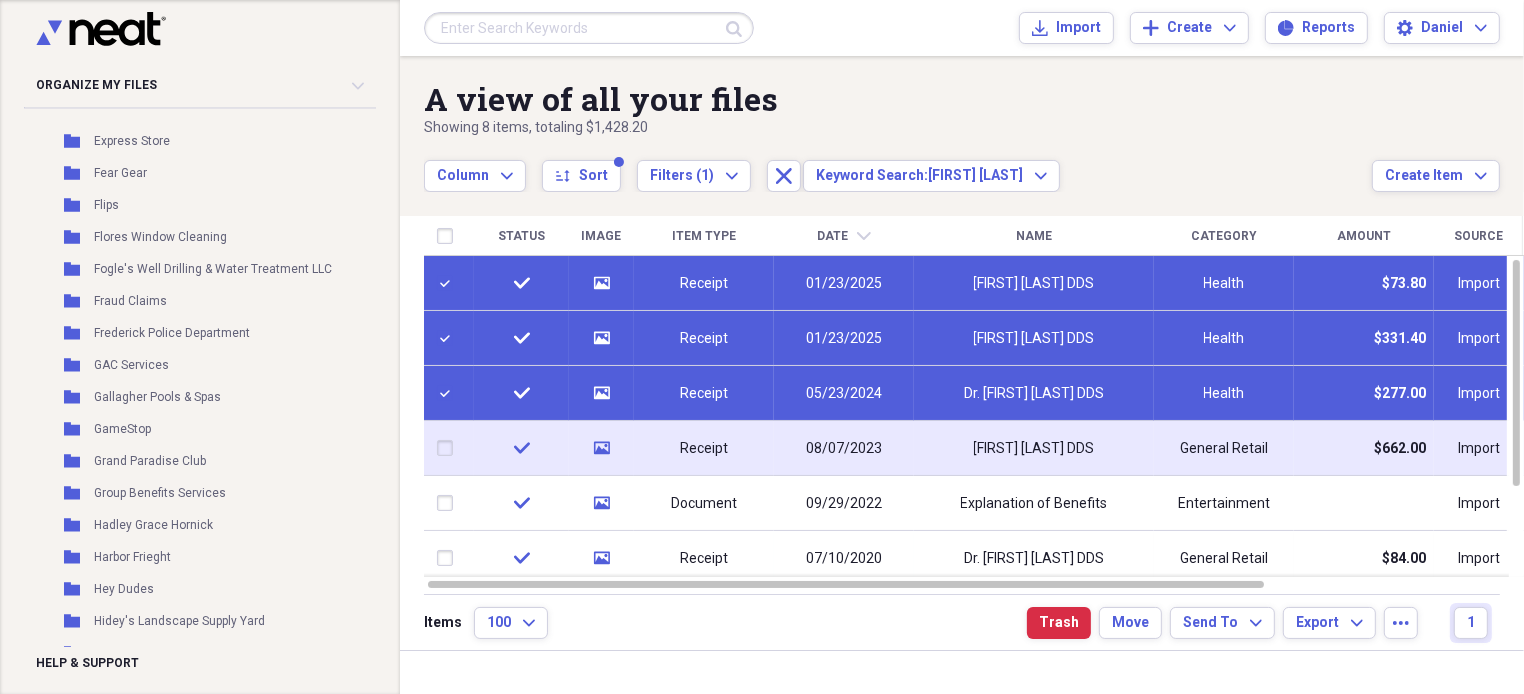 click at bounding box center (449, 448) 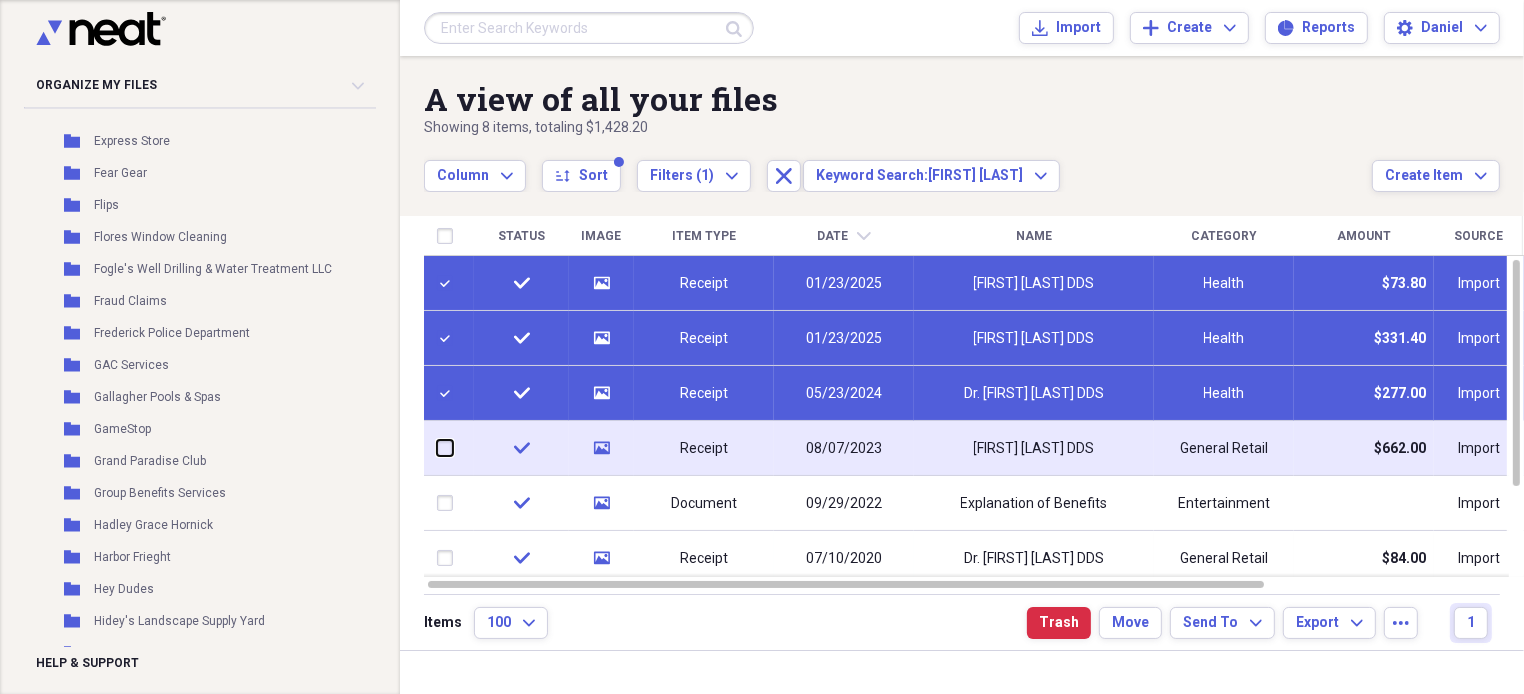 click at bounding box center (437, 448) 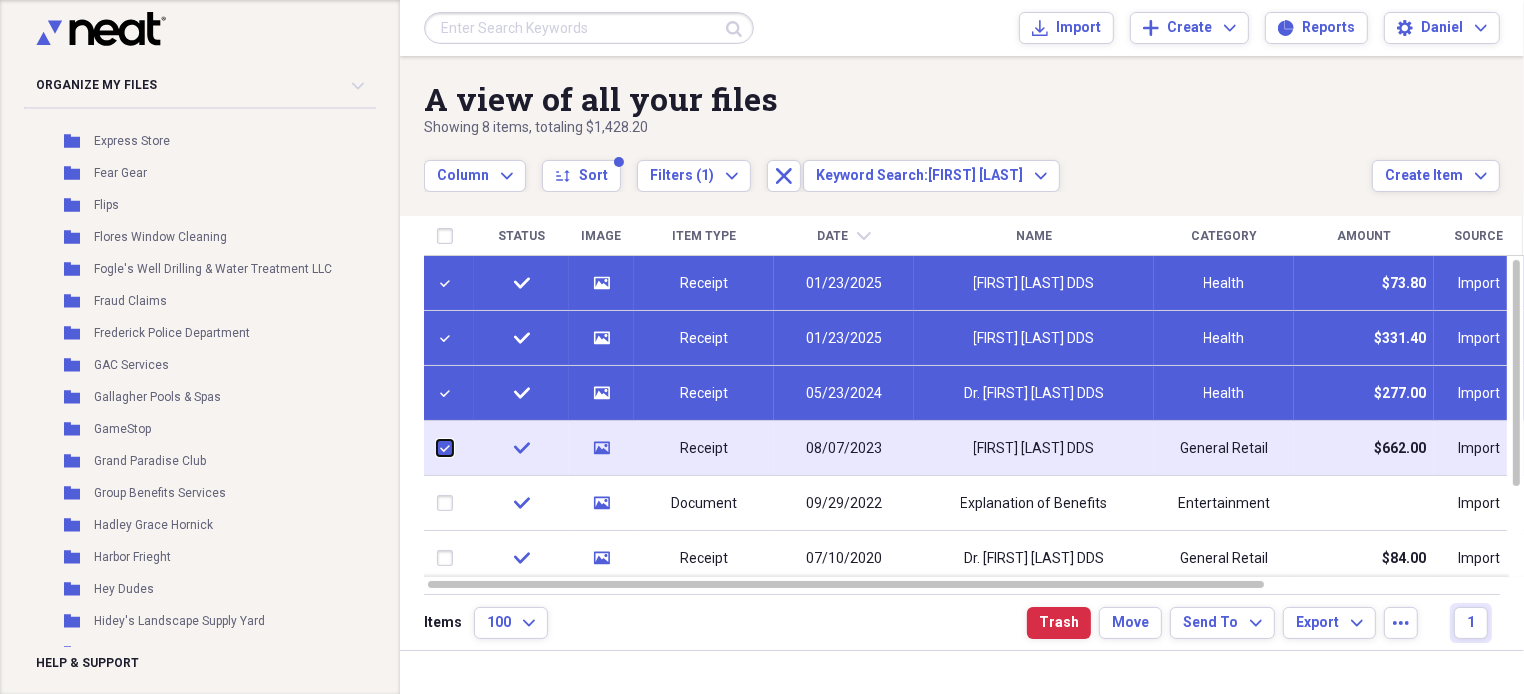 checkbox on "true" 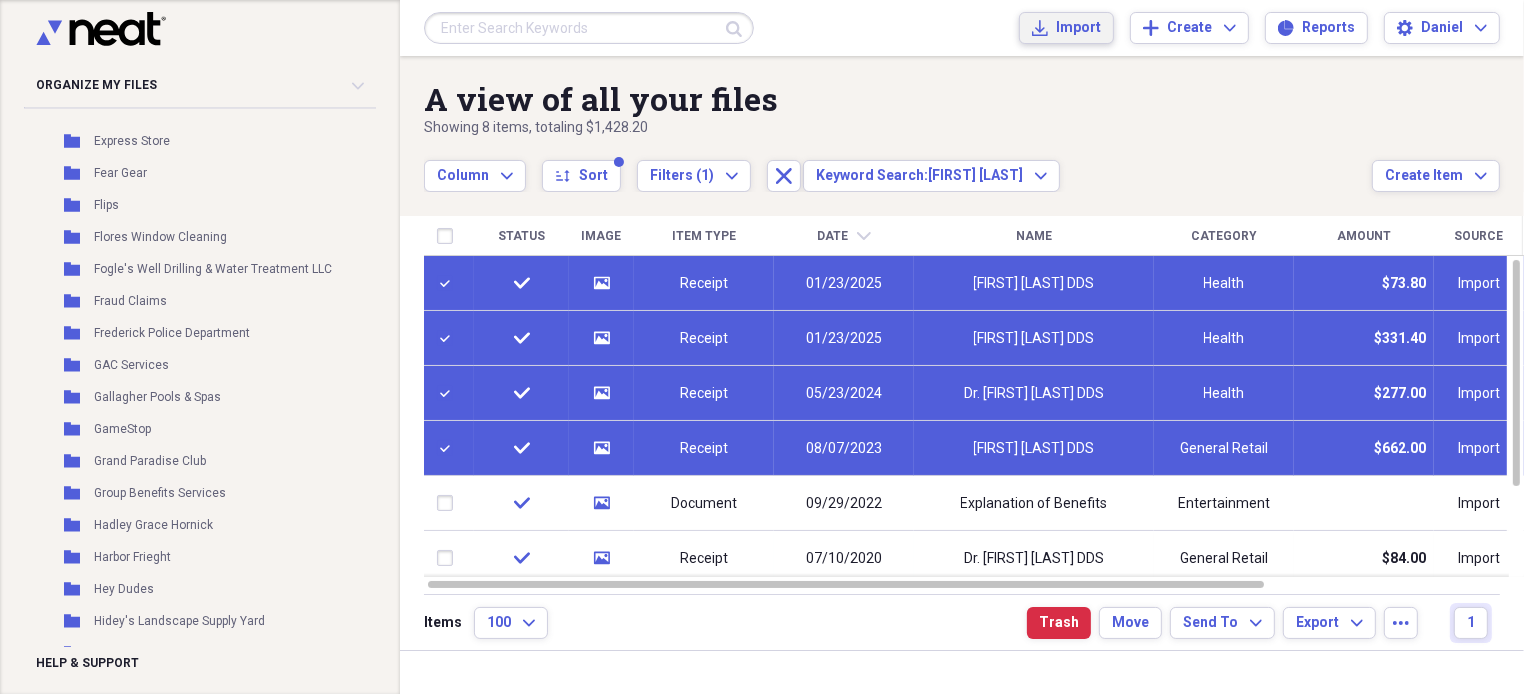 click on "Import" at bounding box center (1078, 28) 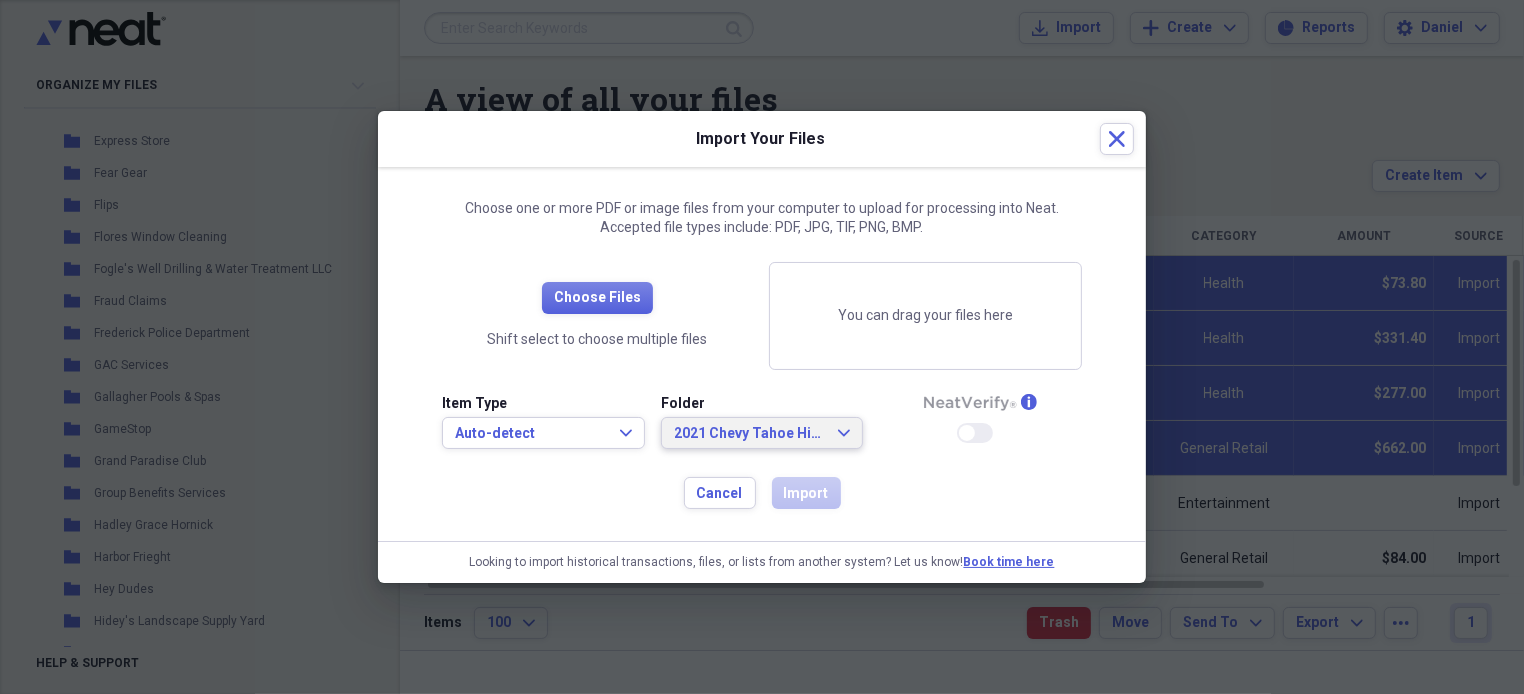 click on "2021 Chevy Tahoe High Country" at bounding box center (750, 434) 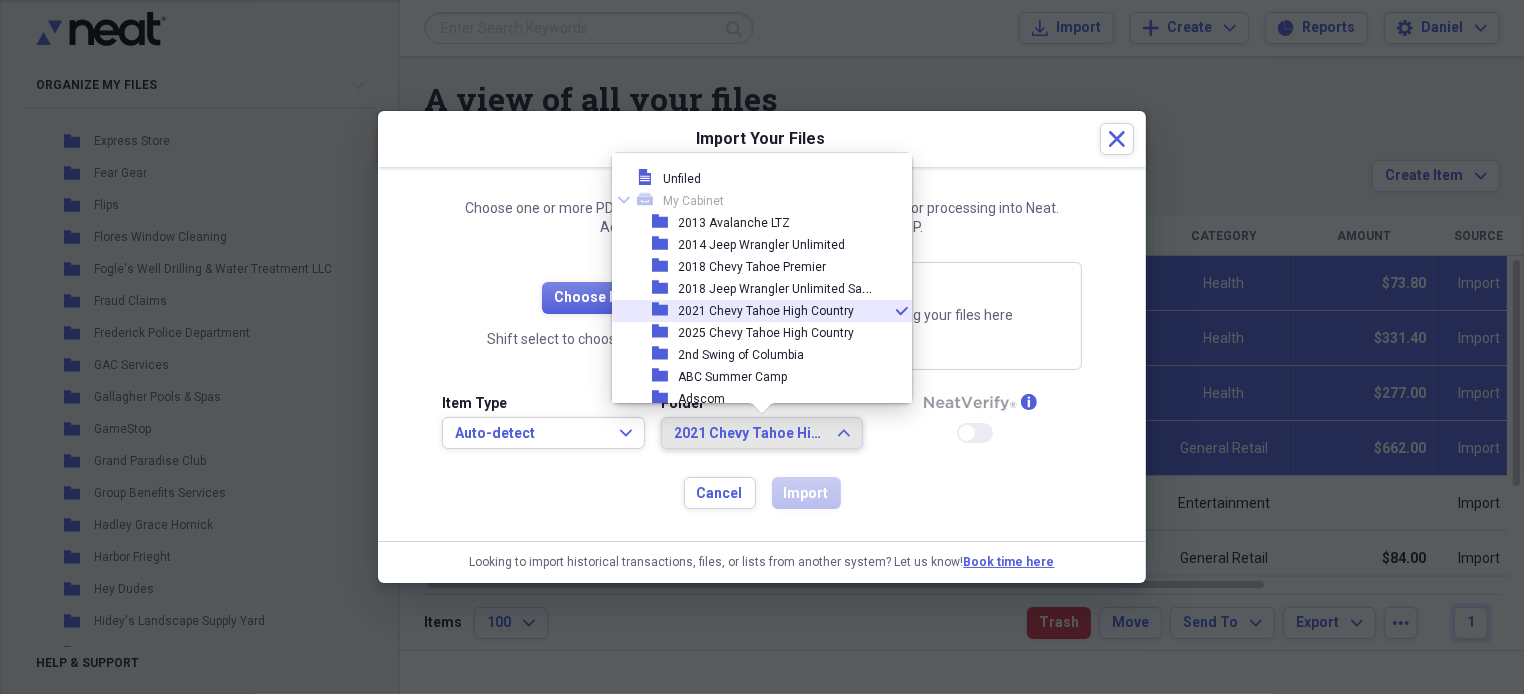 scroll, scrollTop: 32, scrollLeft: 0, axis: vertical 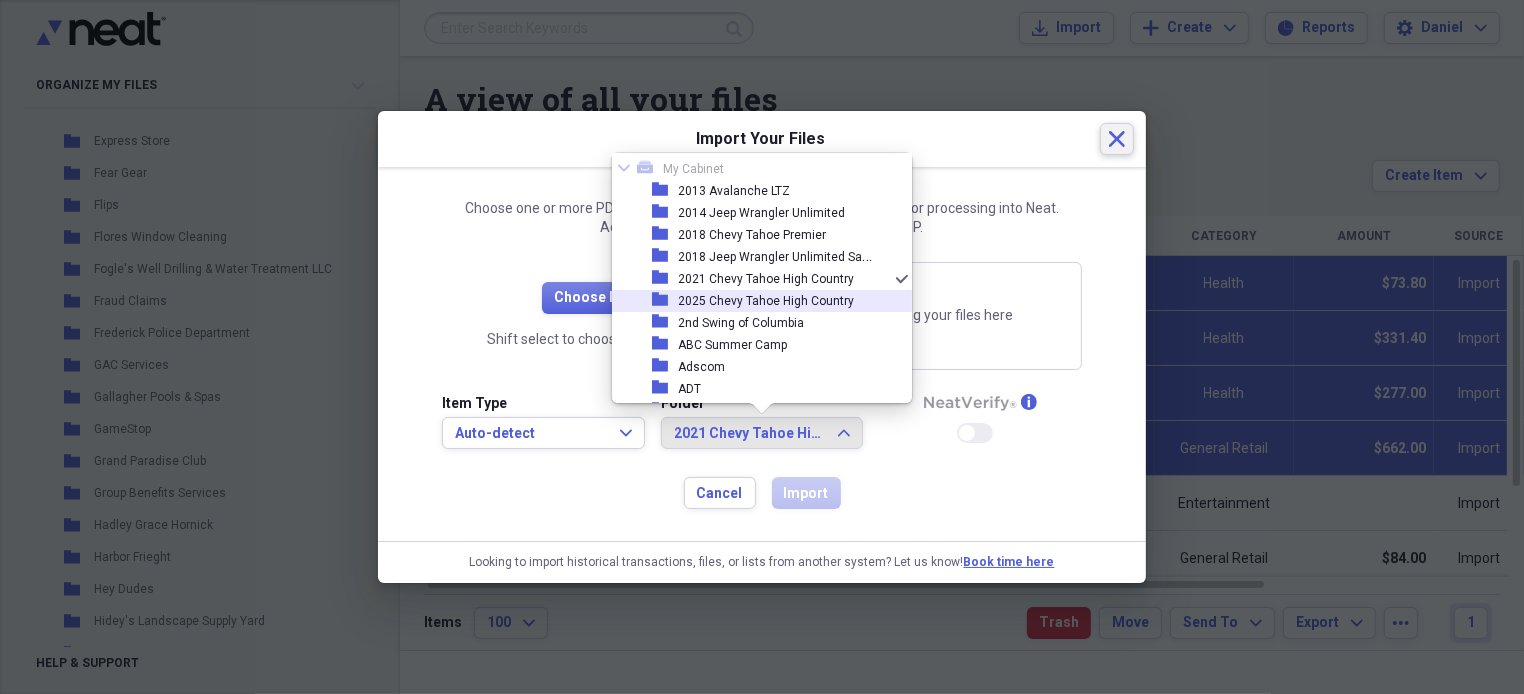 click on "Close" at bounding box center (1117, 139) 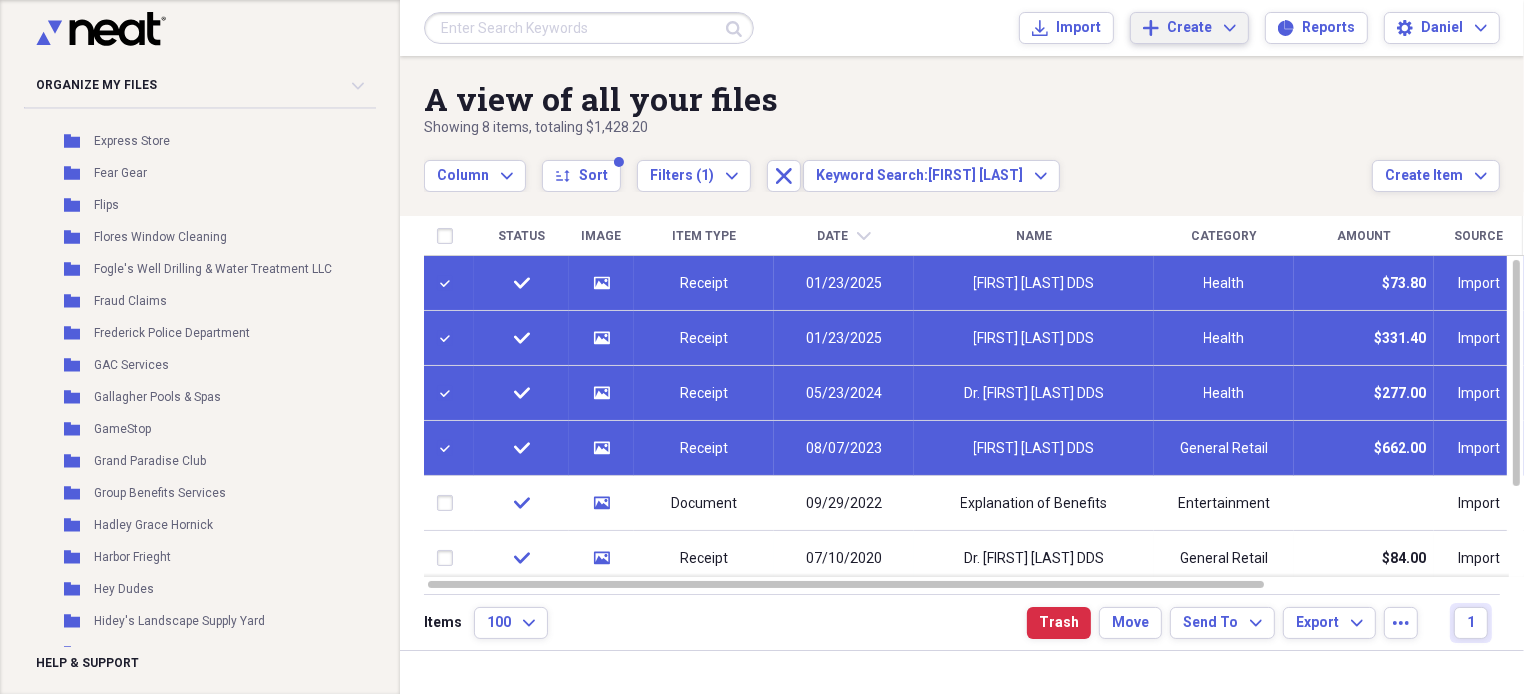 click on "Add Create Expand" at bounding box center (1189, 28) 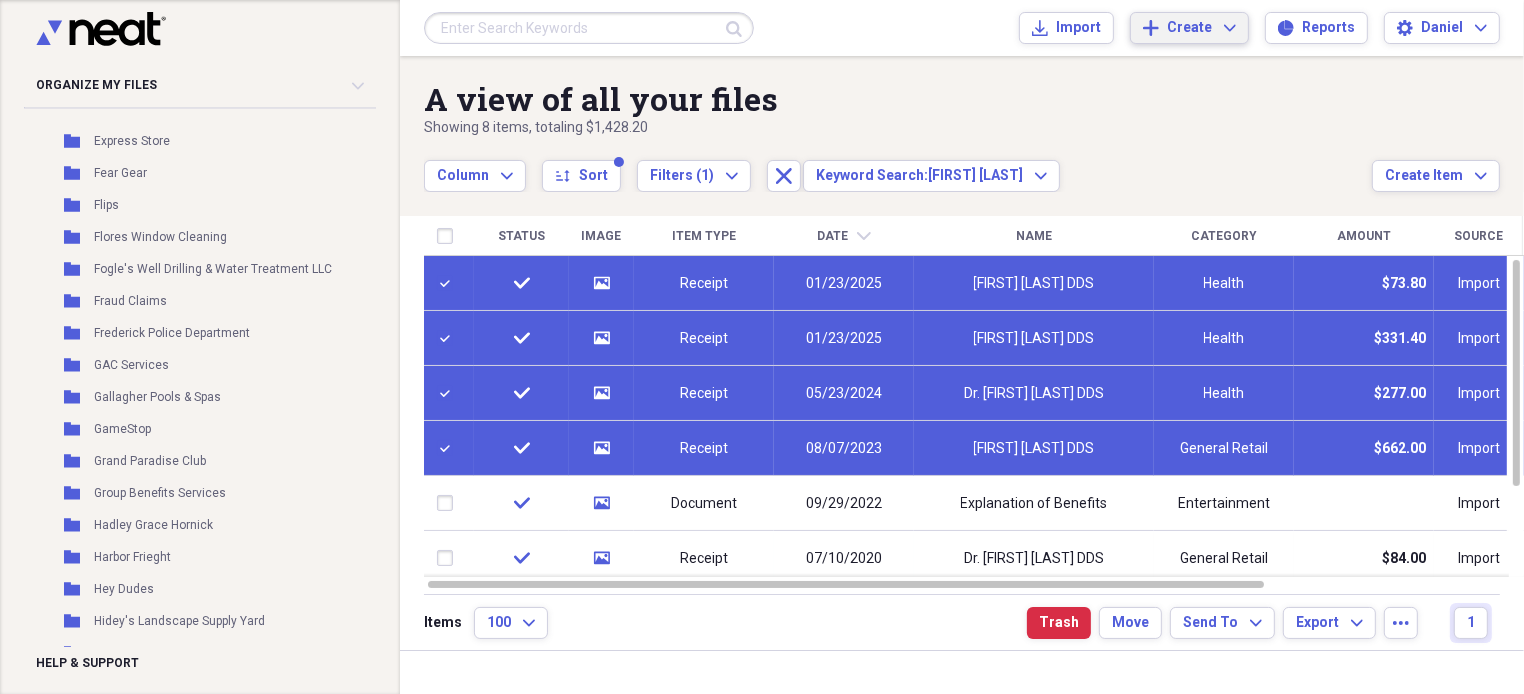 click on "Submit Import Import Add Create Expand Reports Reports Settings [FIRST] Expand" at bounding box center (962, 28) 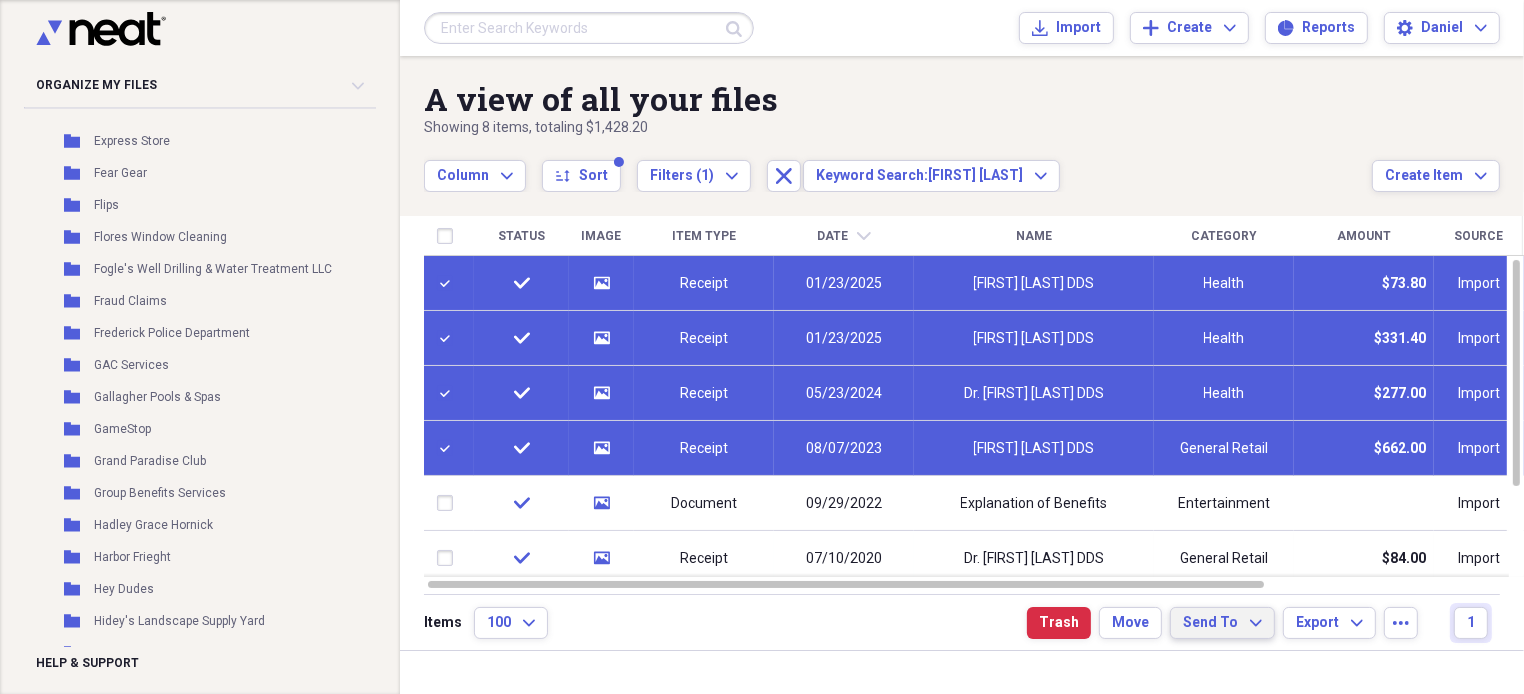 click on "Send To" at bounding box center (1210, 623) 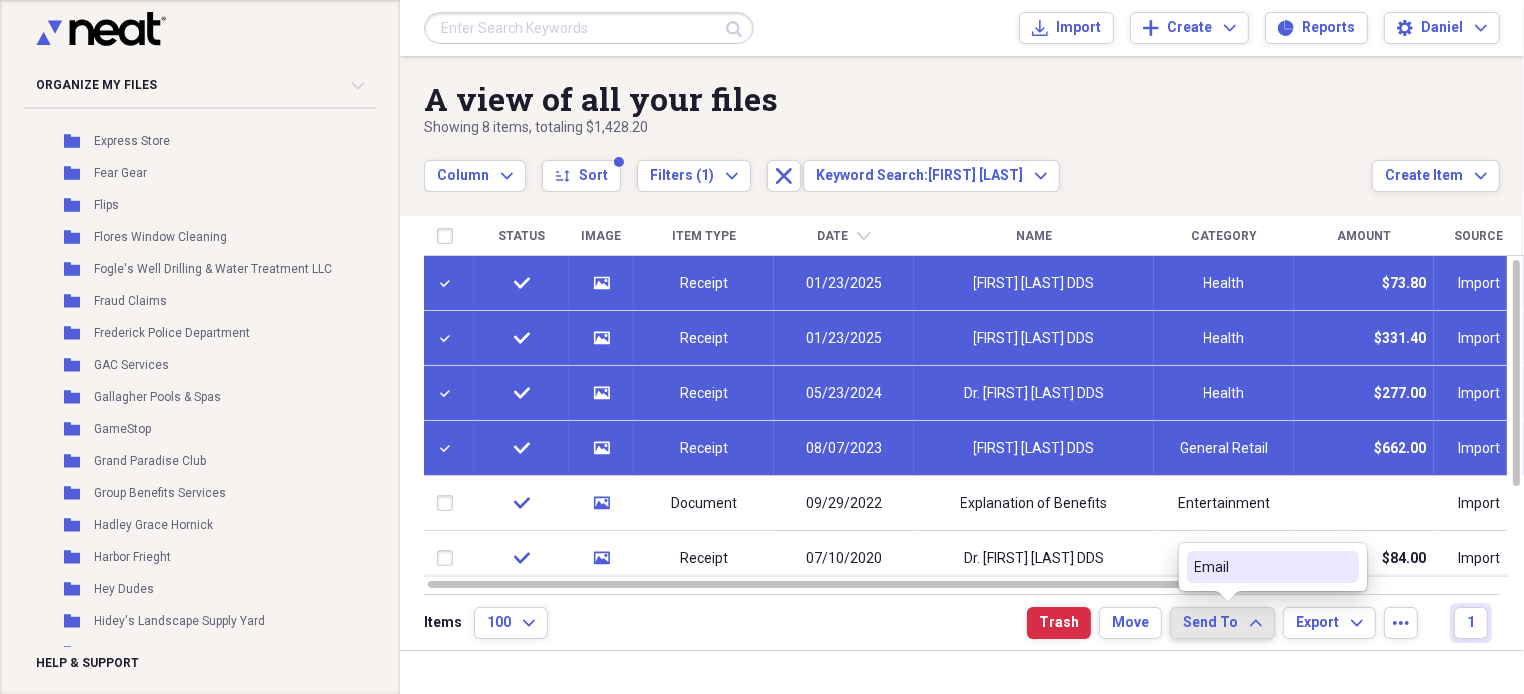 click on "Email" at bounding box center (1261, 567) 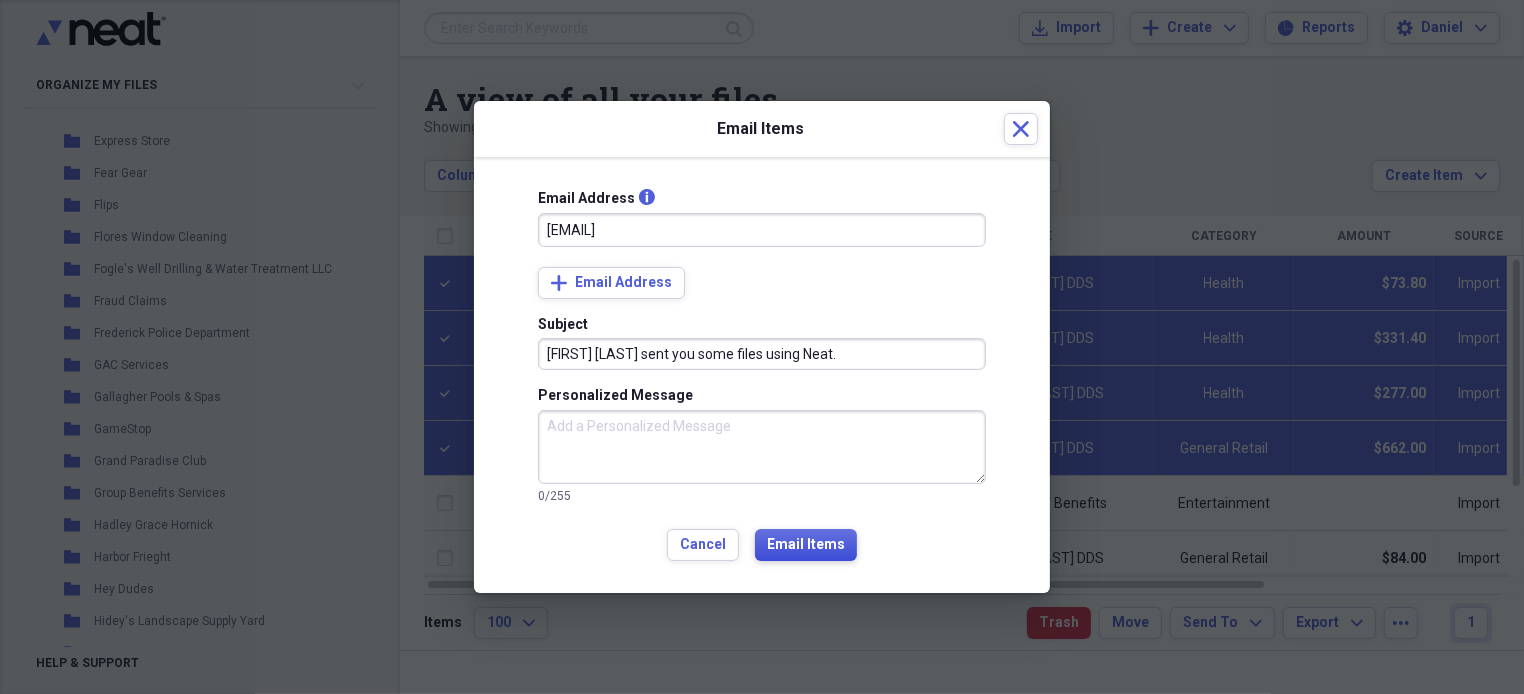 type on "[EMAIL]" 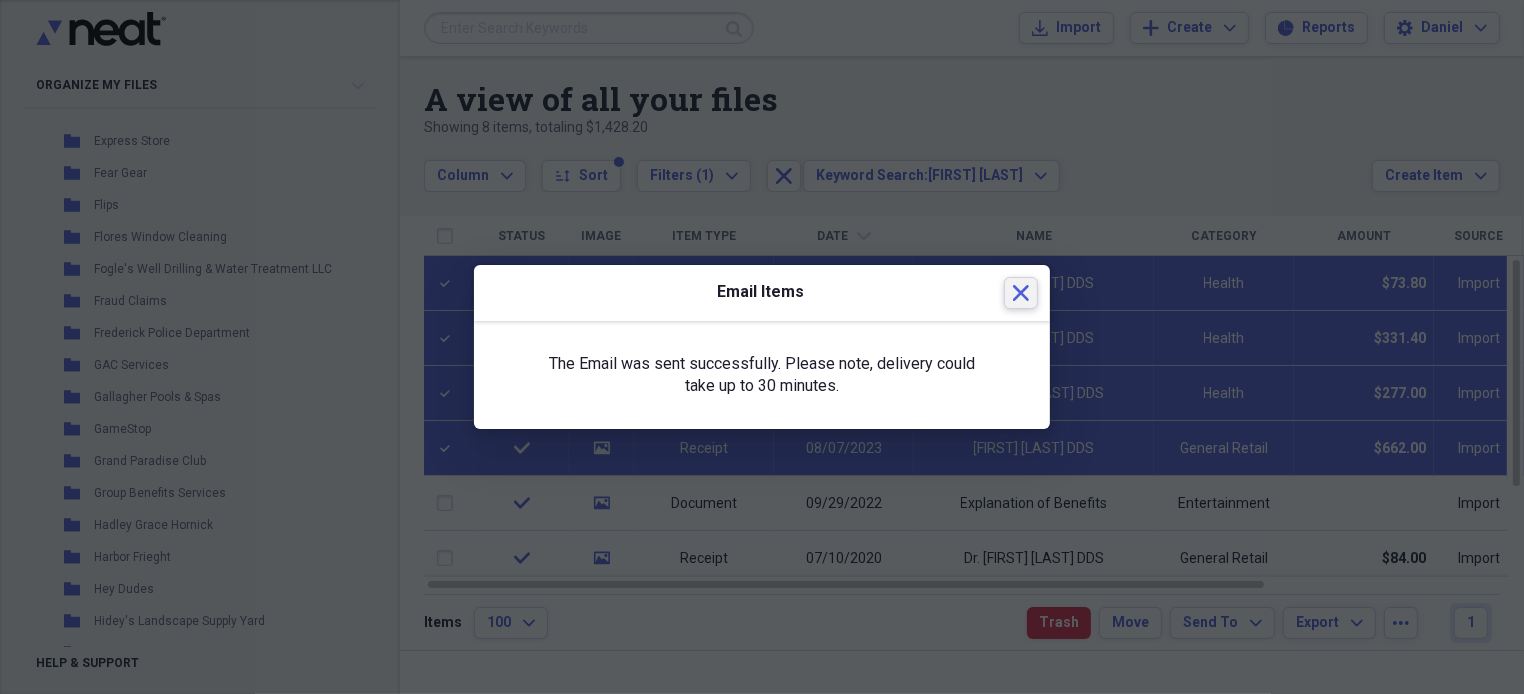 click on "Close" at bounding box center [1021, 293] 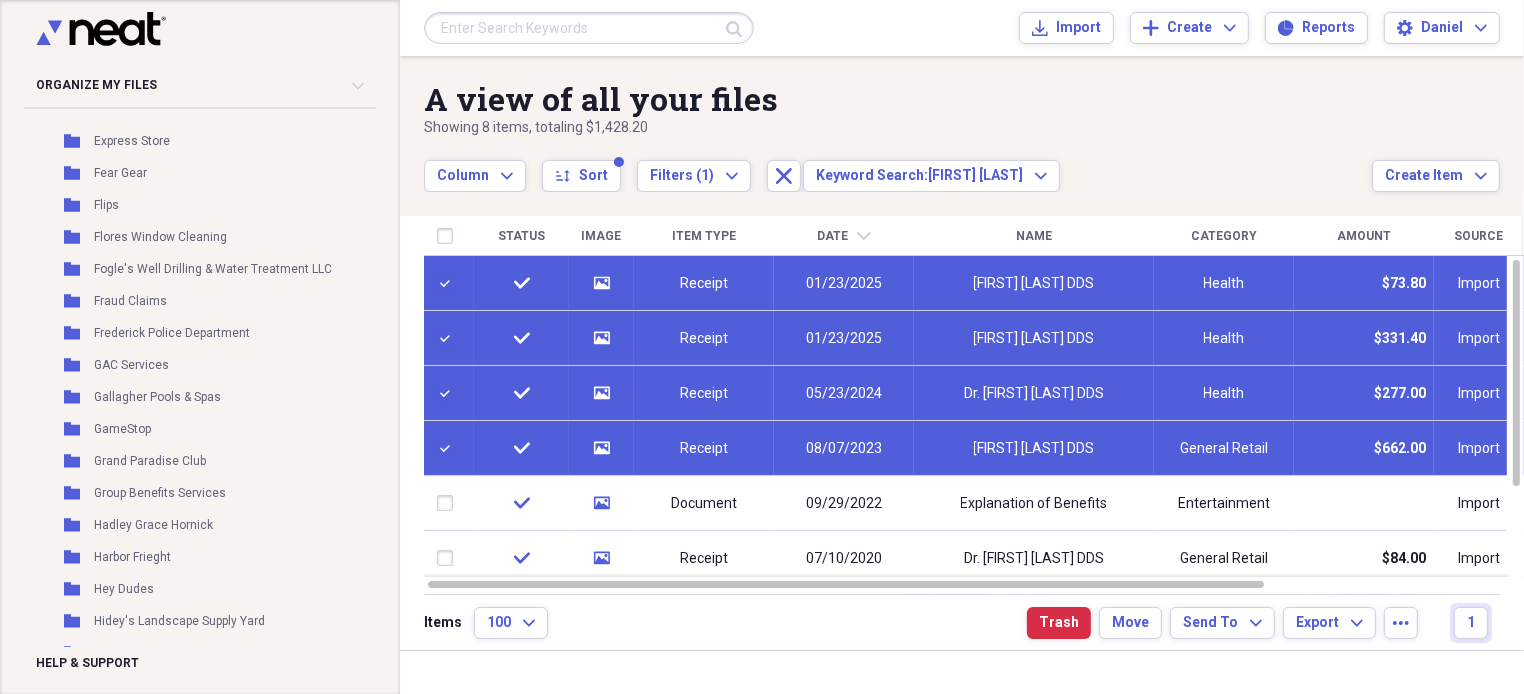 click on "01/23/2025" at bounding box center [844, 283] 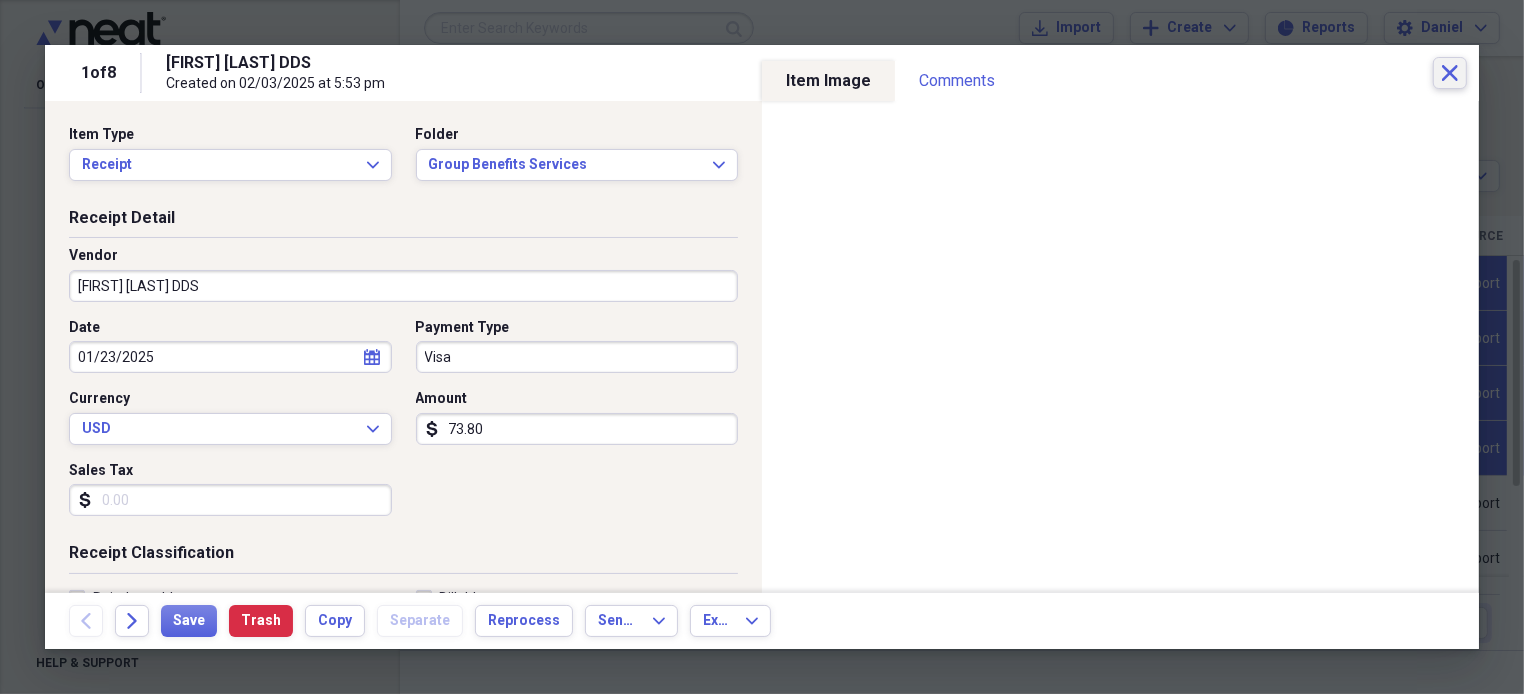 click 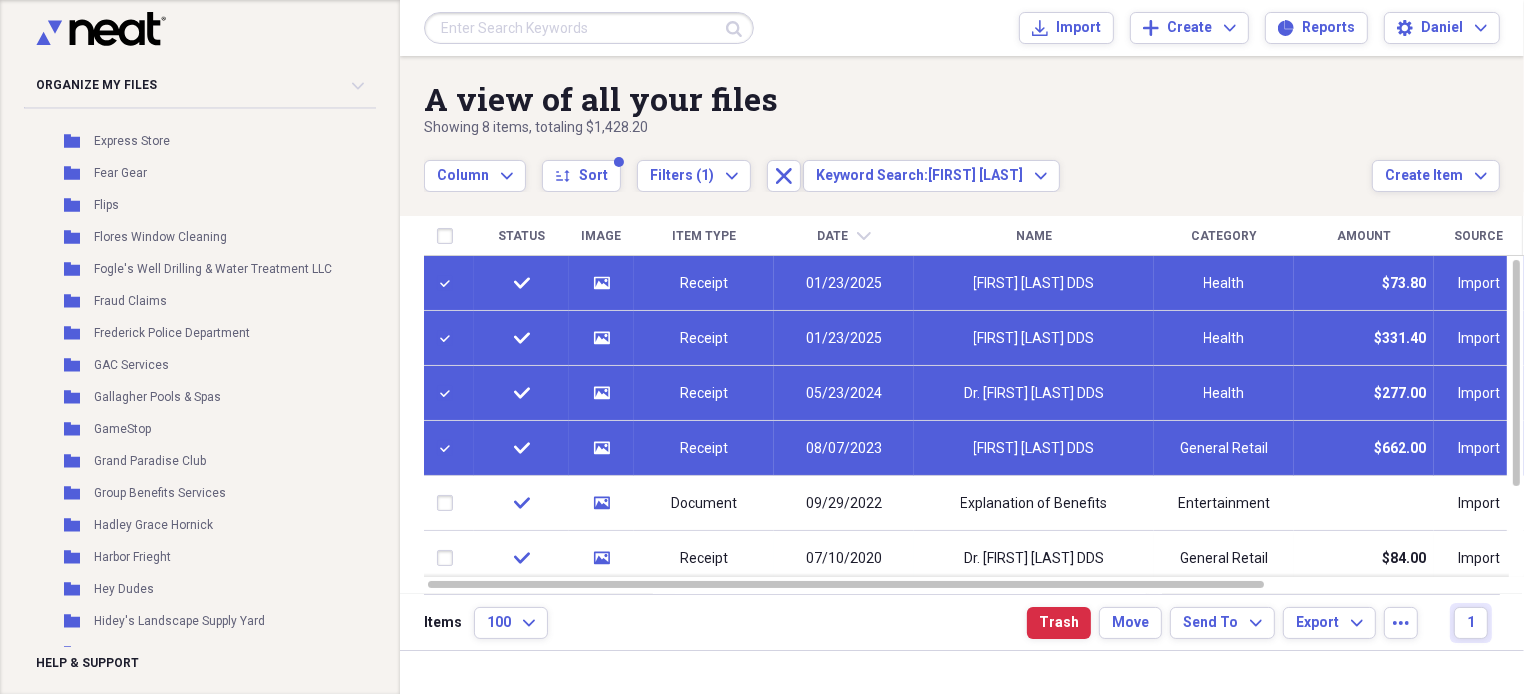 click on "Receipt" at bounding box center (704, 338) 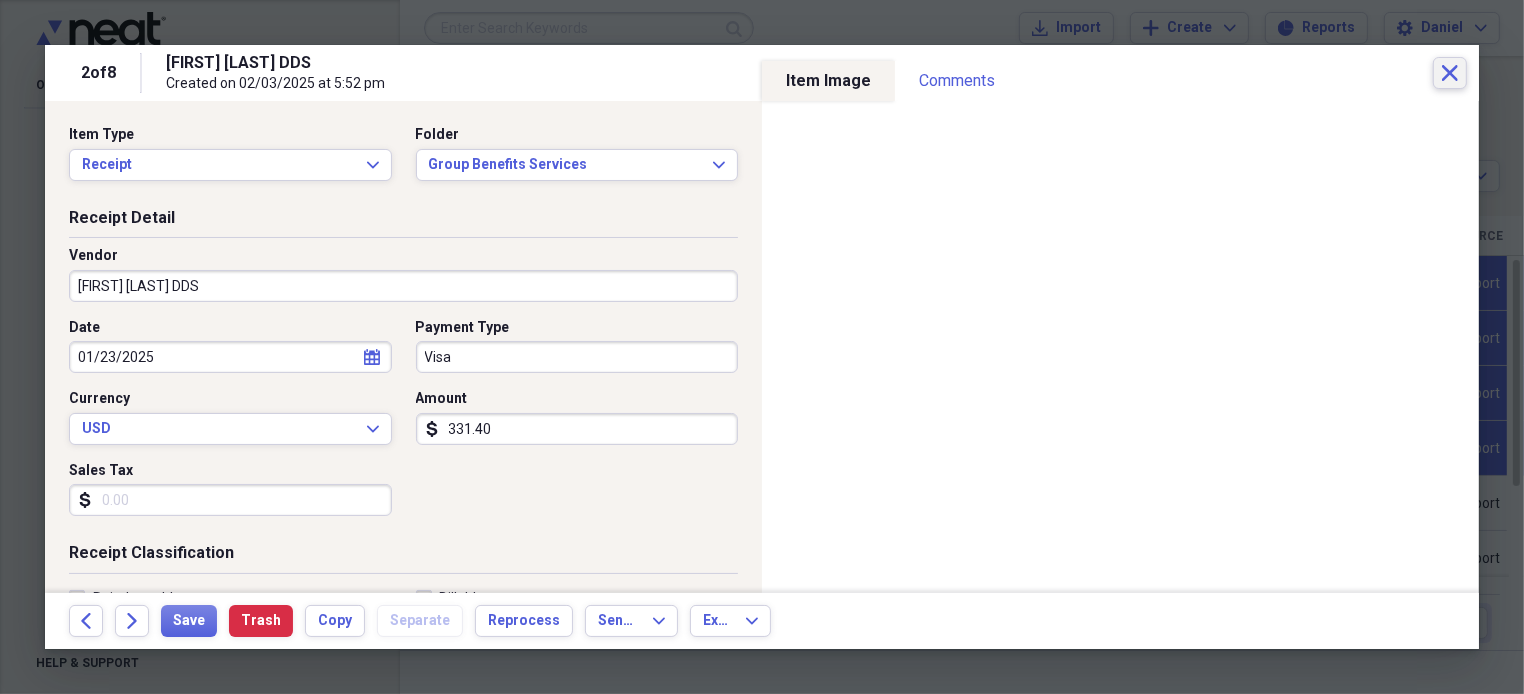 click on "Close" 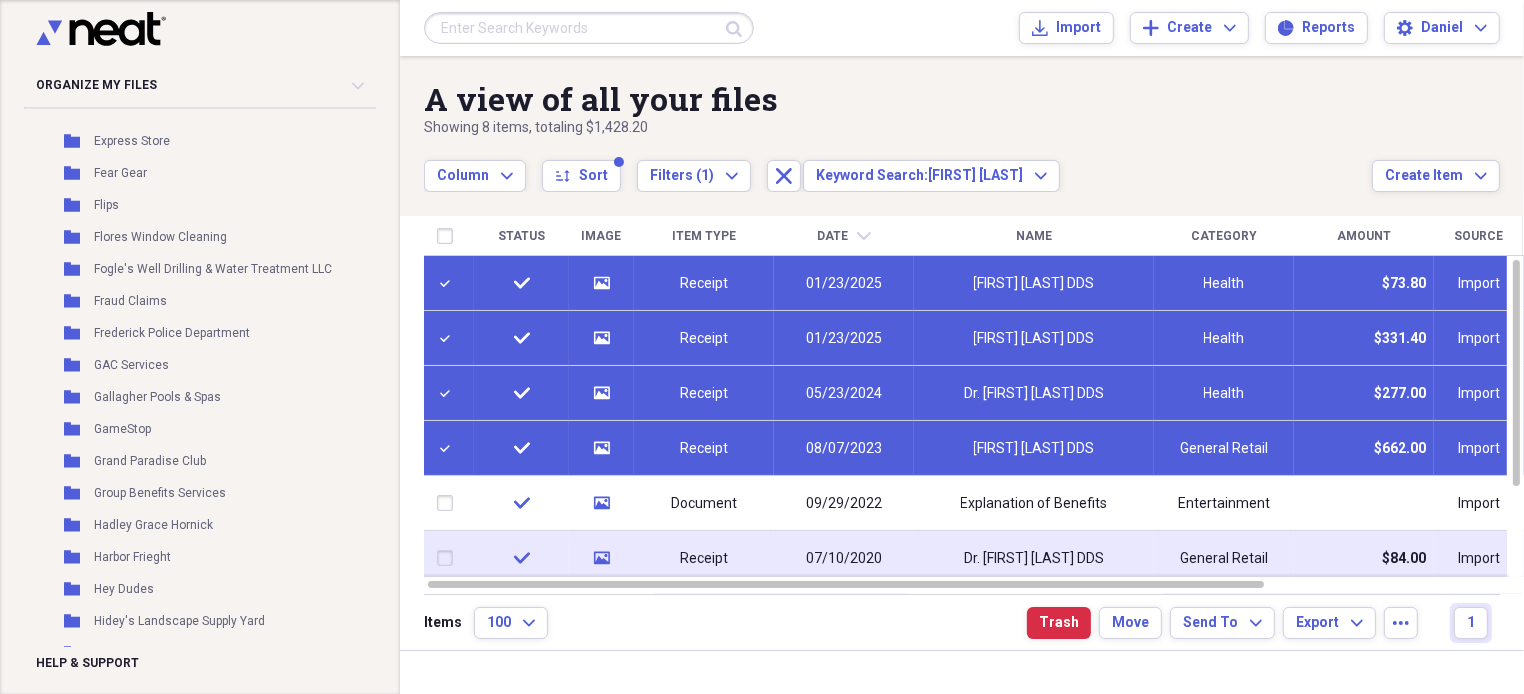 click on "Dr. [FIRST] [LAST] DDS" at bounding box center (1034, 559) 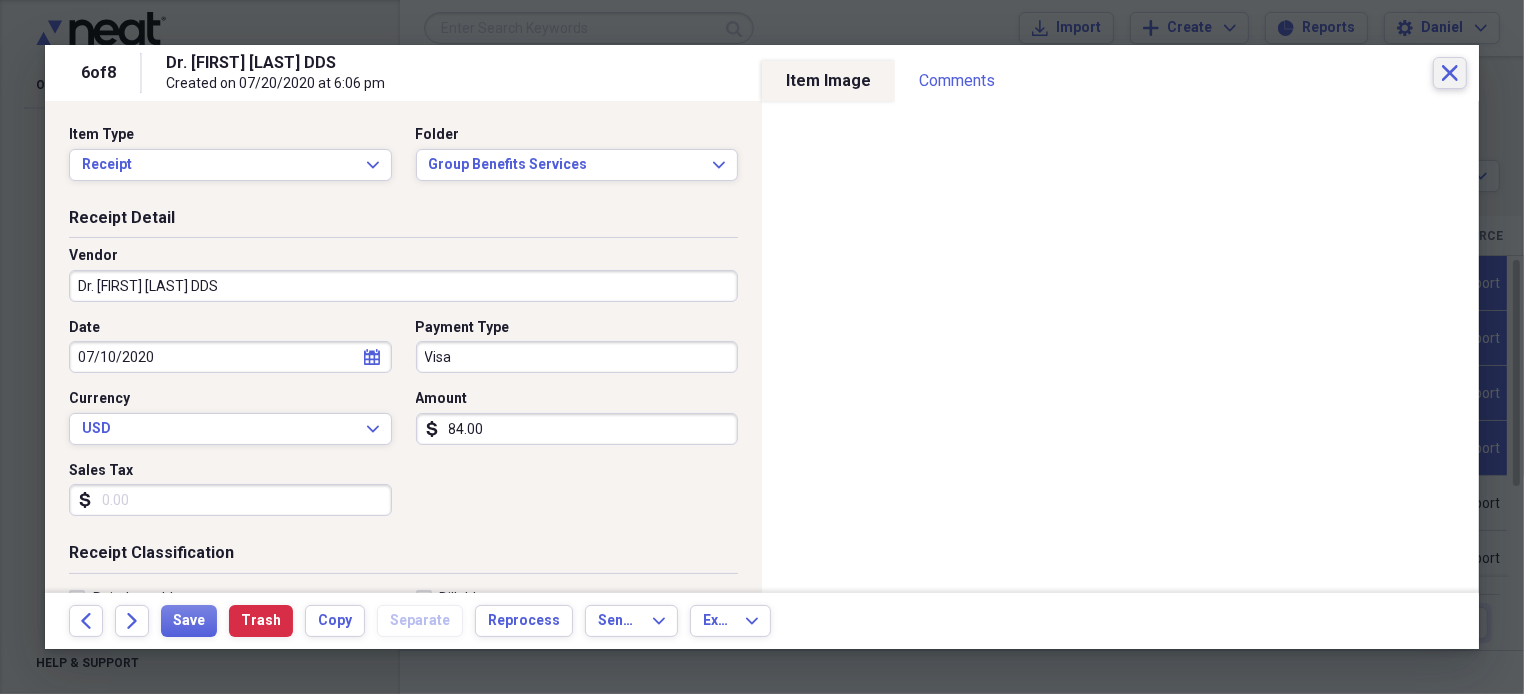 drag, startPoint x: 1434, startPoint y: 54, endPoint x: 1447, endPoint y: 71, distance: 21.400934 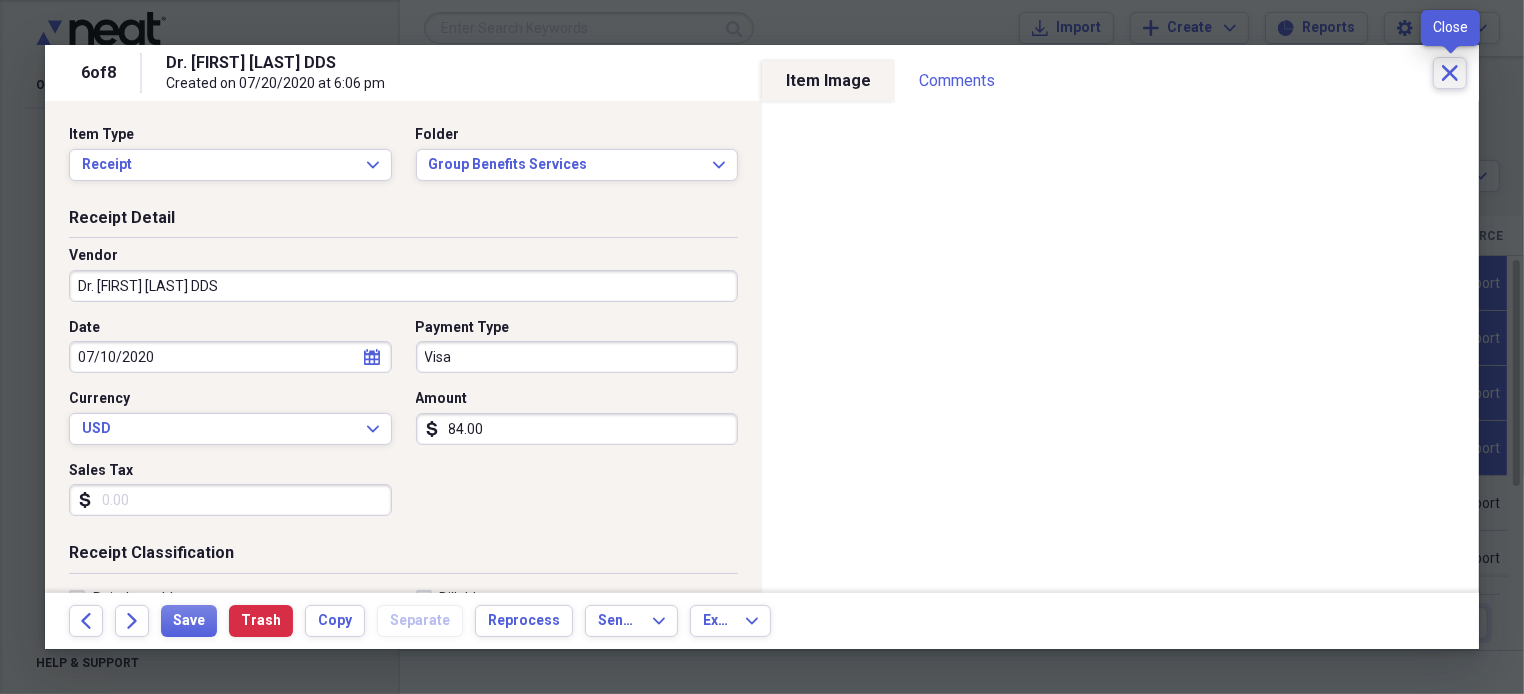 click 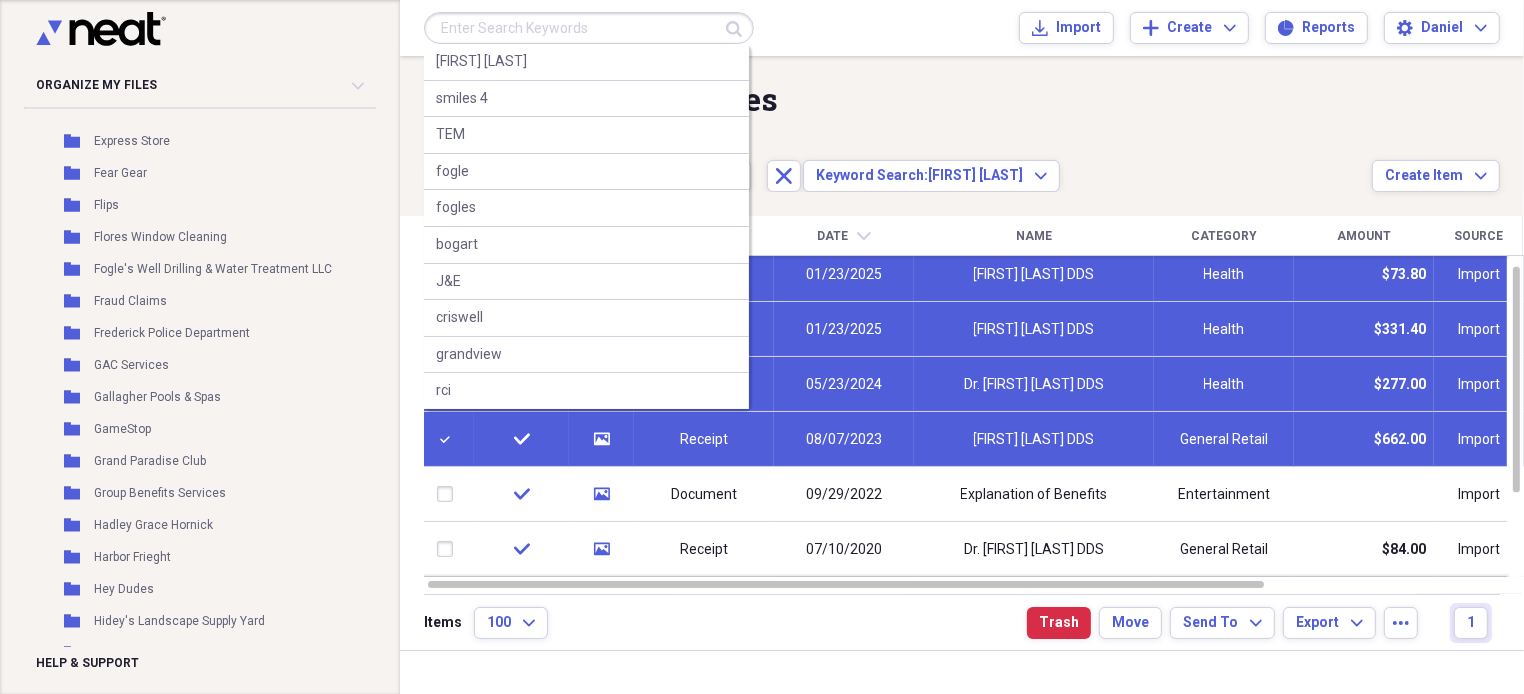 click at bounding box center [589, 28] 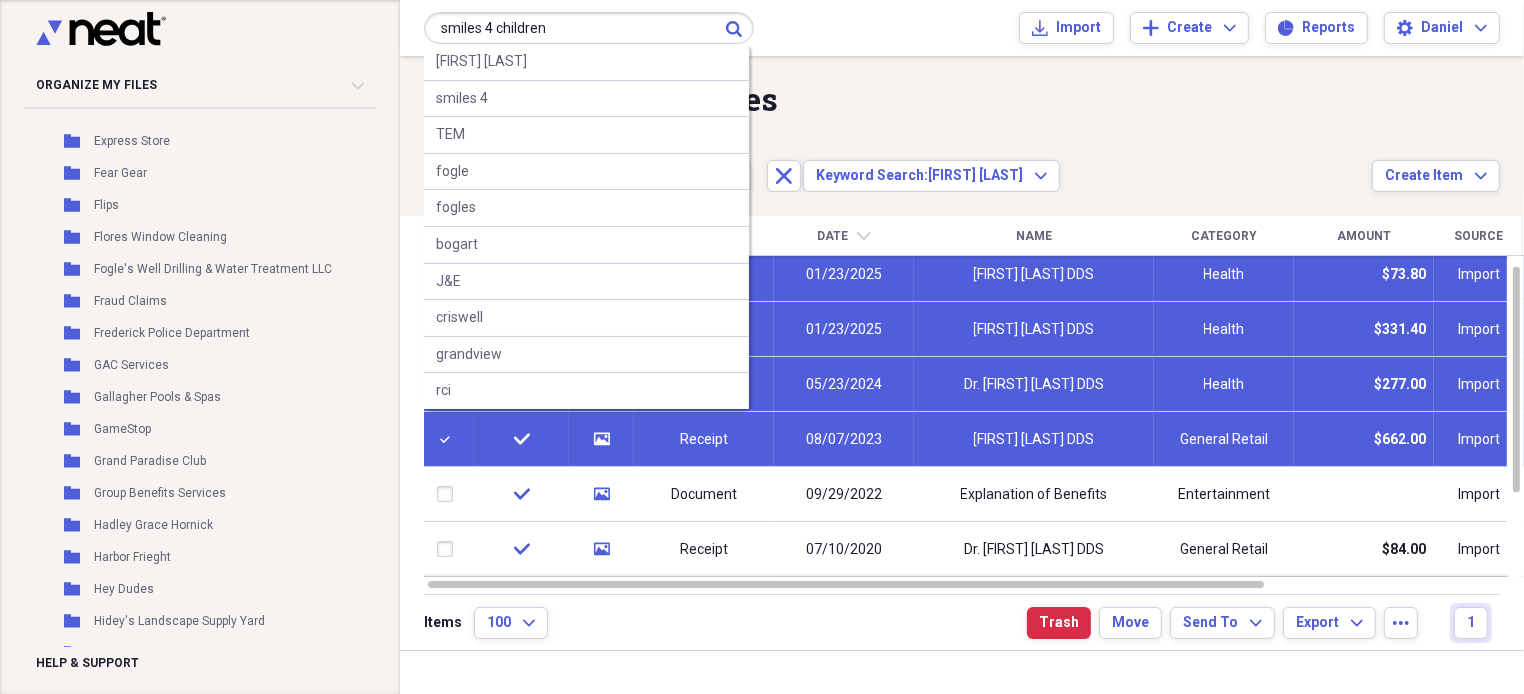type on "smiles 4 children" 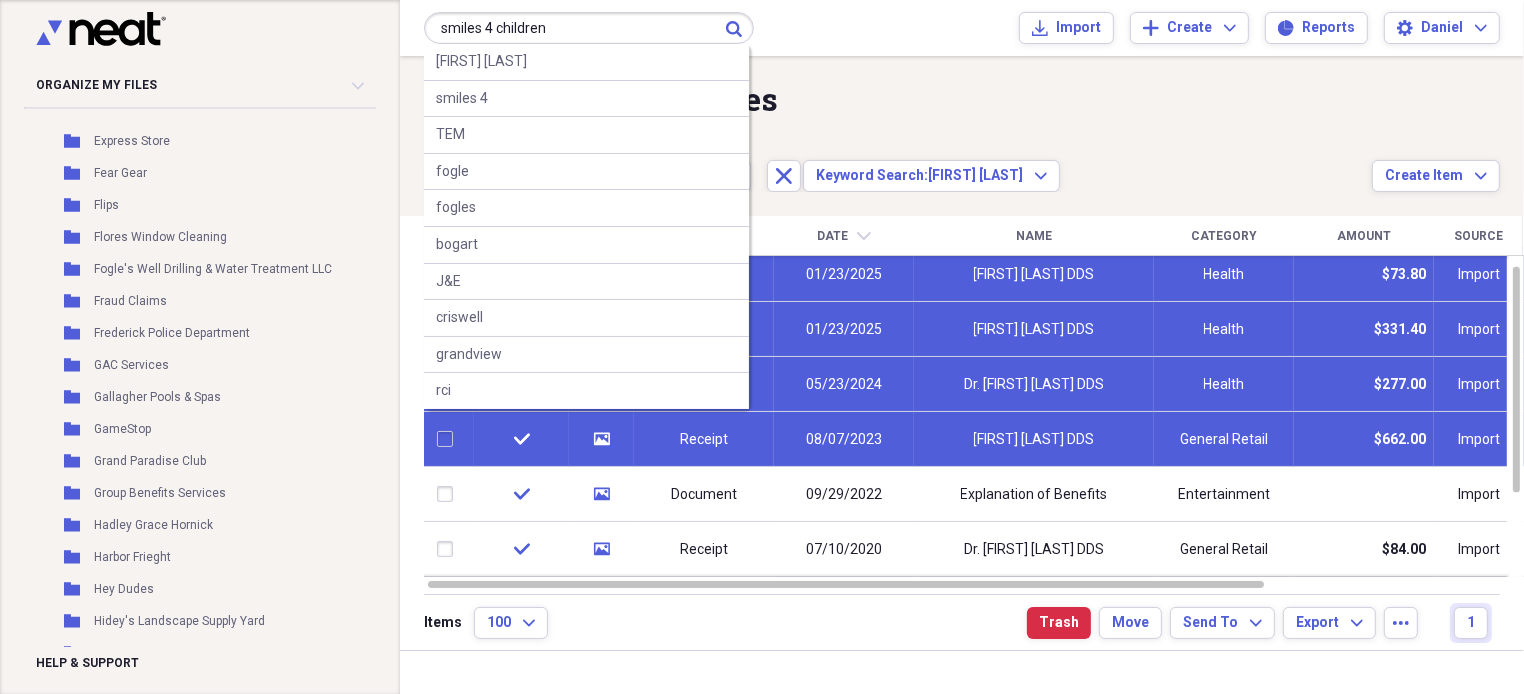 type 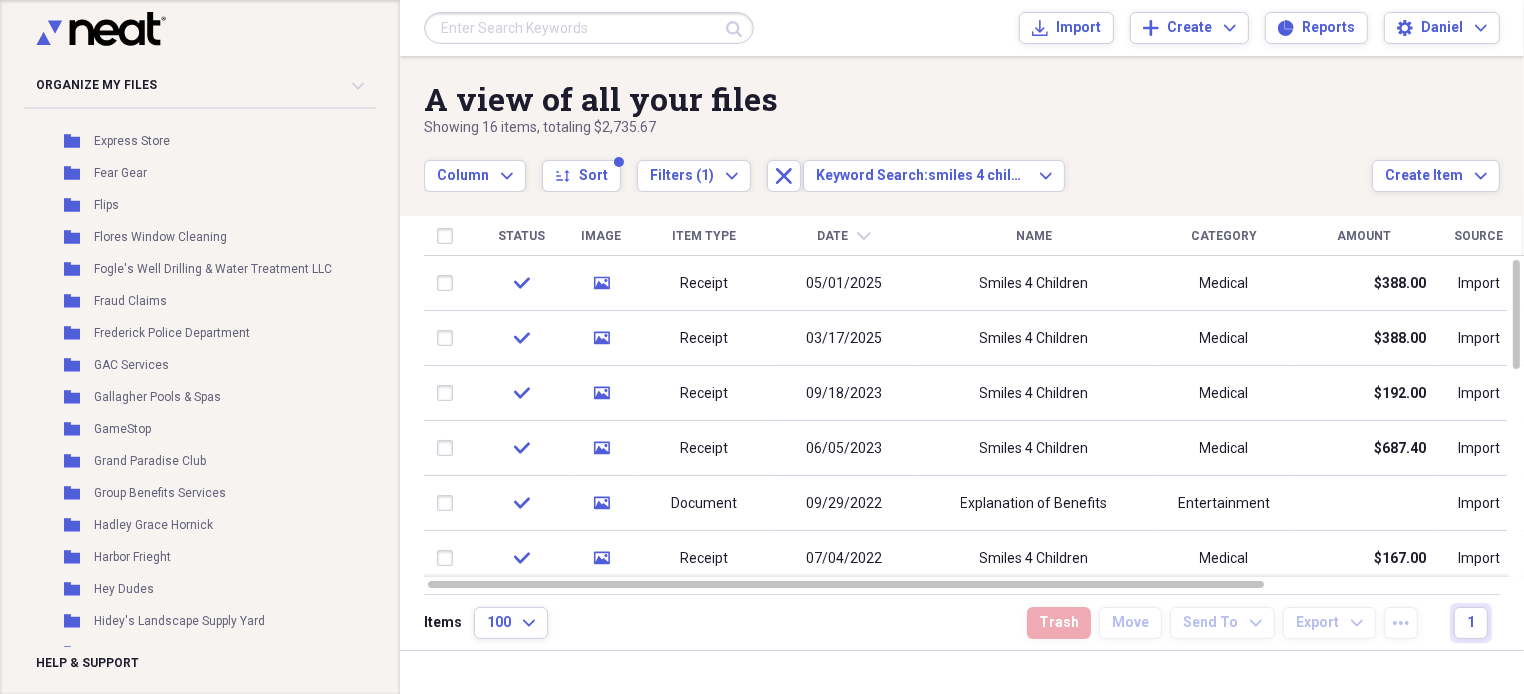 click on "Date" at bounding box center [833, 236] 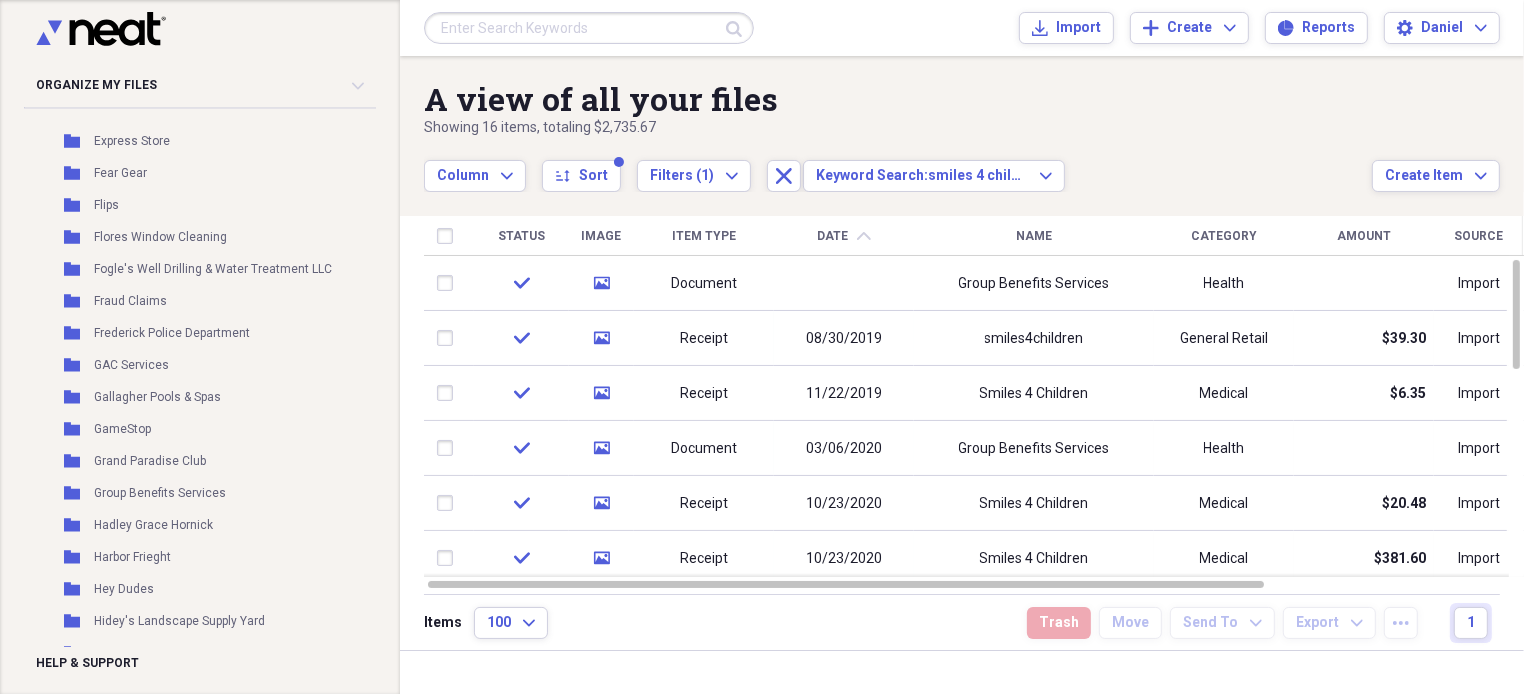 click on "Date" at bounding box center (833, 236) 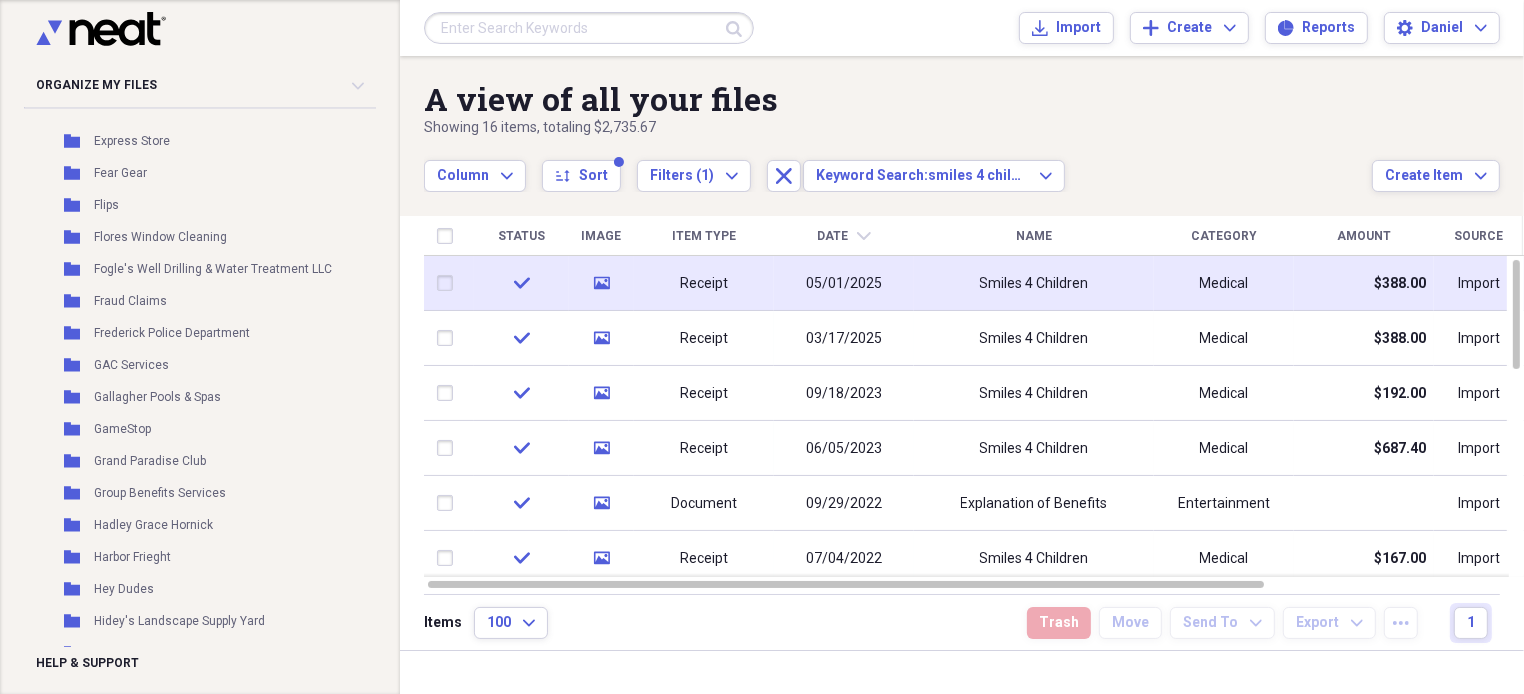 click at bounding box center (449, 283) 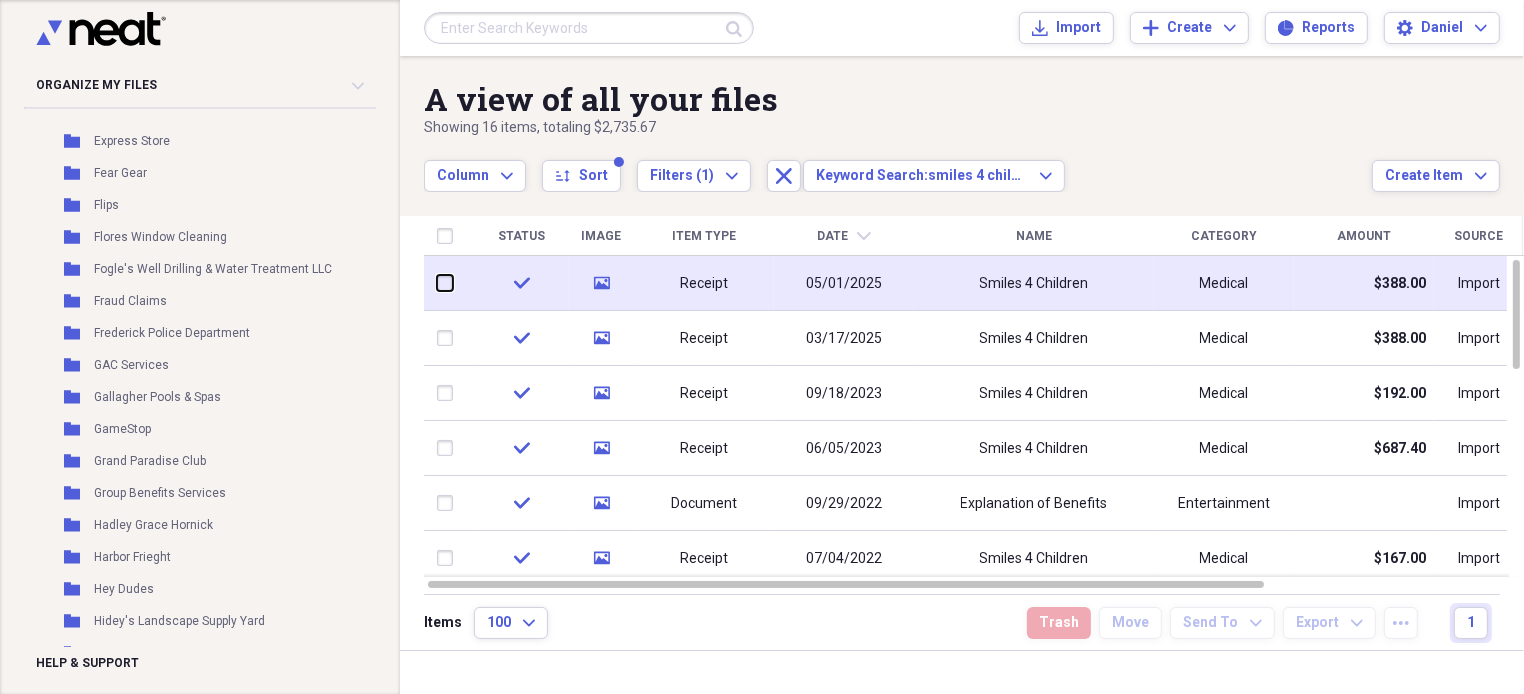 click at bounding box center [437, 283] 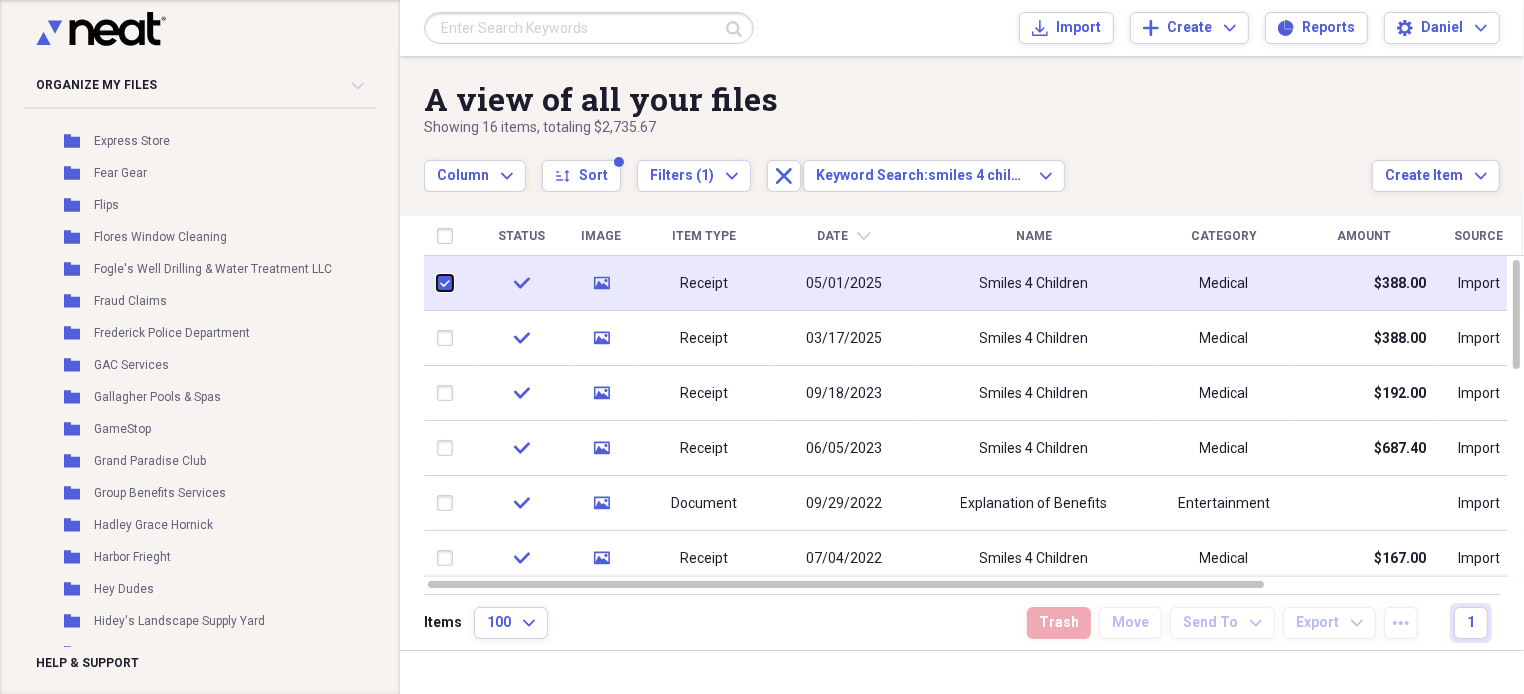 checkbox on "true" 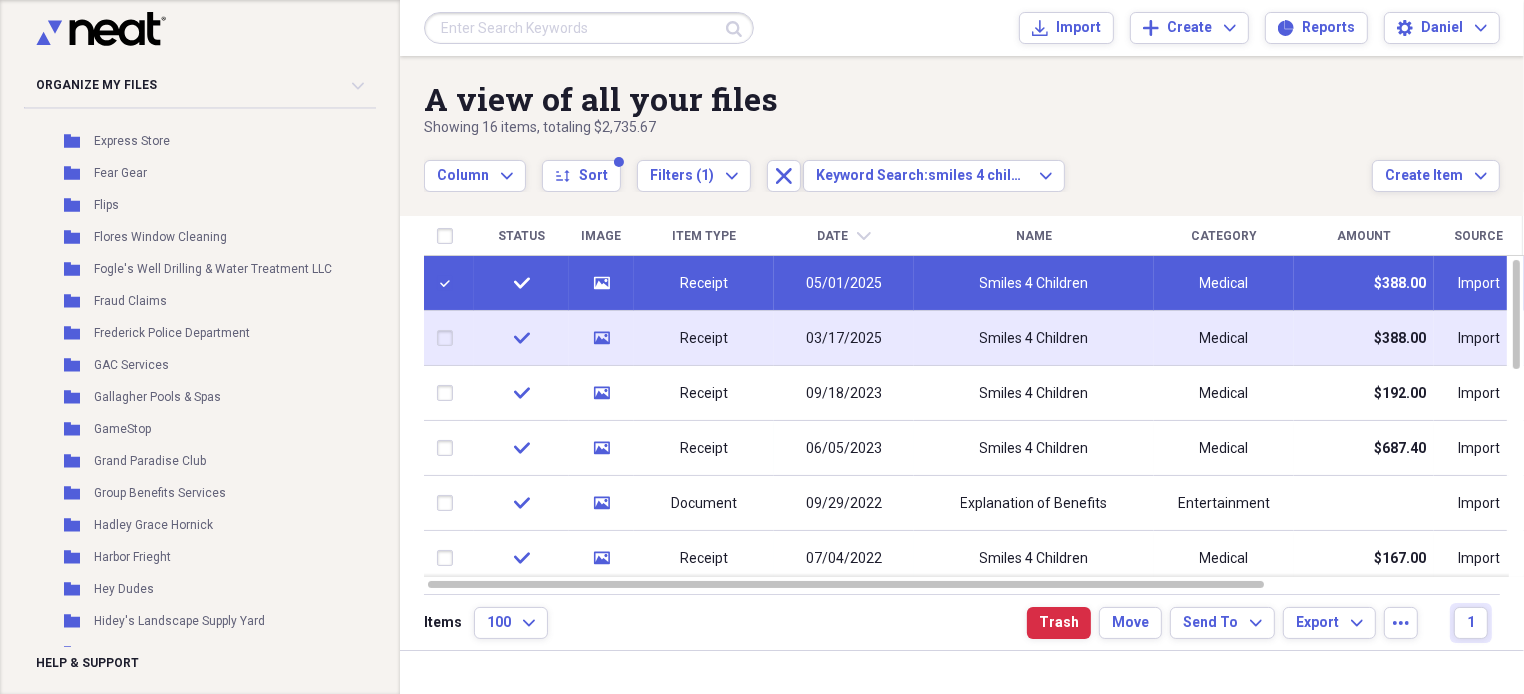 click at bounding box center (449, 338) 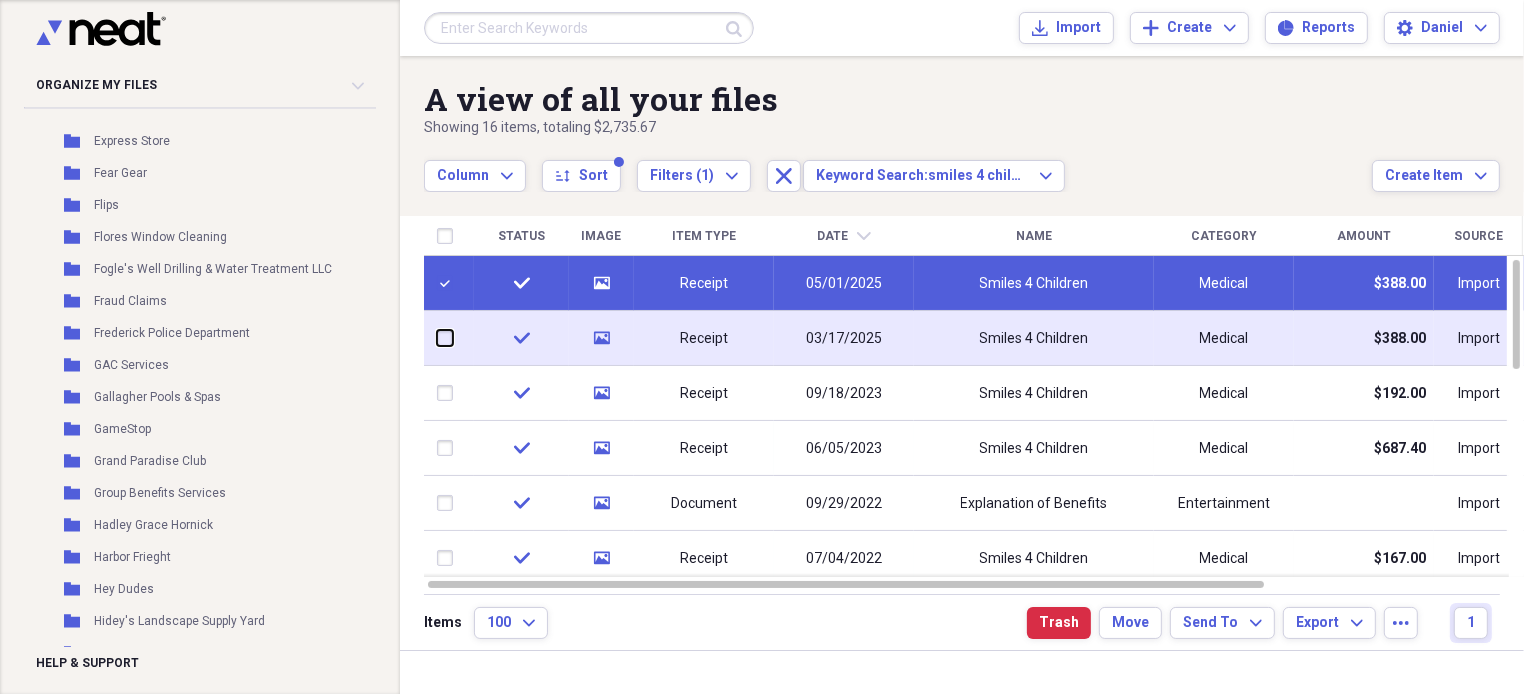 click at bounding box center [437, 338] 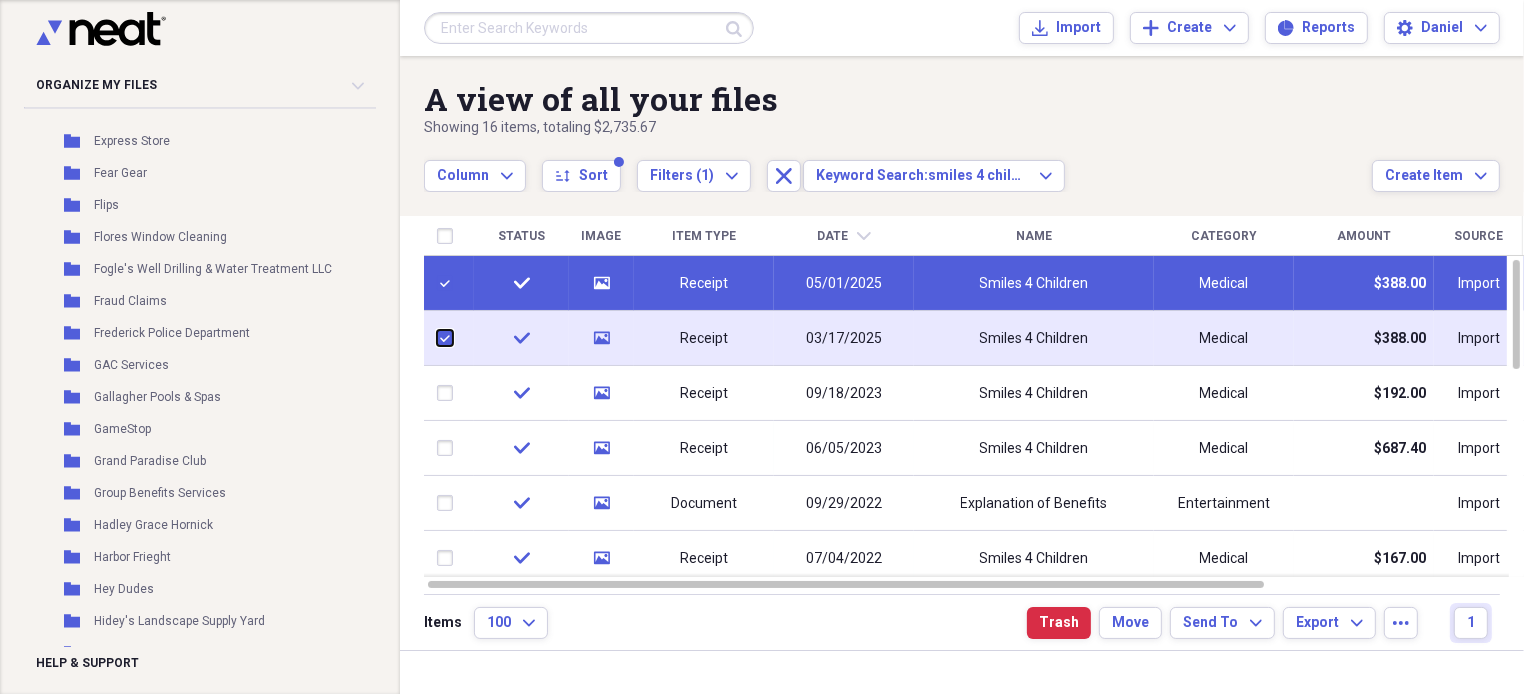 checkbox on "true" 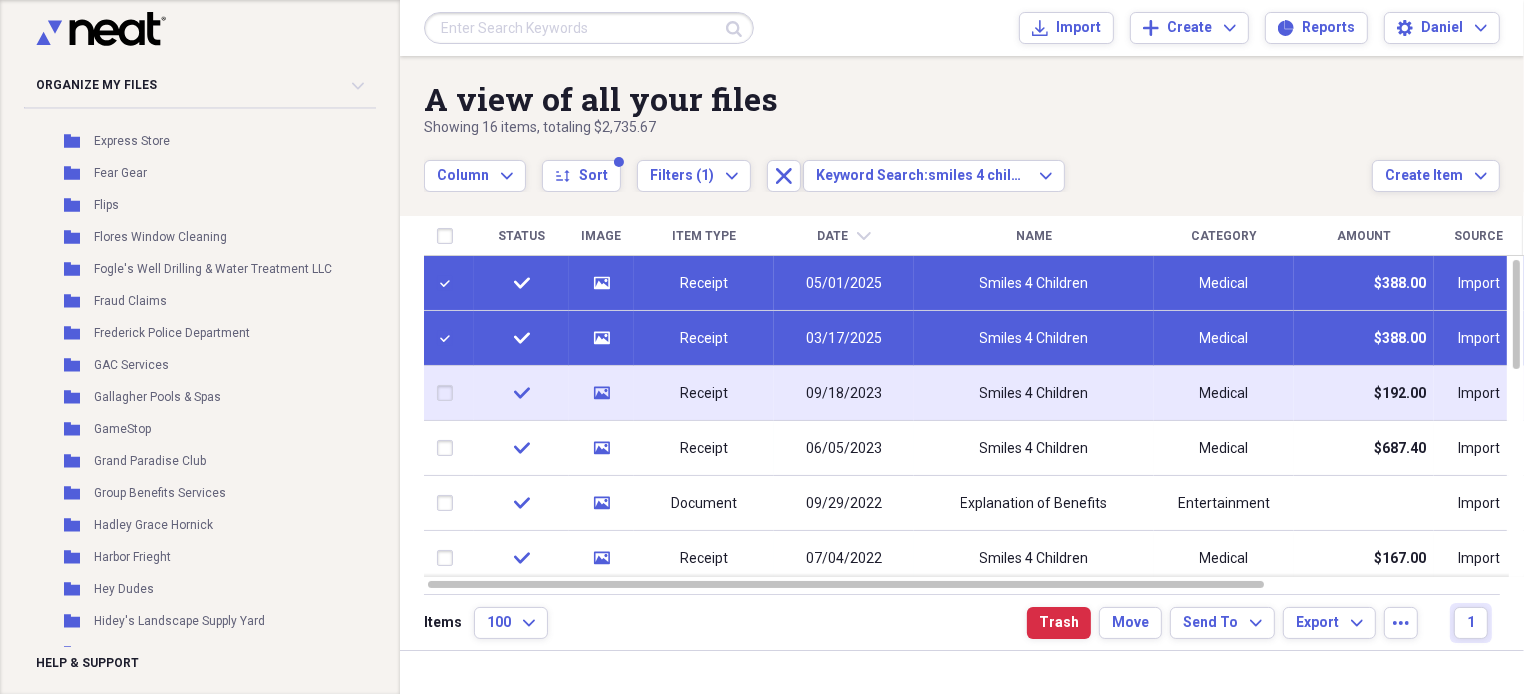 click at bounding box center (449, 393) 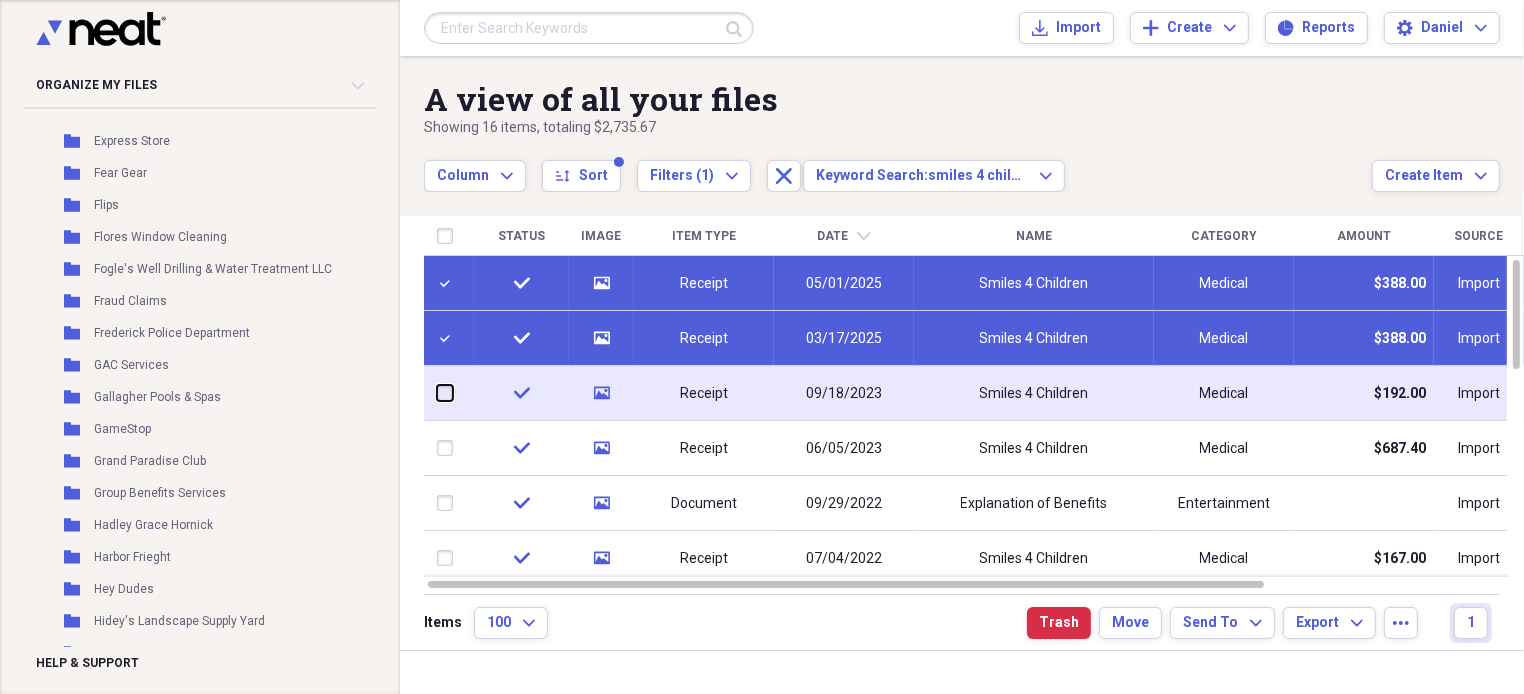 click at bounding box center [437, 393] 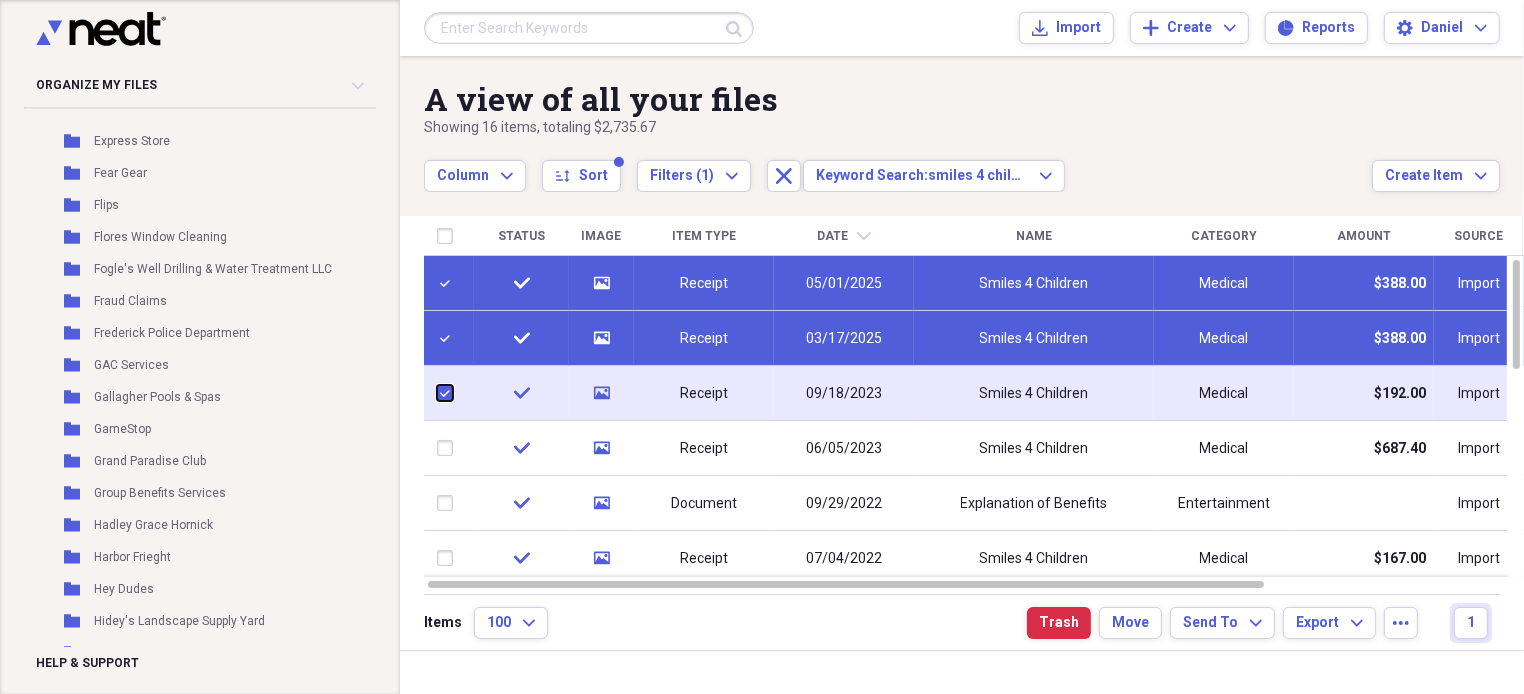 checkbox on "true" 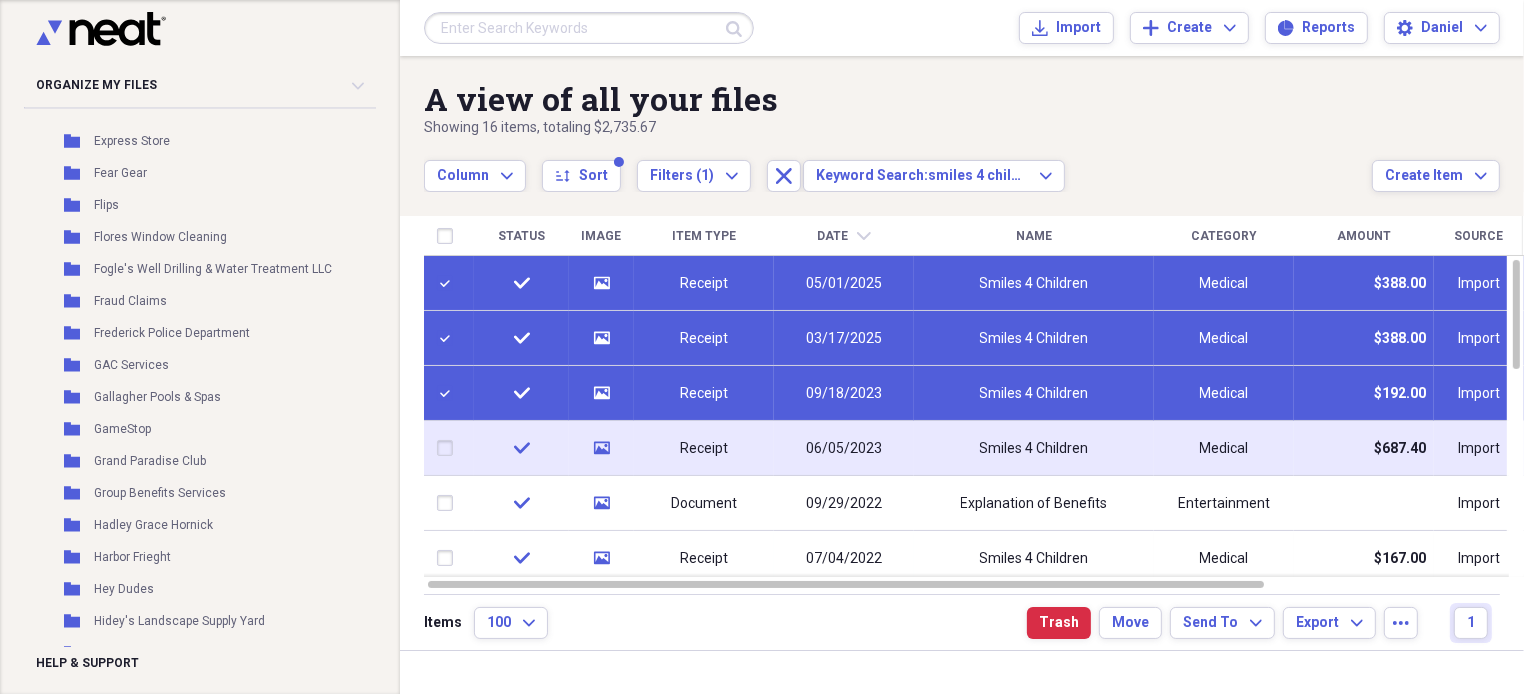 click at bounding box center (449, 448) 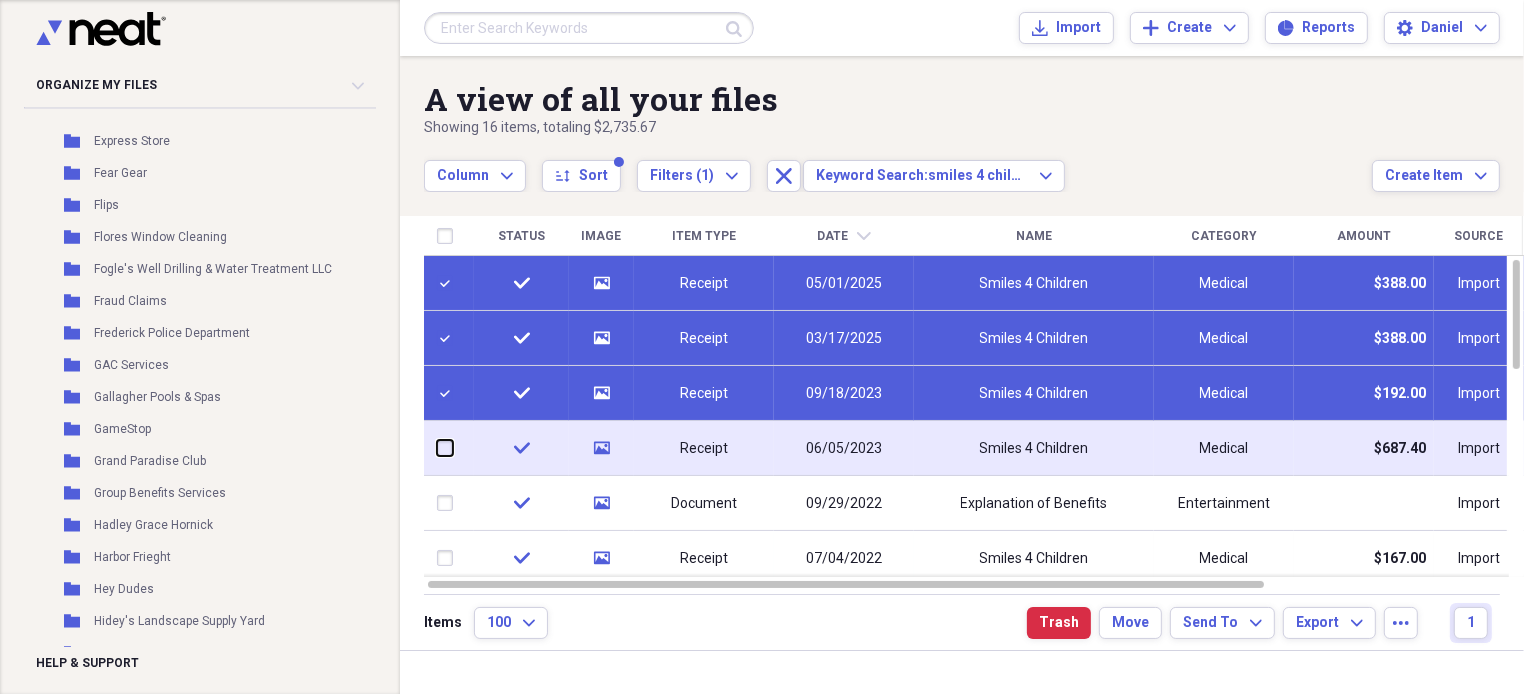 click at bounding box center (437, 448) 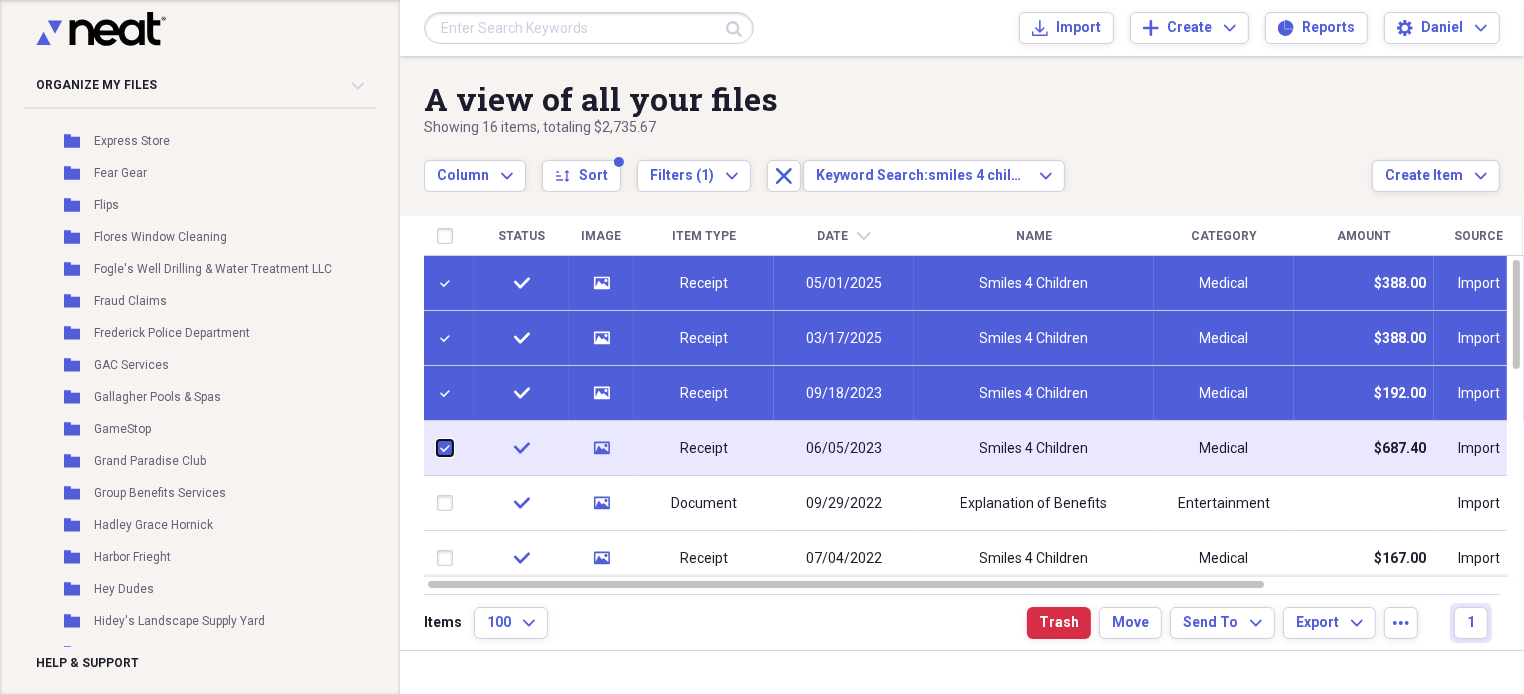 checkbox on "true" 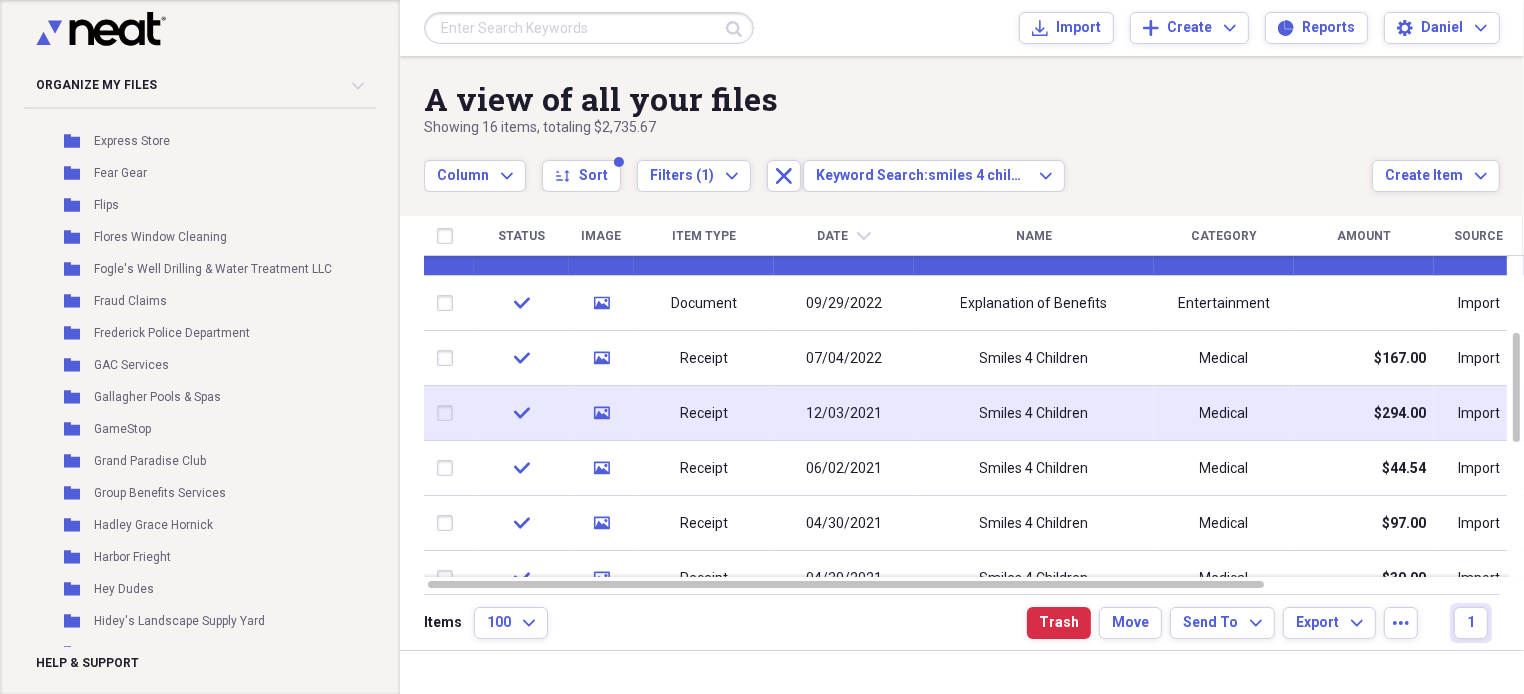 checkbox on "false" 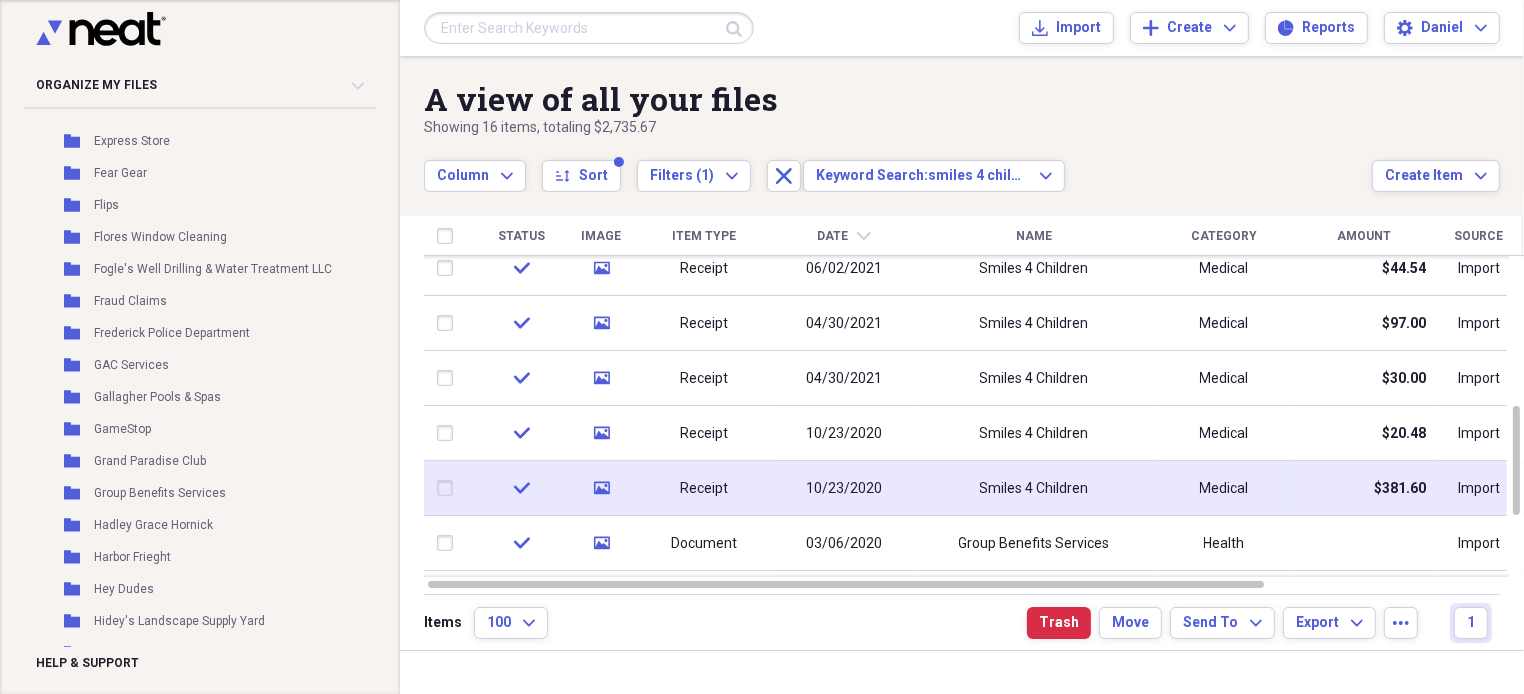 checkbox on "false" 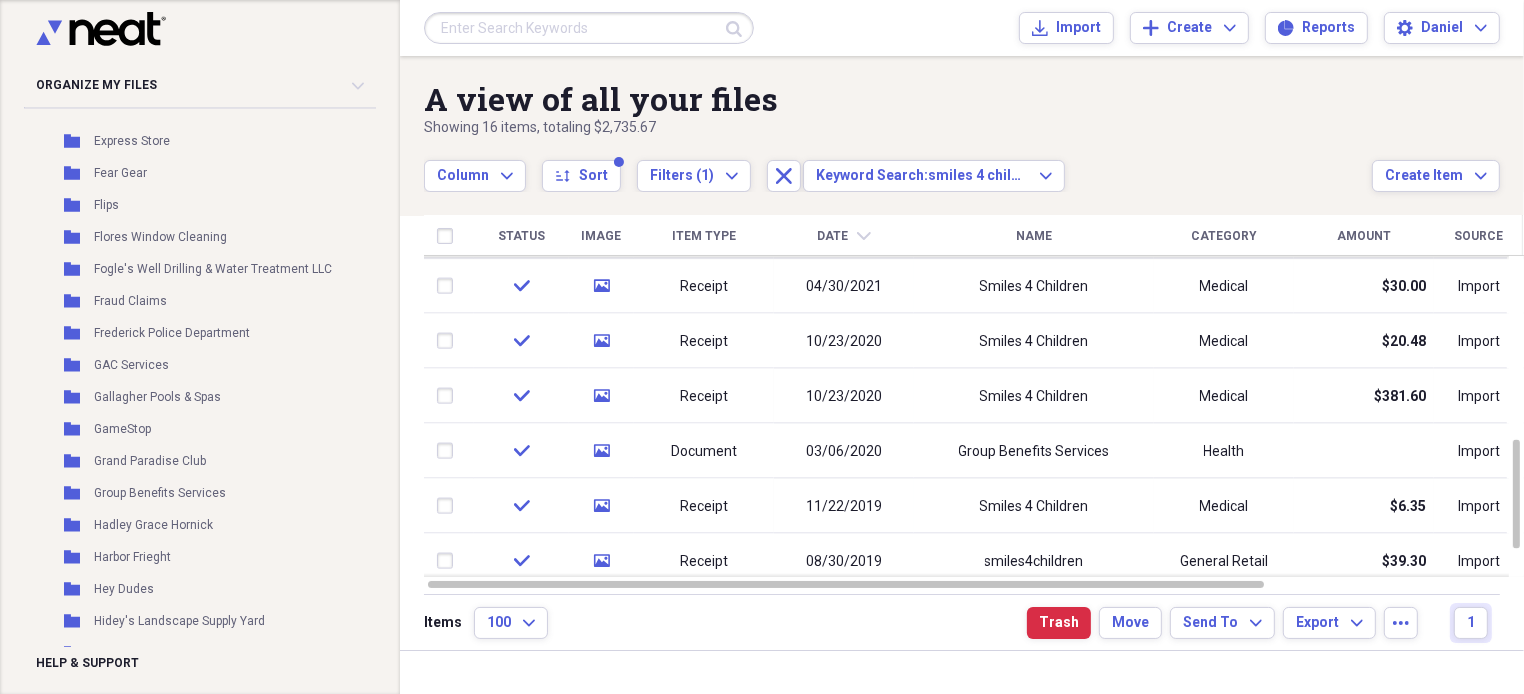 checkbox on "true" 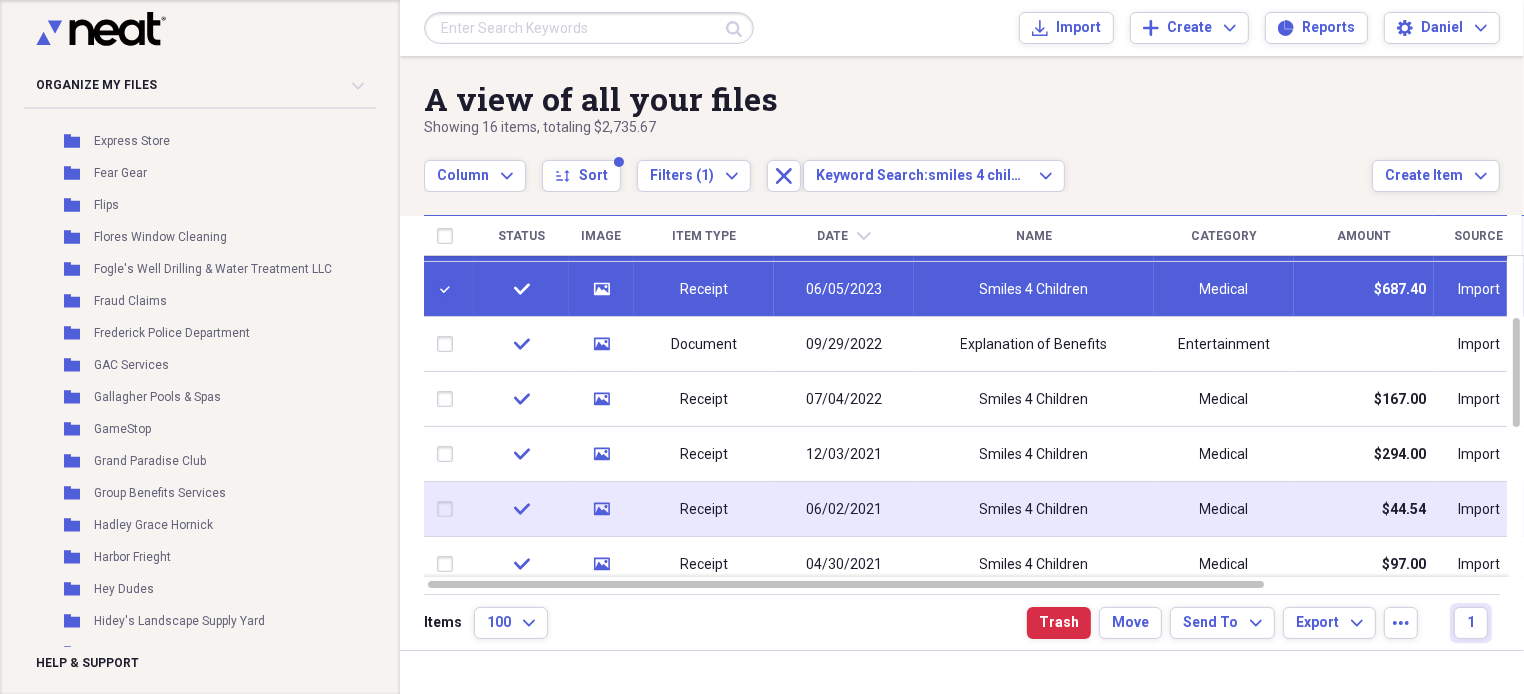 checkbox on "true" 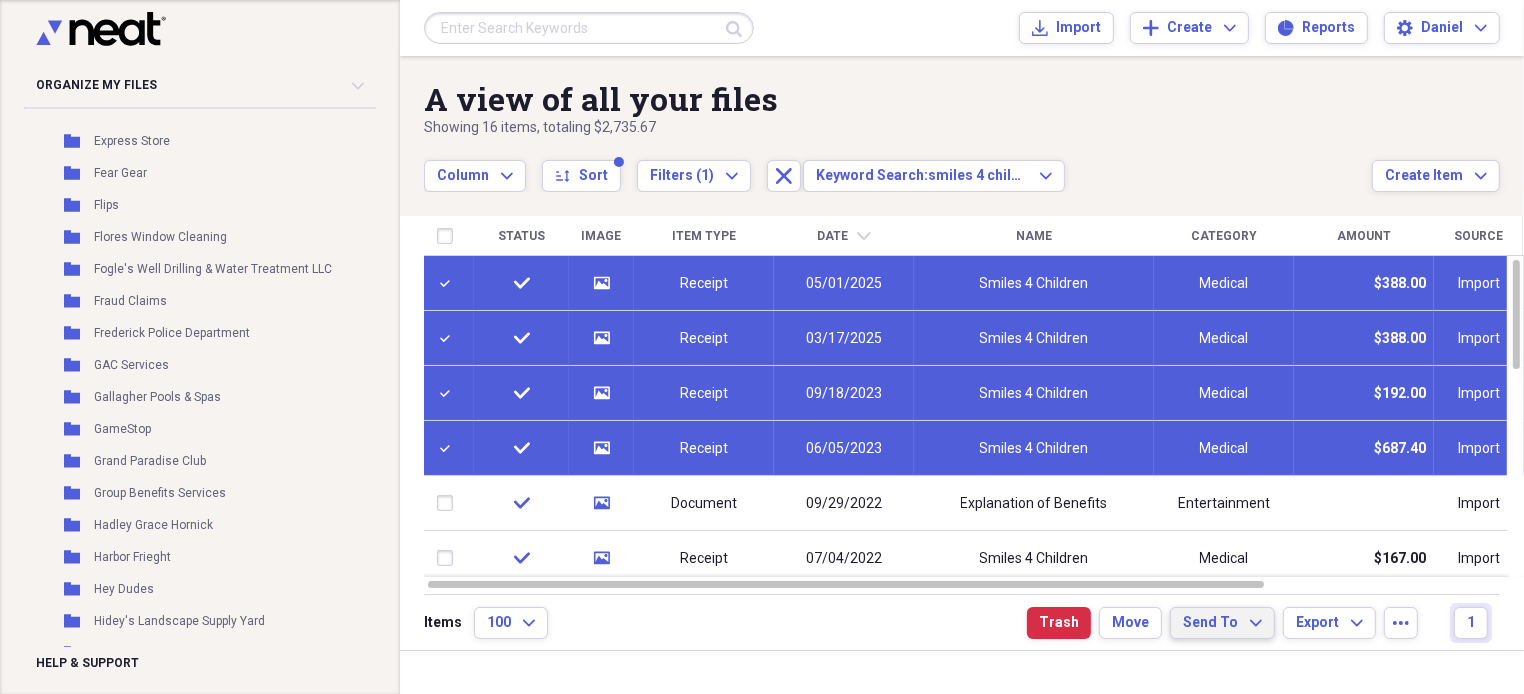 click on "Send To Expand" at bounding box center (1222, 623) 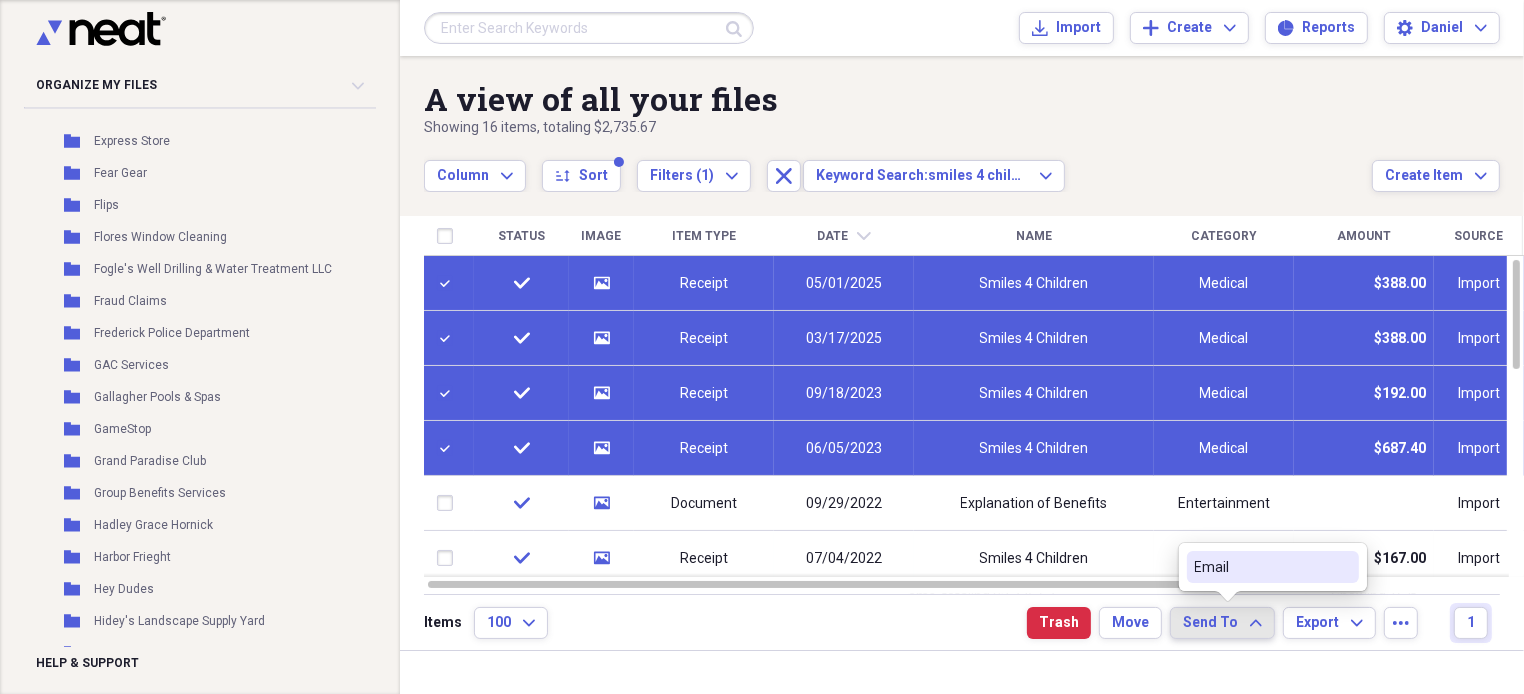 click on "Email" at bounding box center (1261, 567) 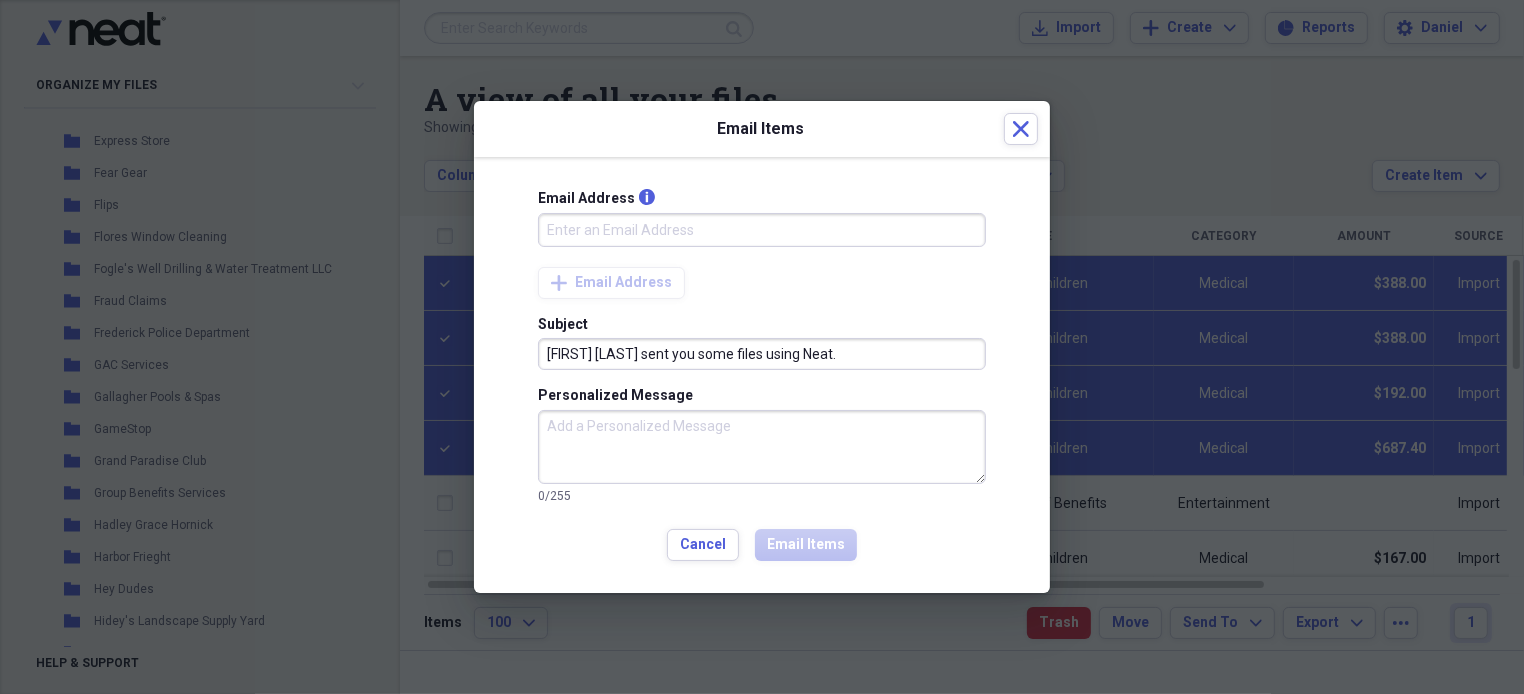 click at bounding box center [762, 347] 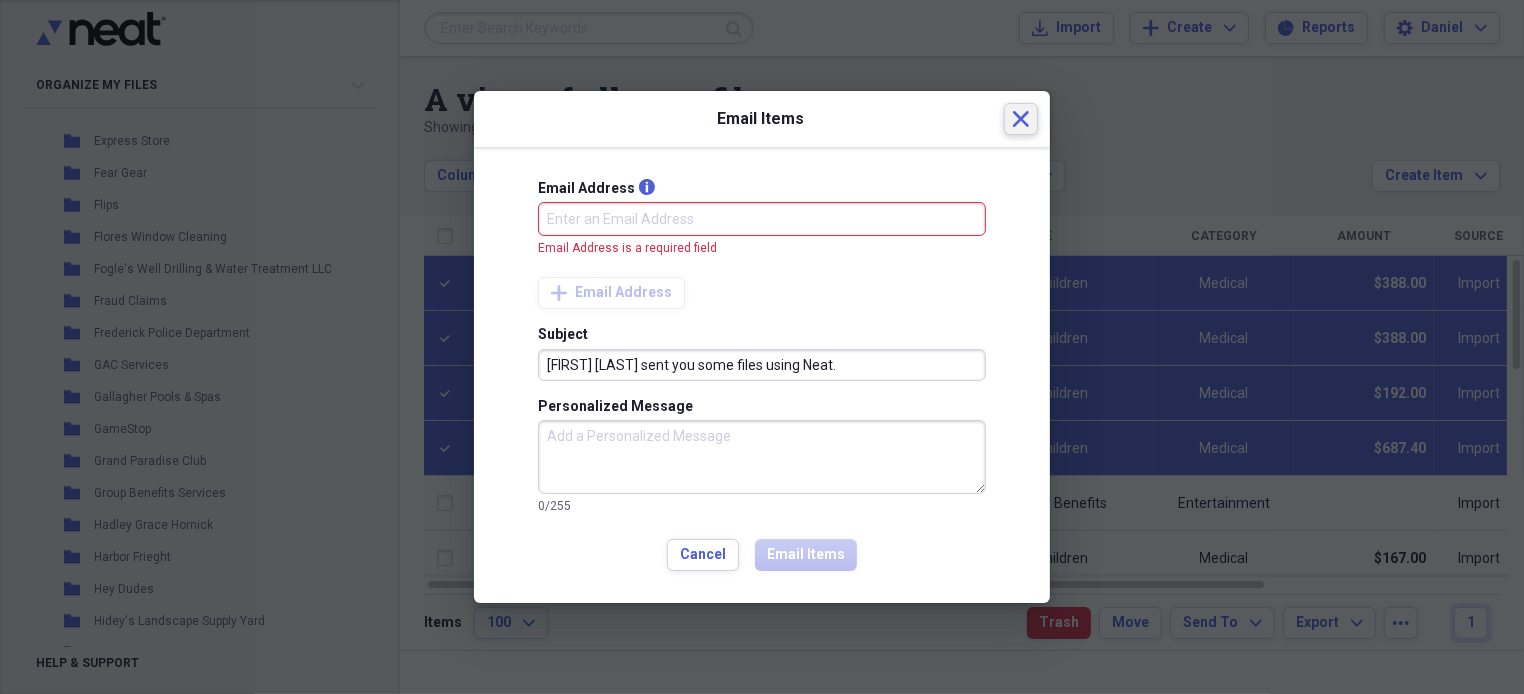click on "Close" at bounding box center [1021, 119] 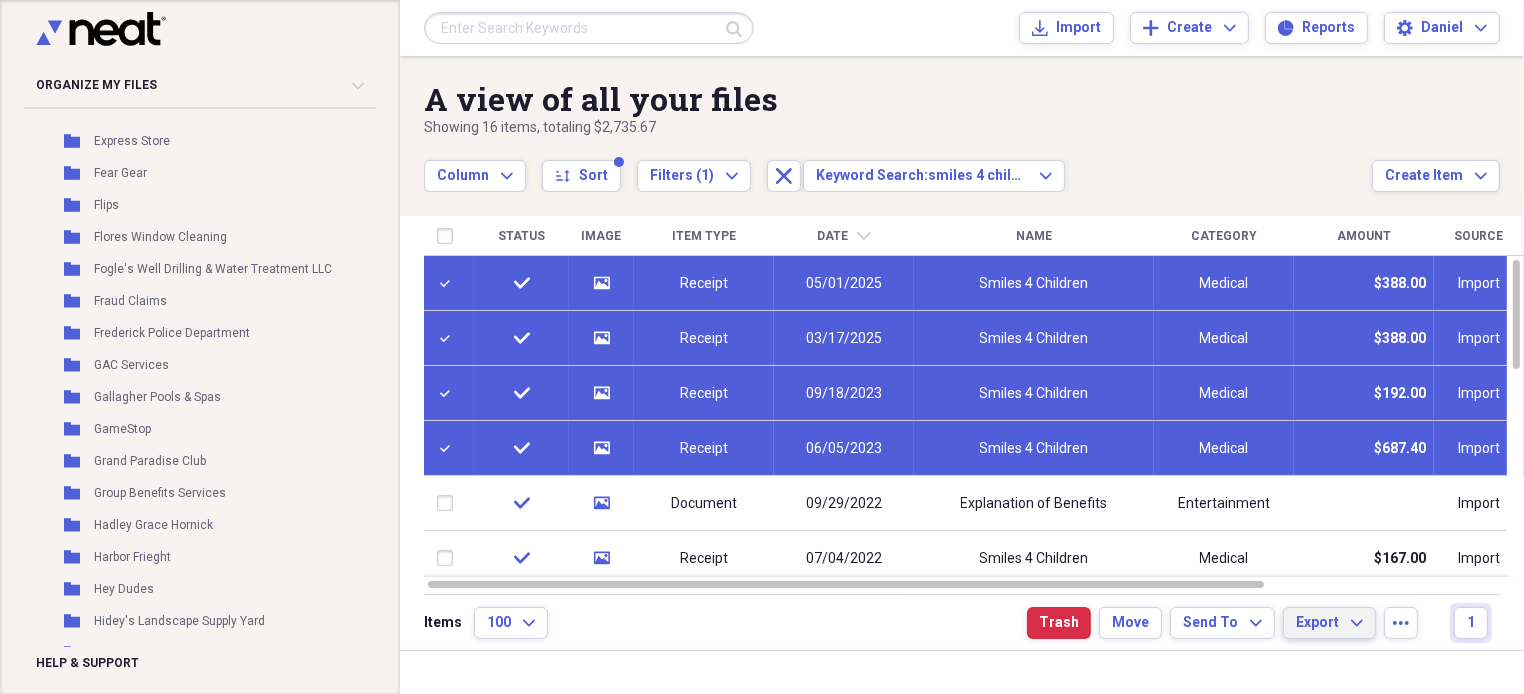 click on "Export Expand" at bounding box center [1329, 623] 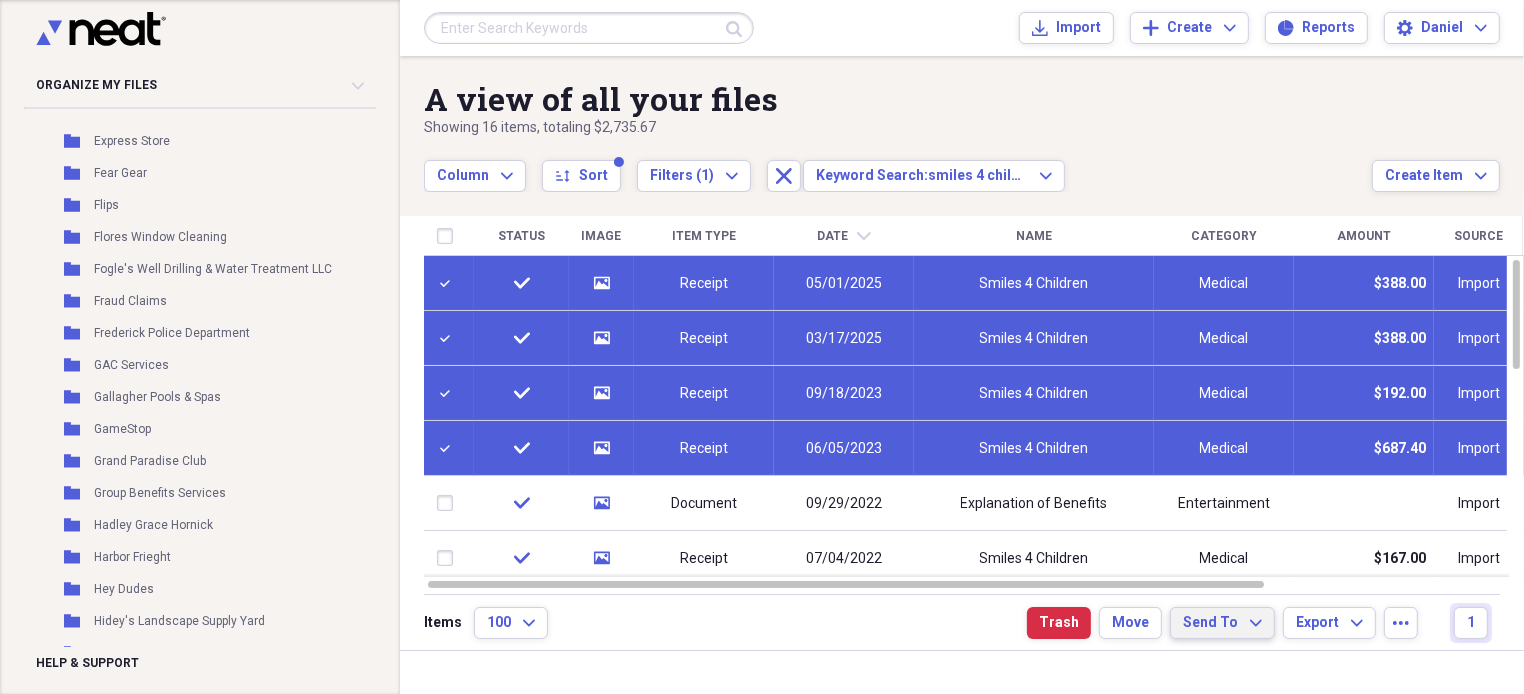 click on "Send To Expand" at bounding box center (1222, 623) 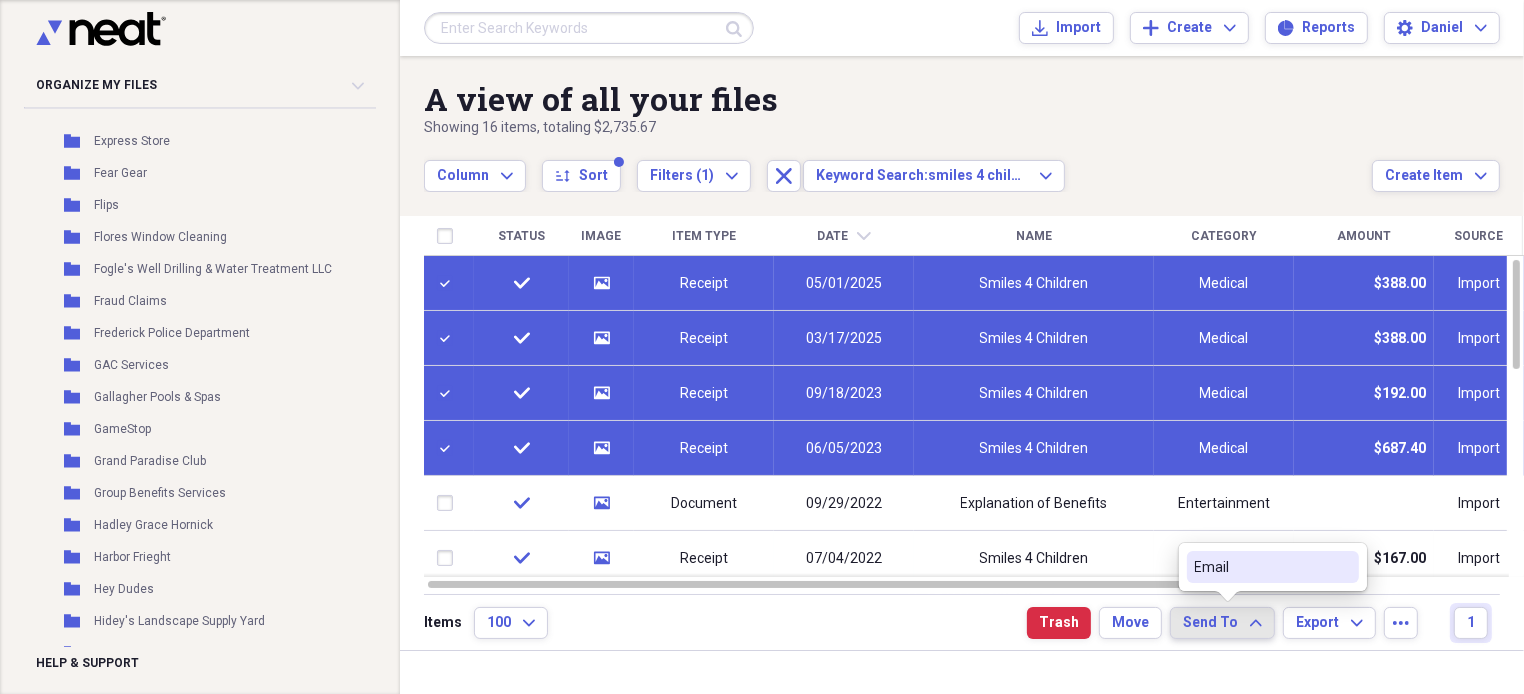 click 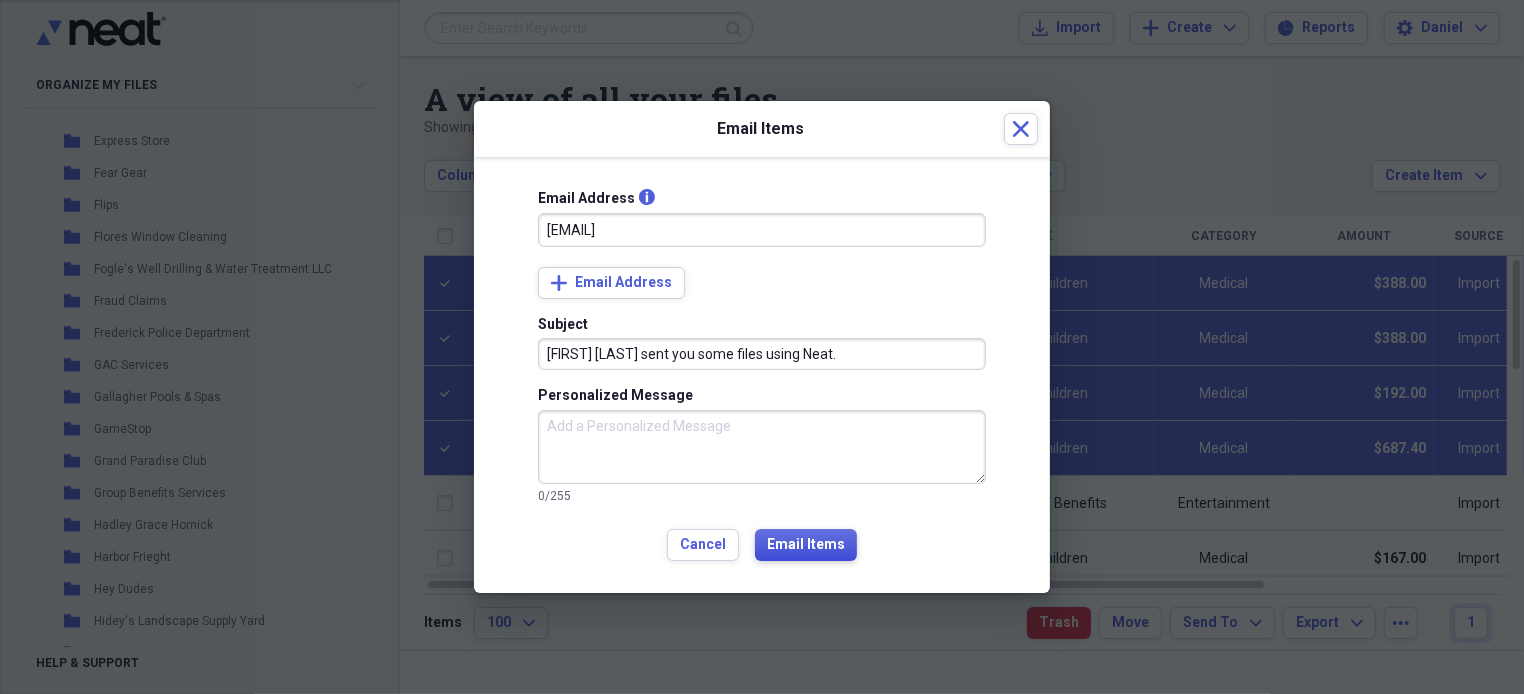 type on "[EMAIL]" 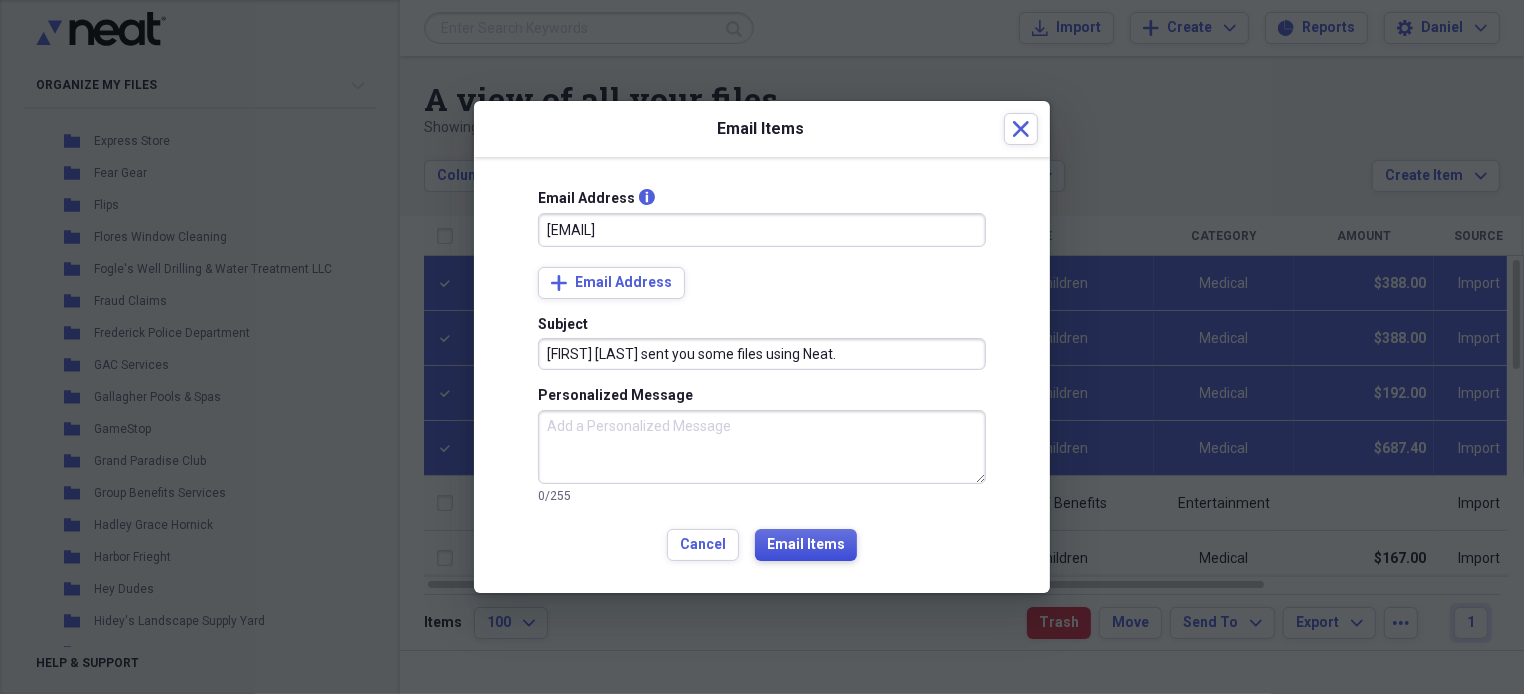 click on "Email Items" at bounding box center (806, 545) 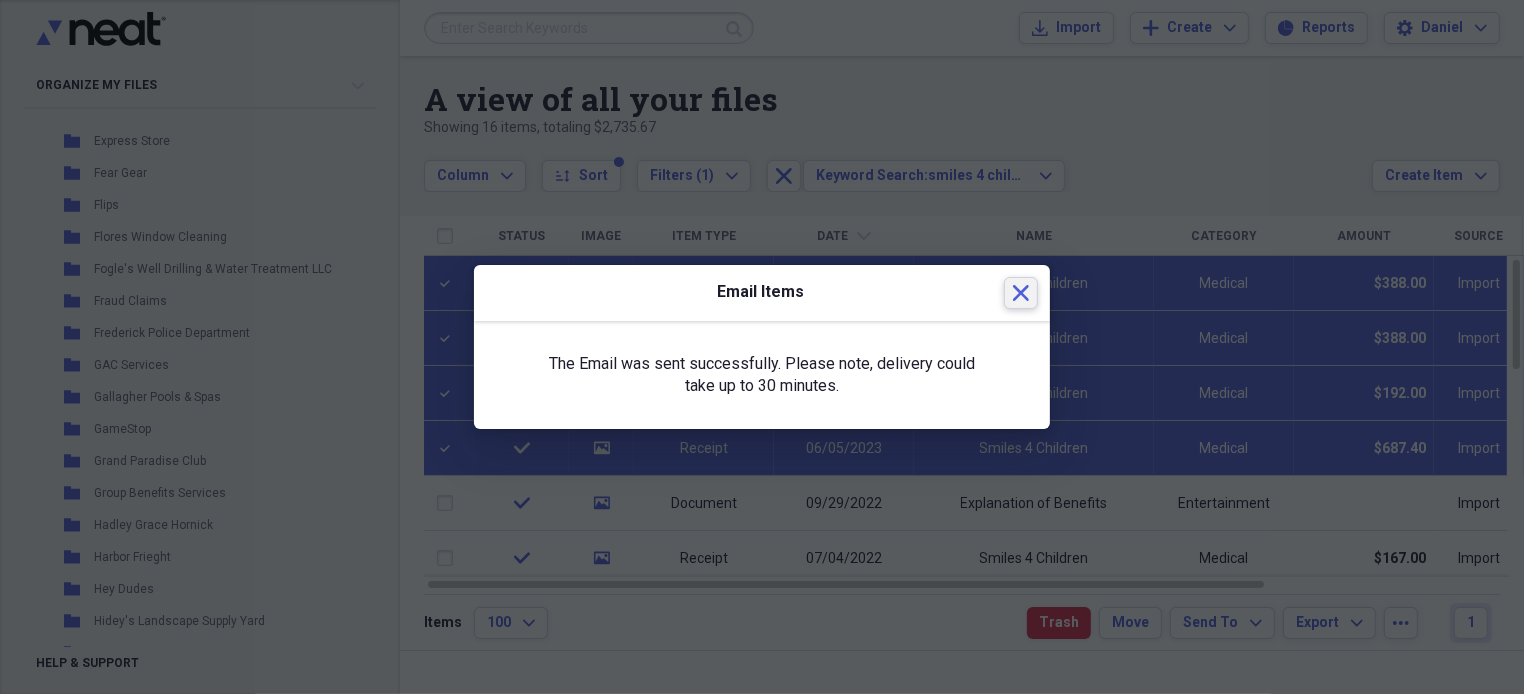 click on "Close" at bounding box center [1021, 293] 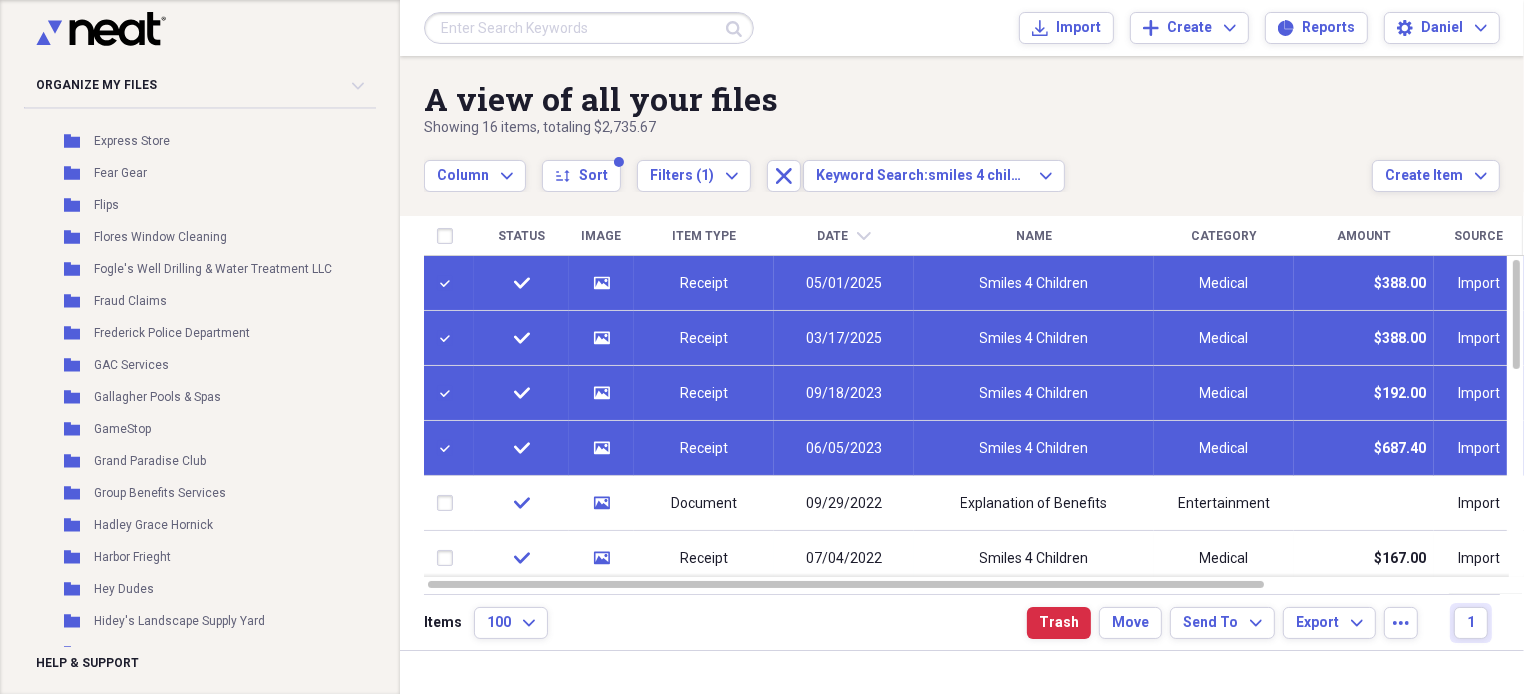 click at bounding box center [589, 28] 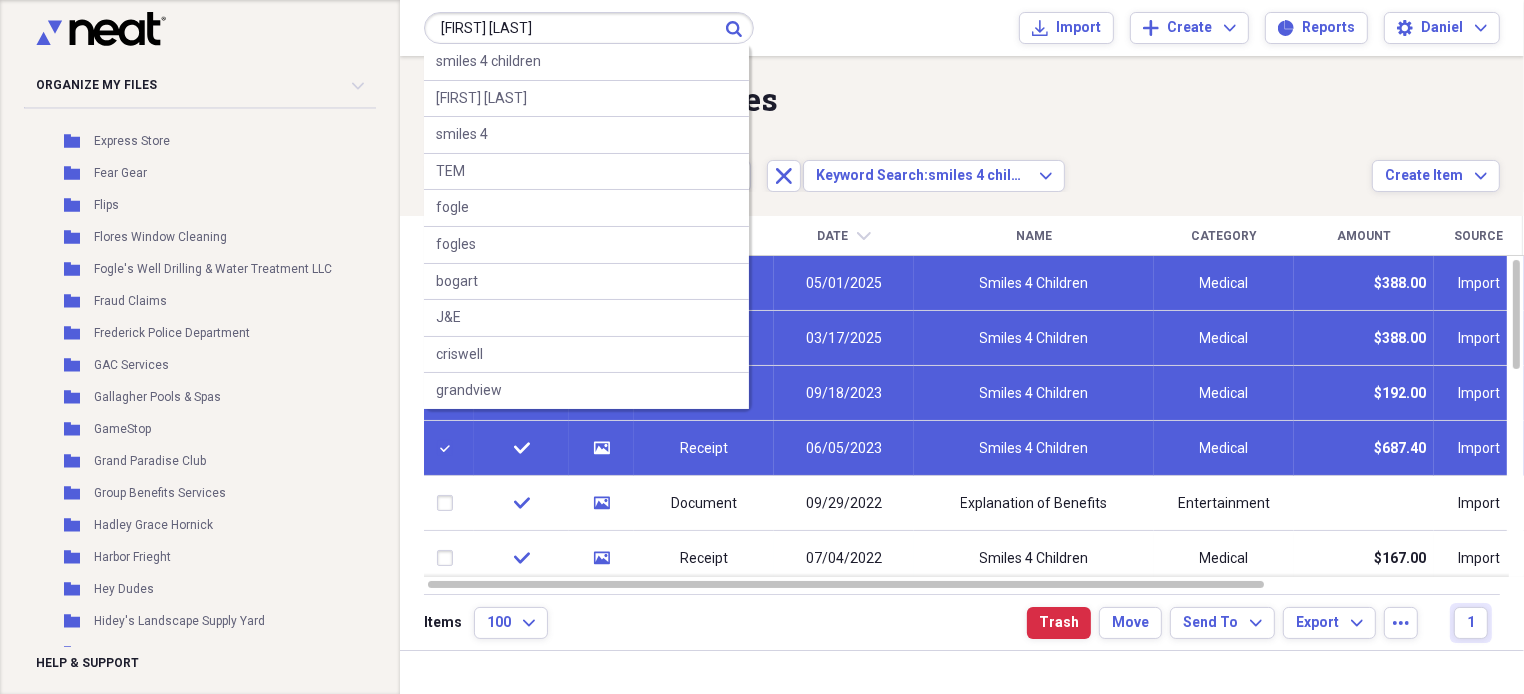 type on "[FIRST] [LAST]" 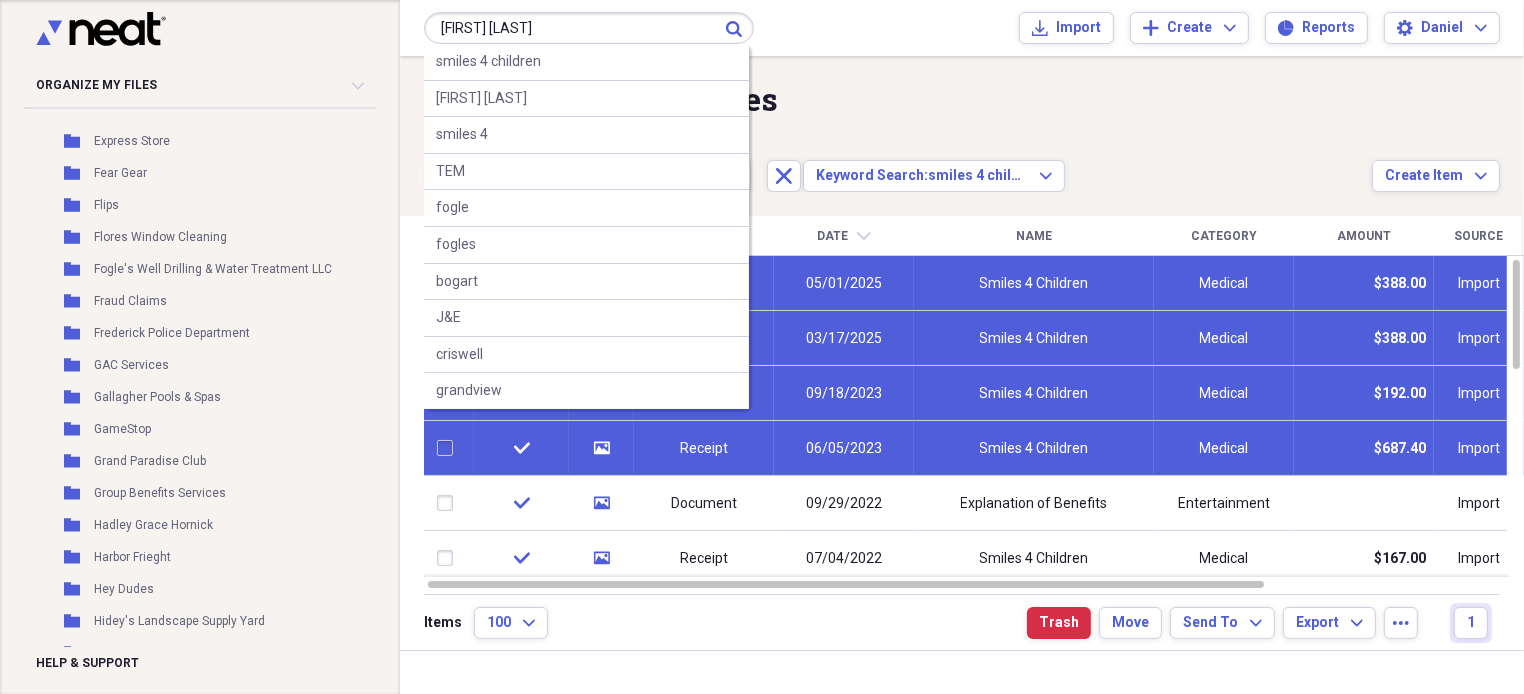 type 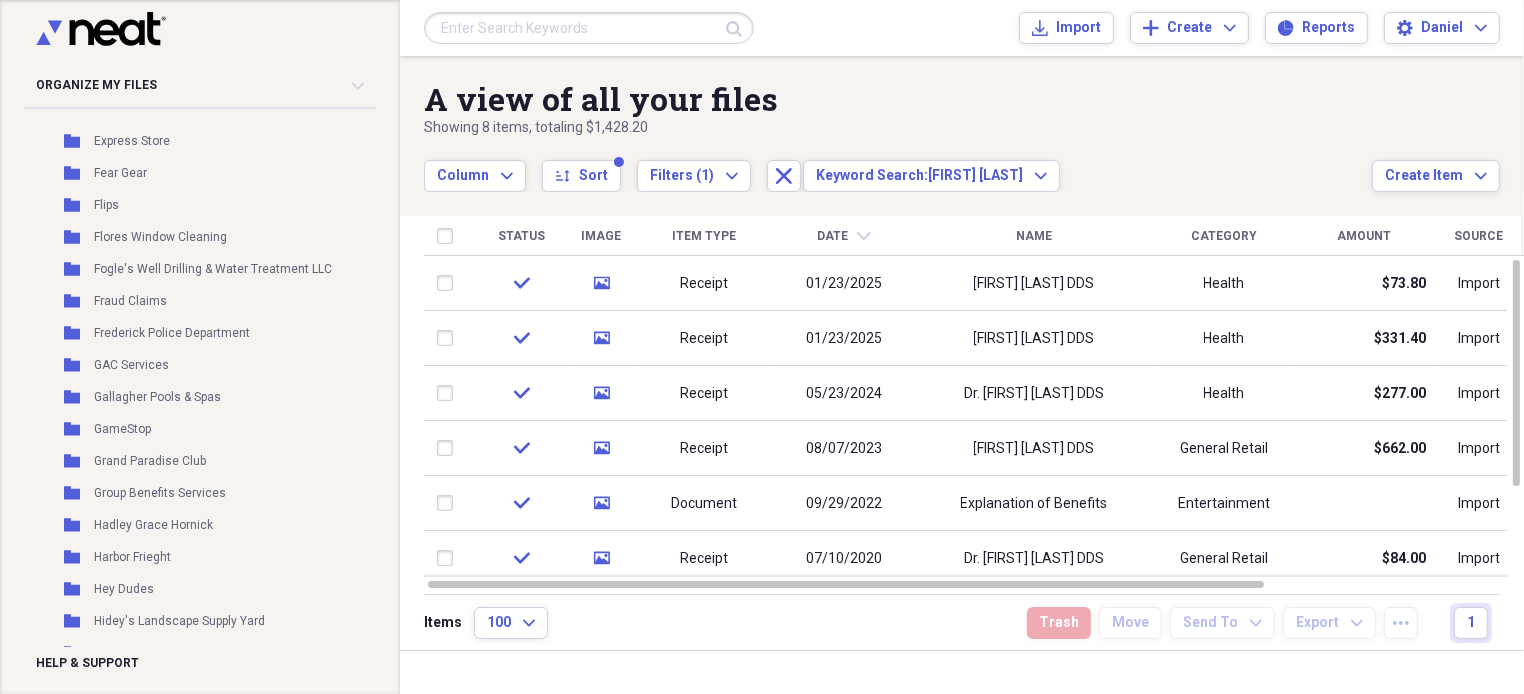 click on "chevron-down" 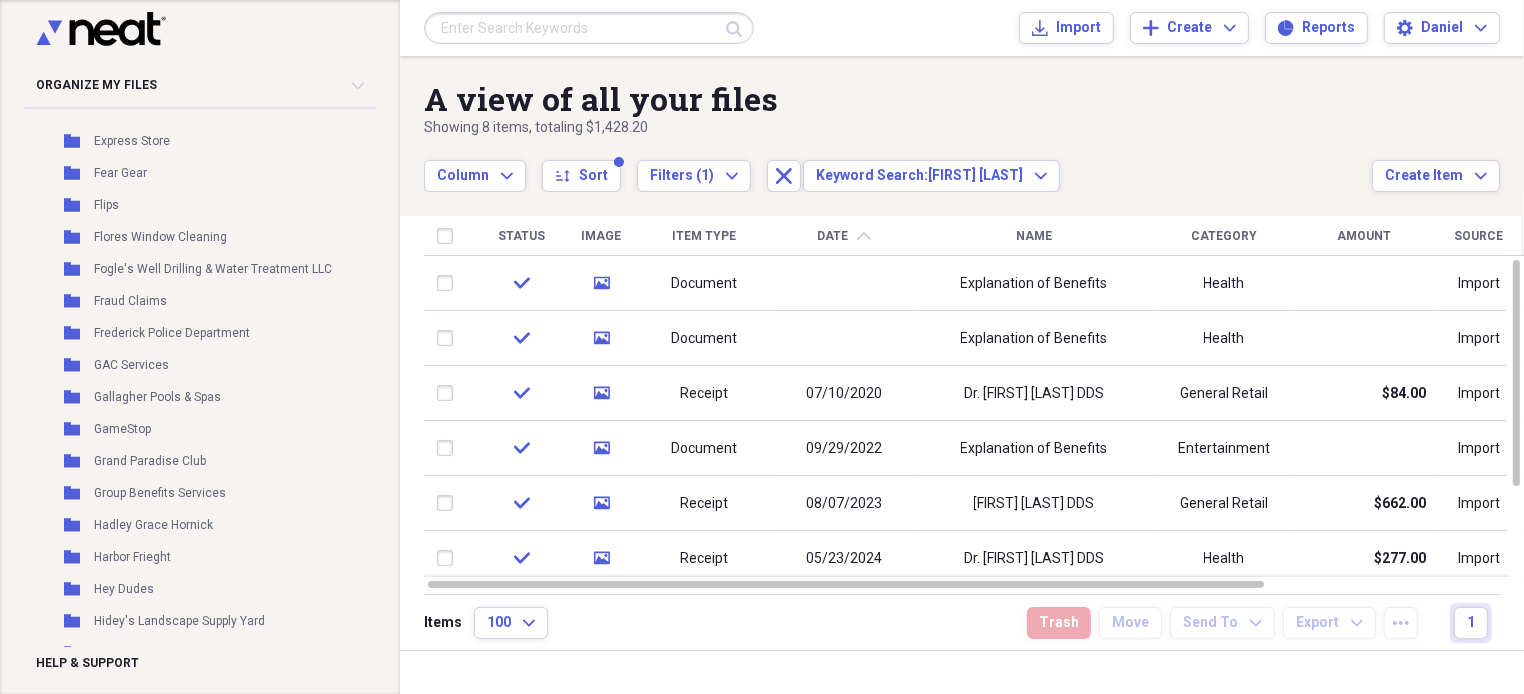 click on "chevron-up" 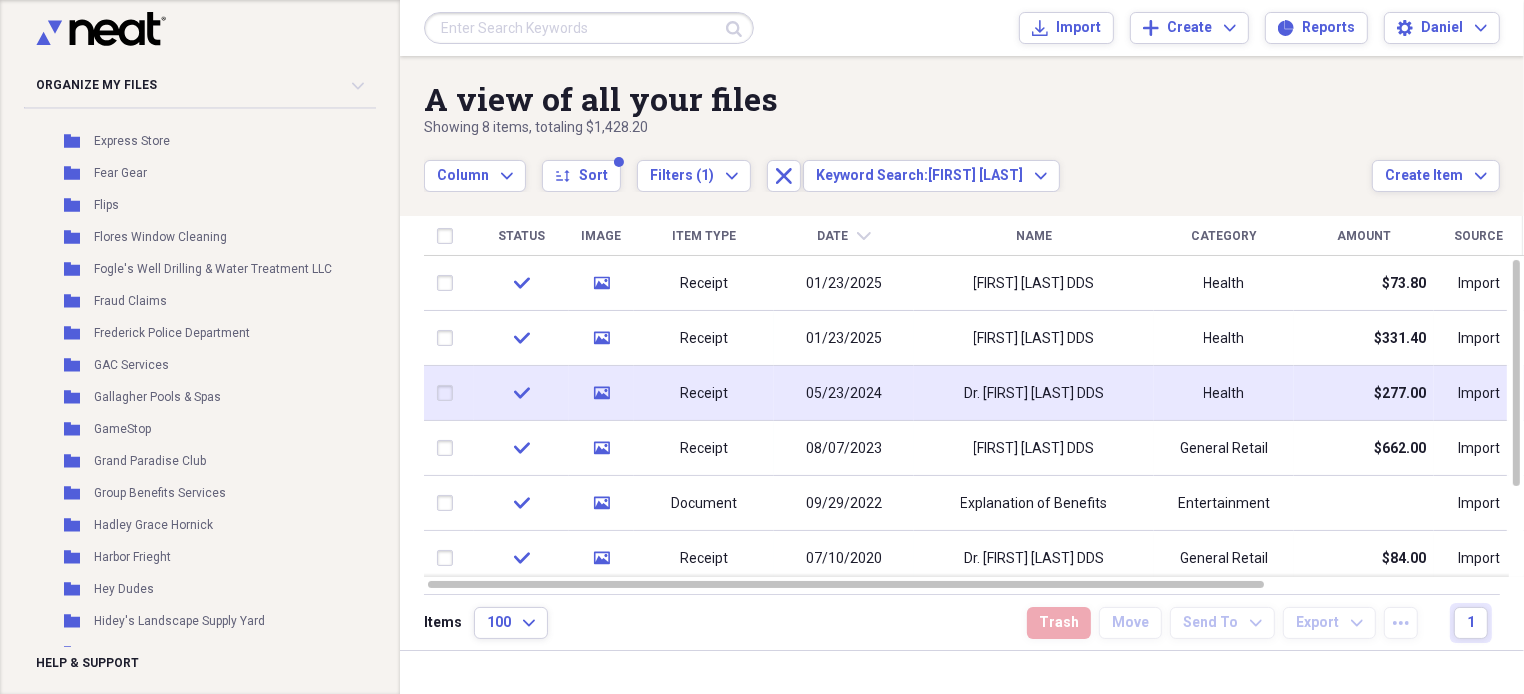click at bounding box center (449, 393) 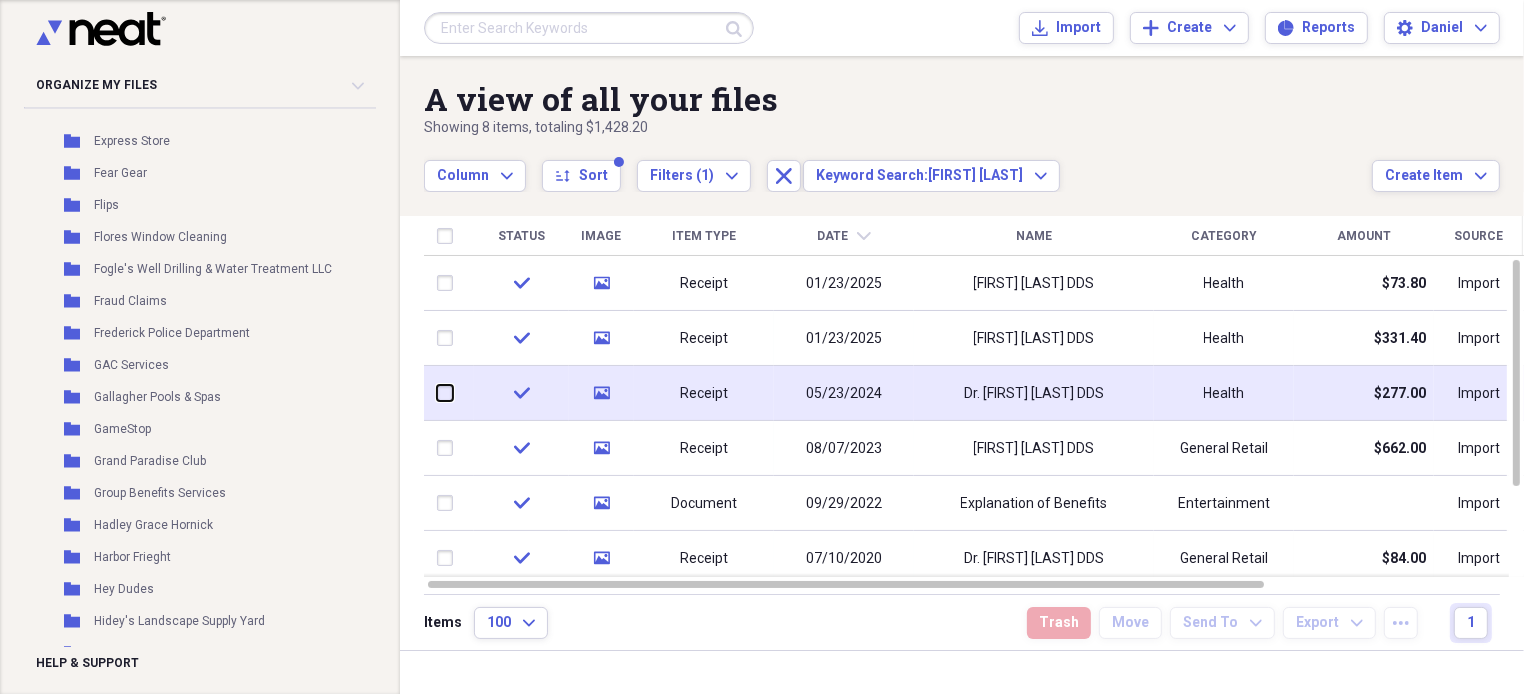 click at bounding box center (437, 393) 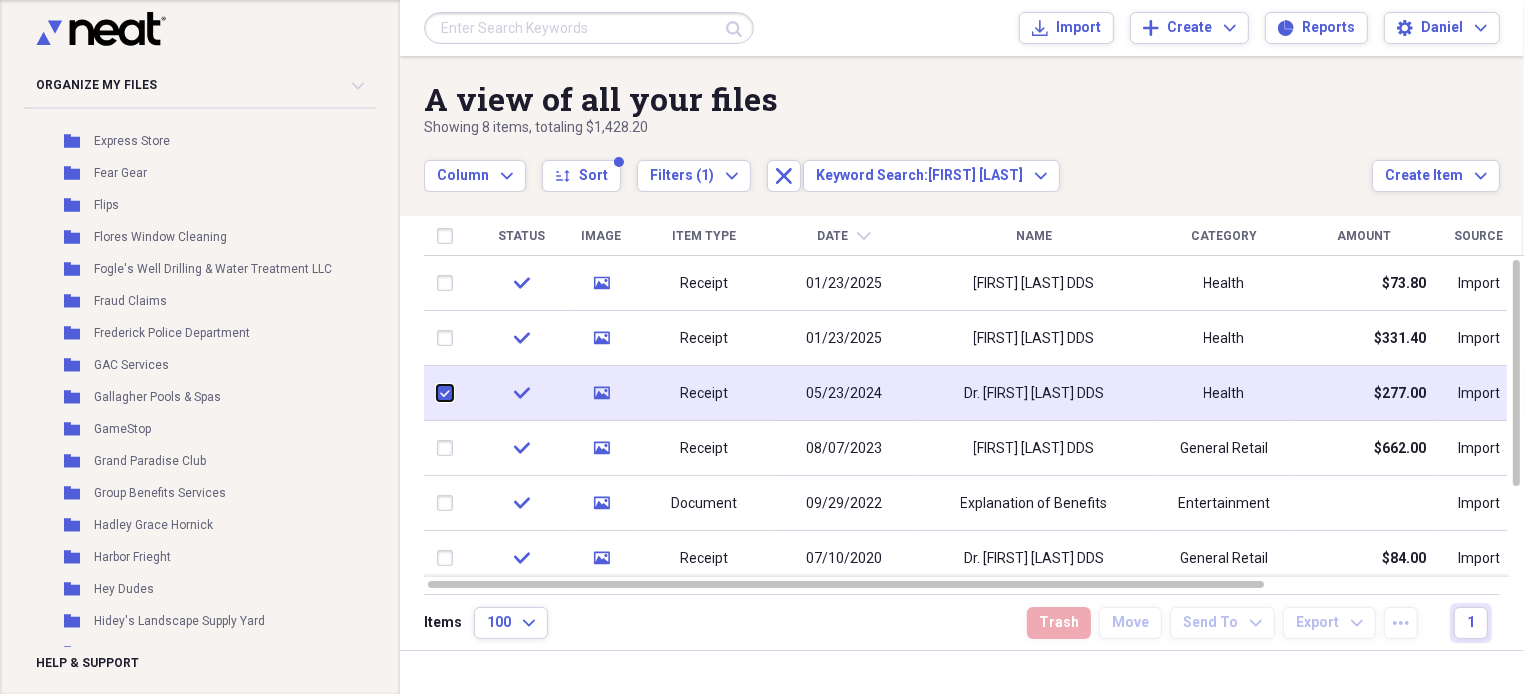 checkbox on "true" 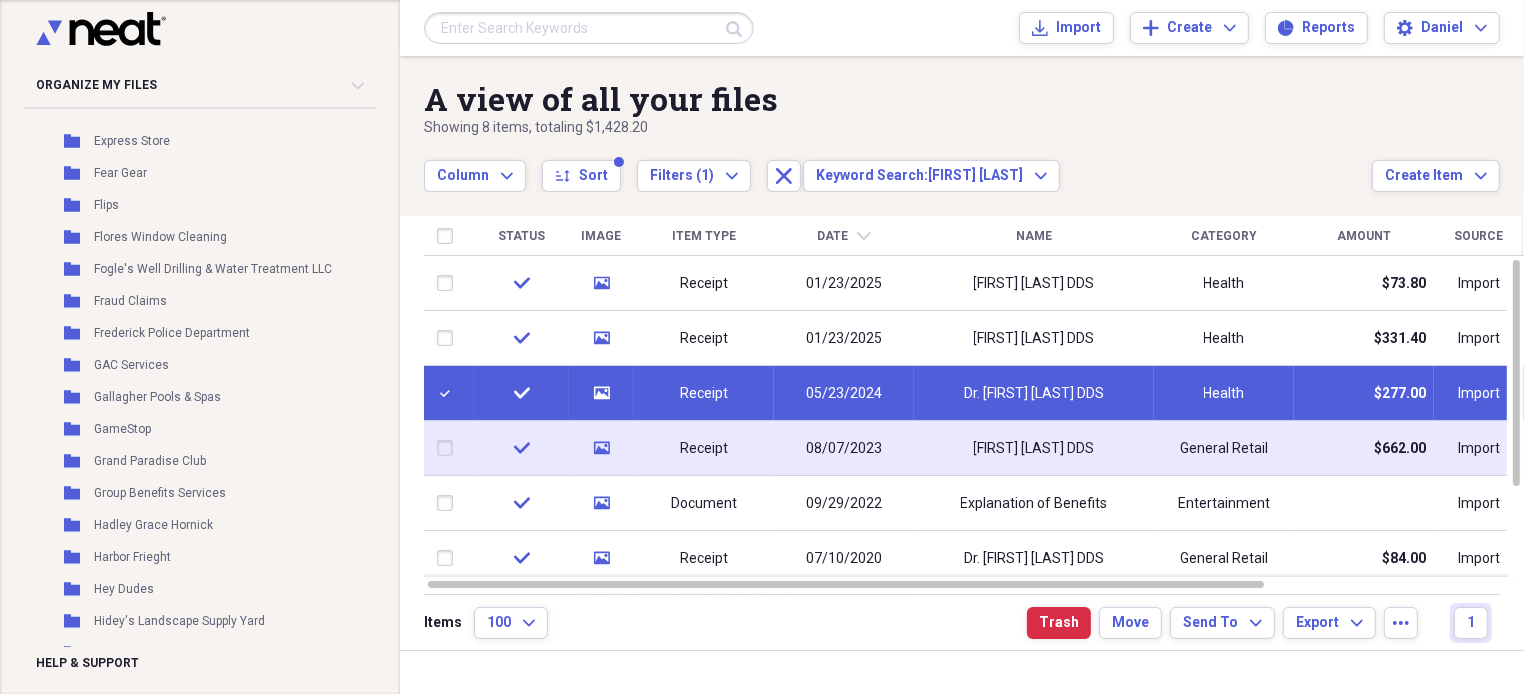 drag, startPoint x: 443, startPoint y: 448, endPoint x: 450, endPoint y: 419, distance: 29.832869 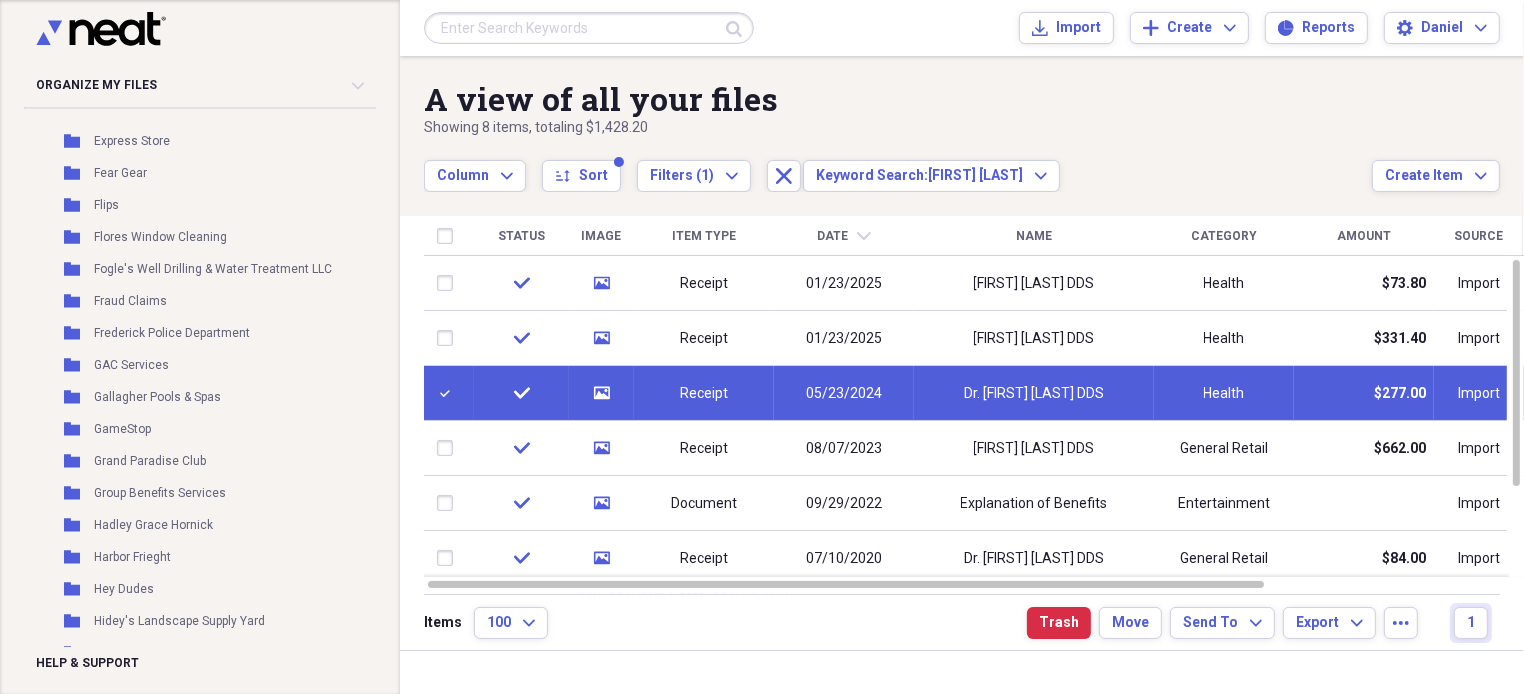 click at bounding box center [449, 448] 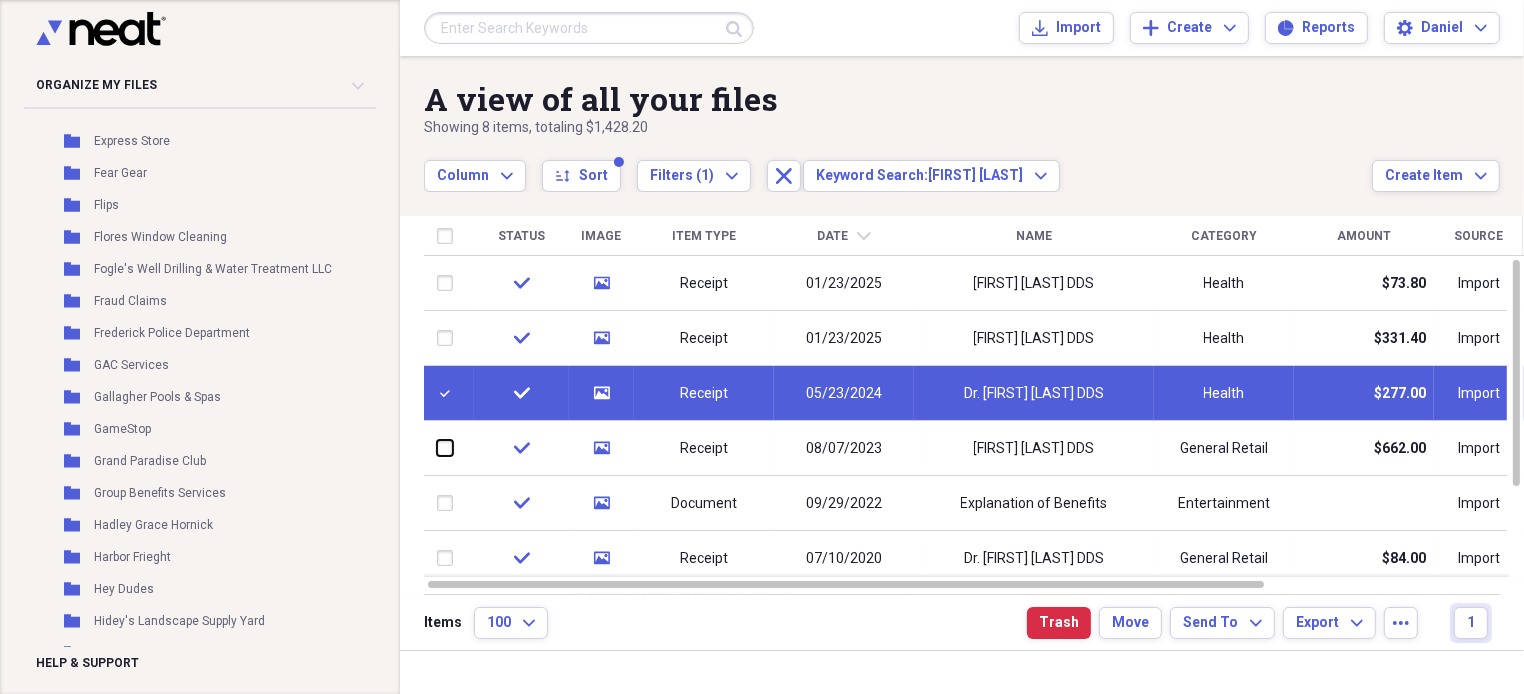 click at bounding box center (437, 448) 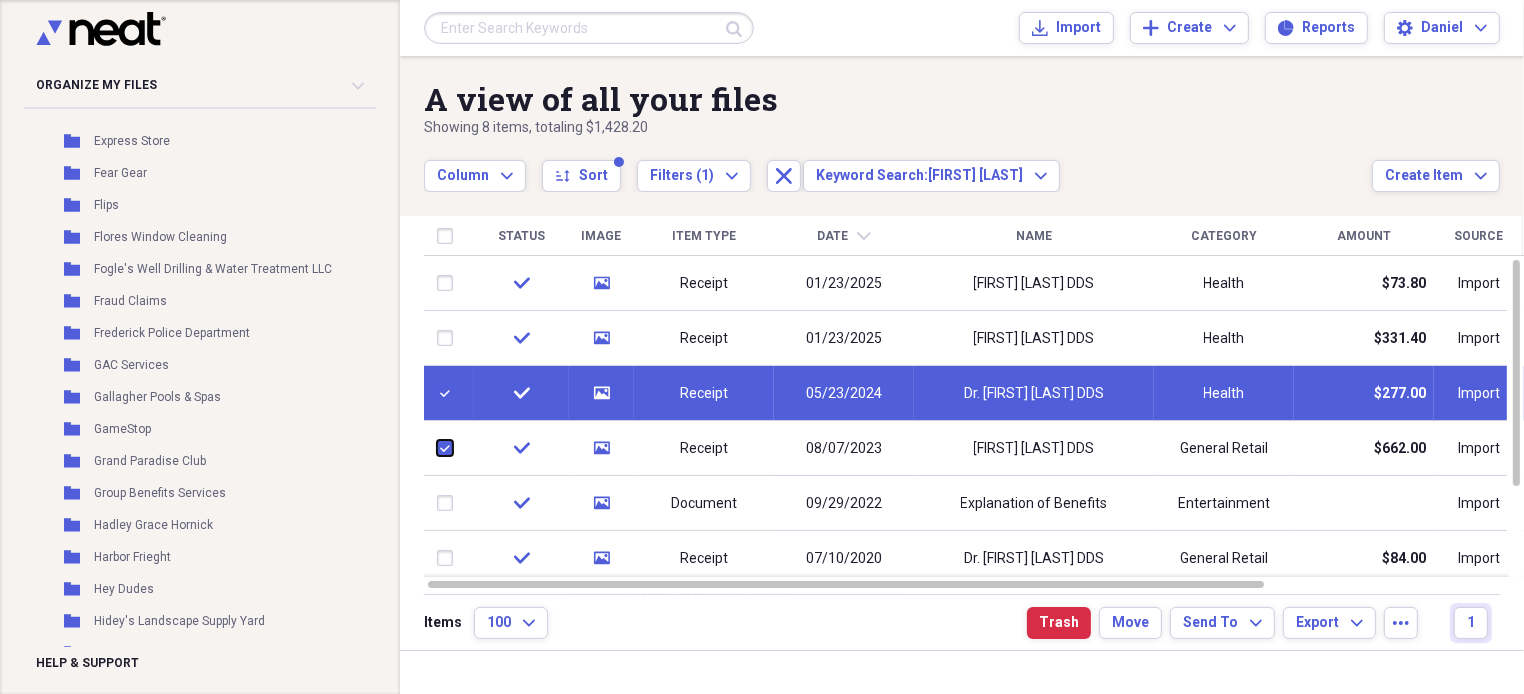 checkbox on "true" 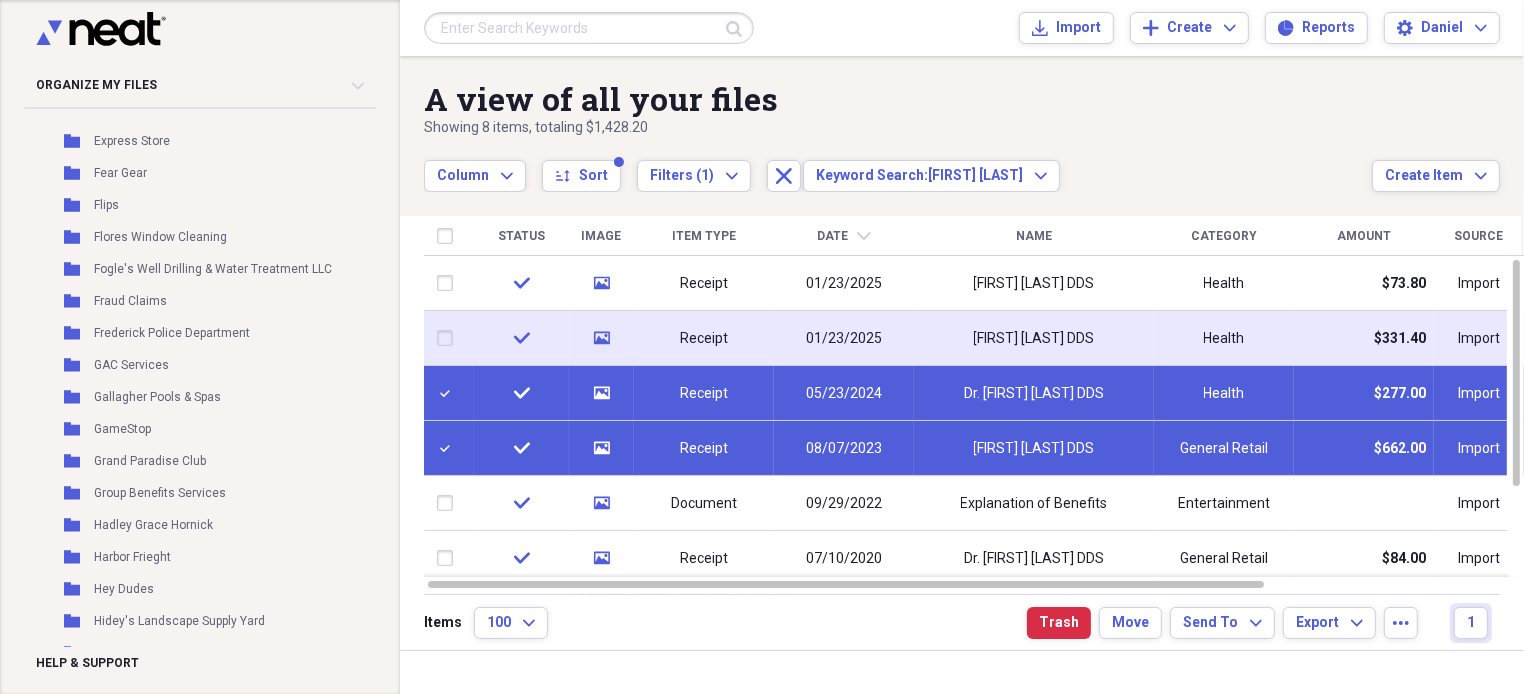 drag, startPoint x: 442, startPoint y: 340, endPoint x: 443, endPoint y: 328, distance: 12.0415945 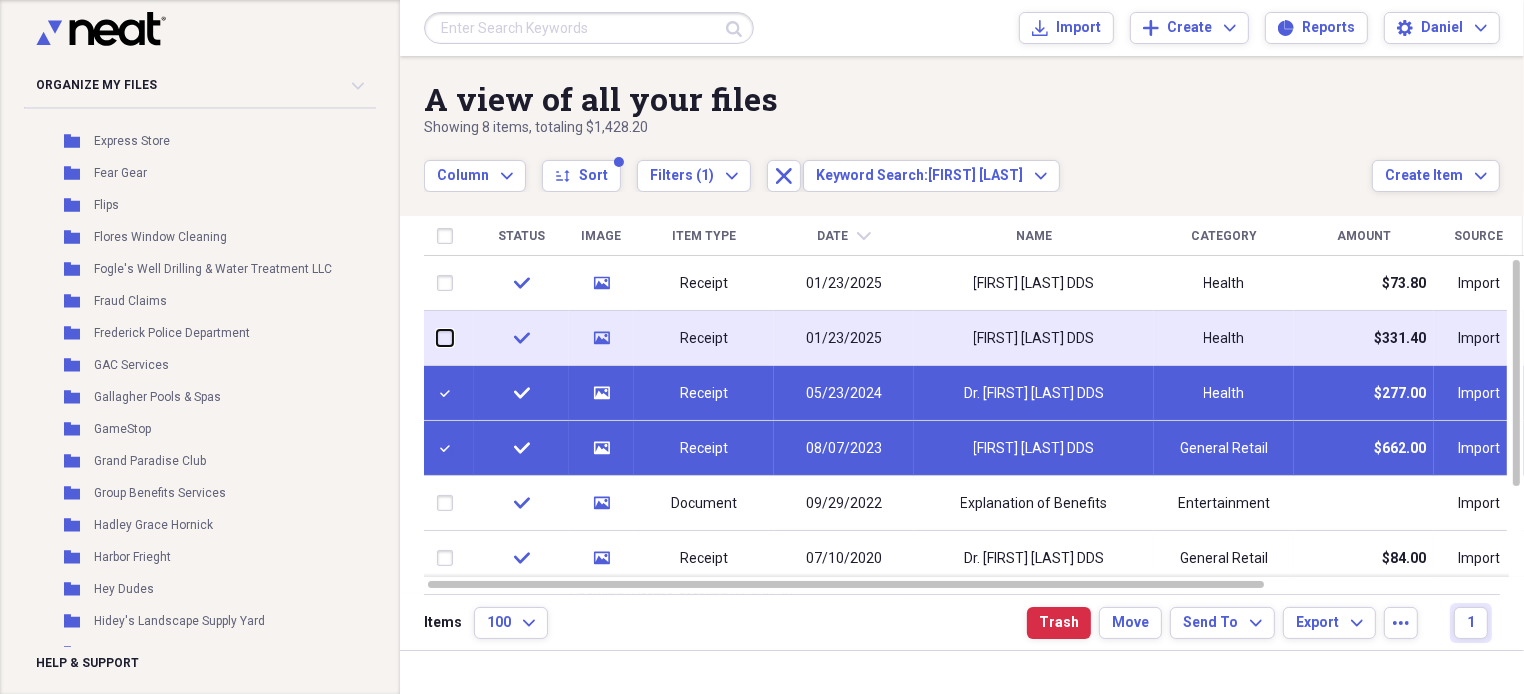 click at bounding box center [437, 338] 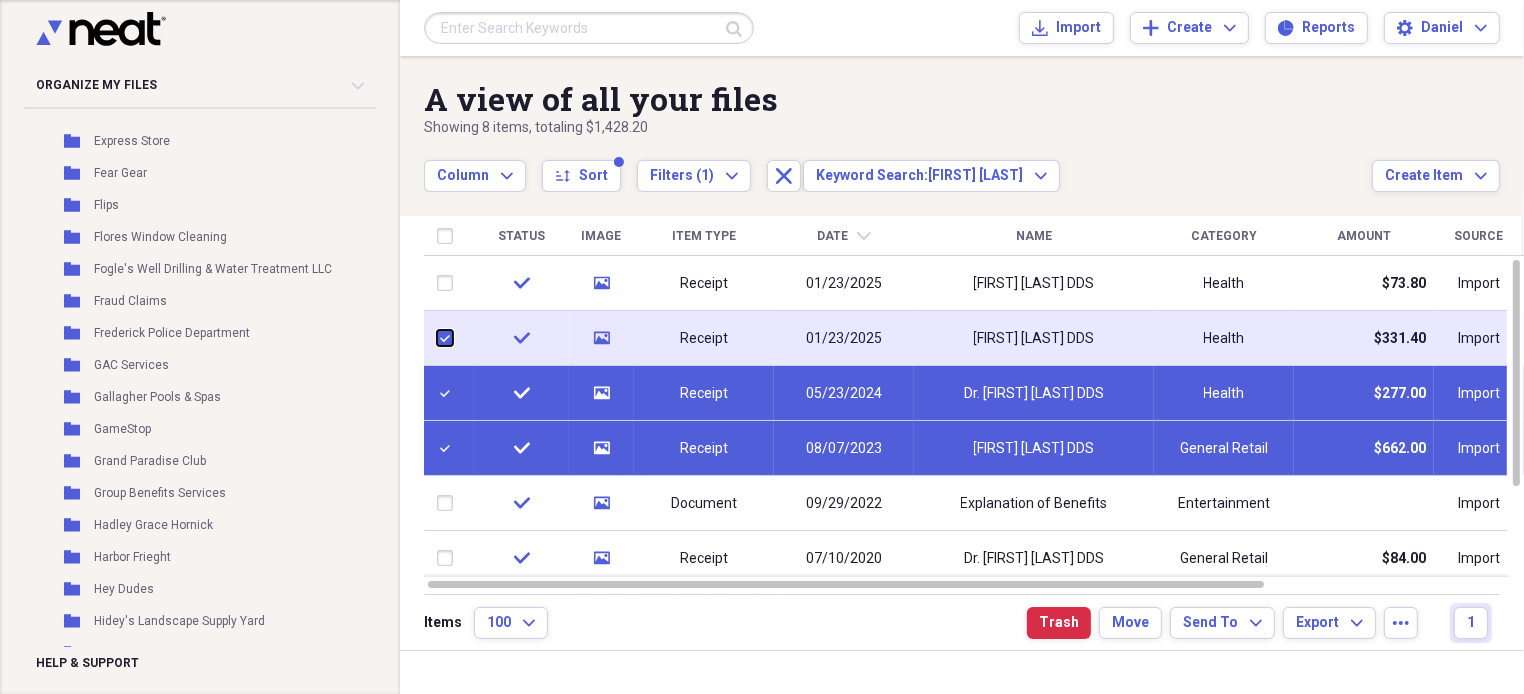checkbox on "true" 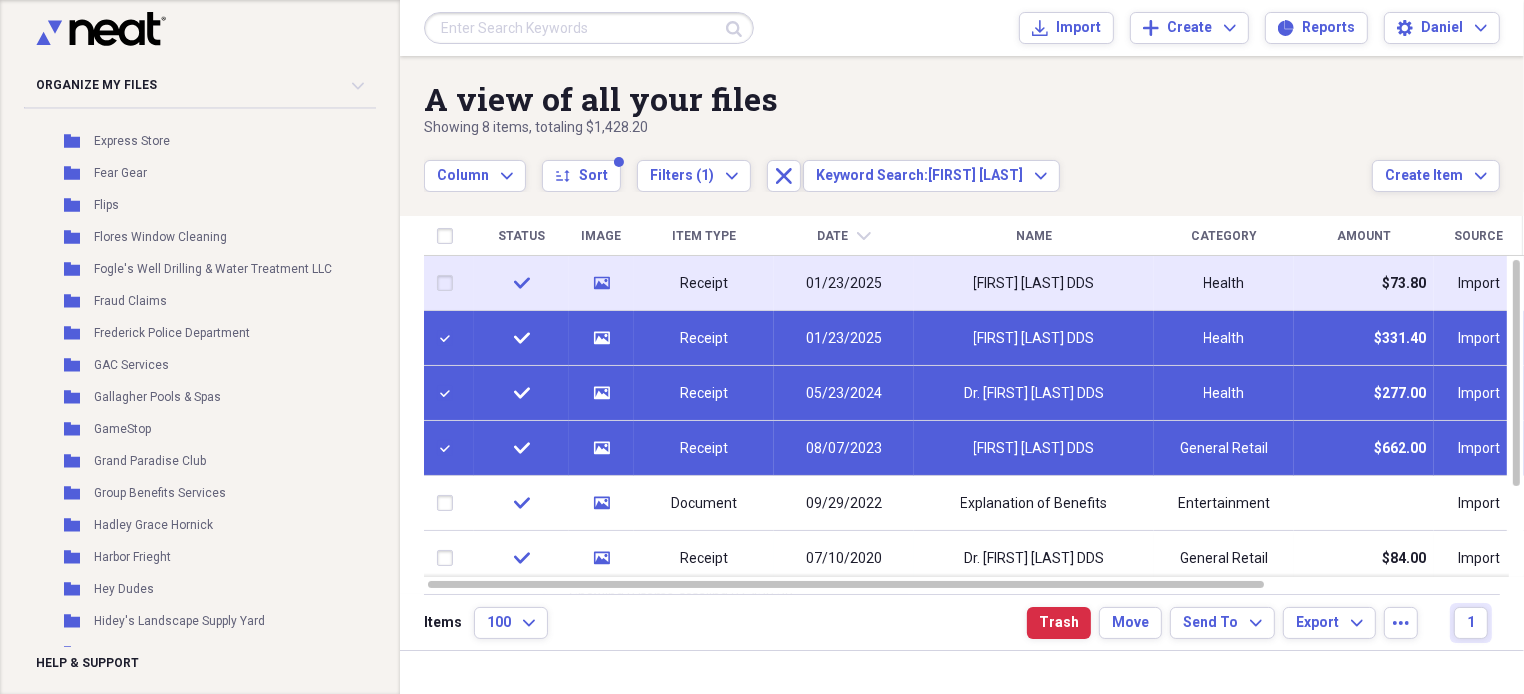 click at bounding box center [449, 283] 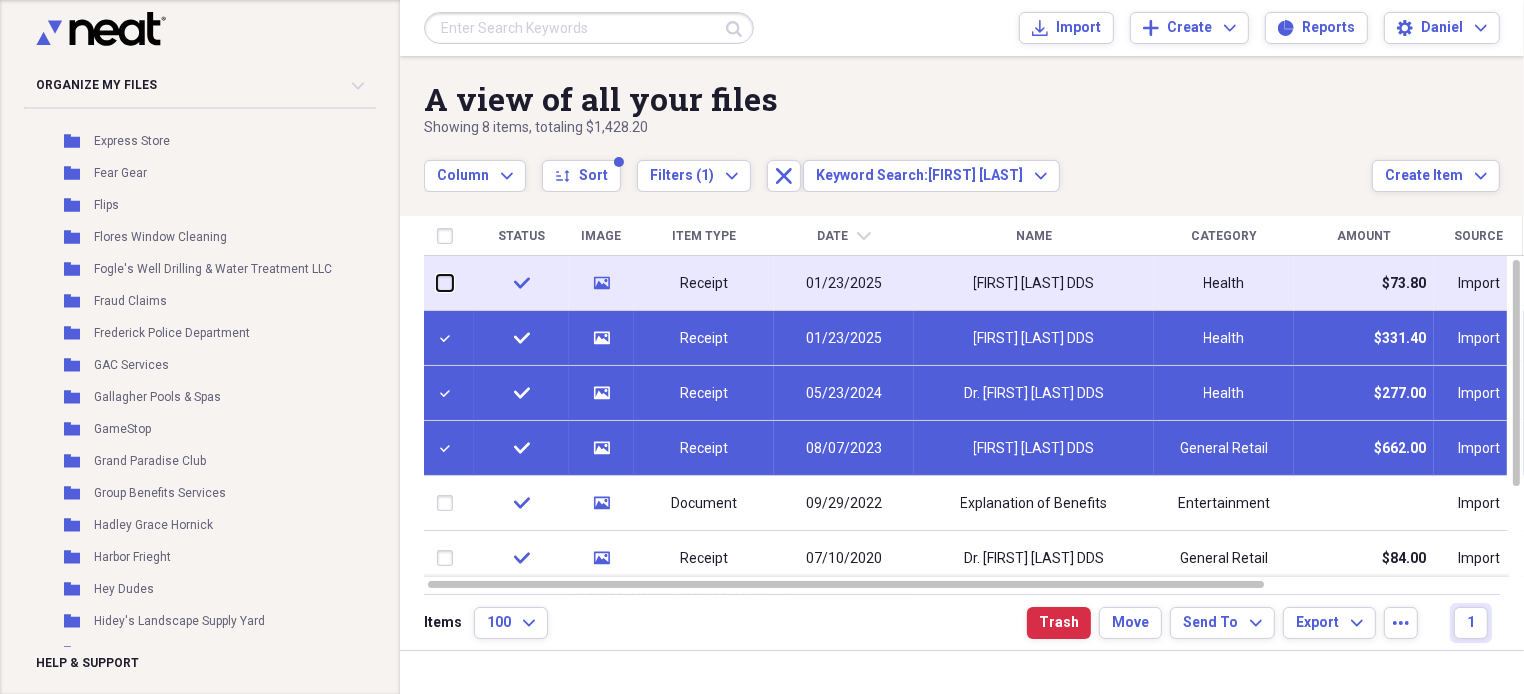 click at bounding box center (437, 283) 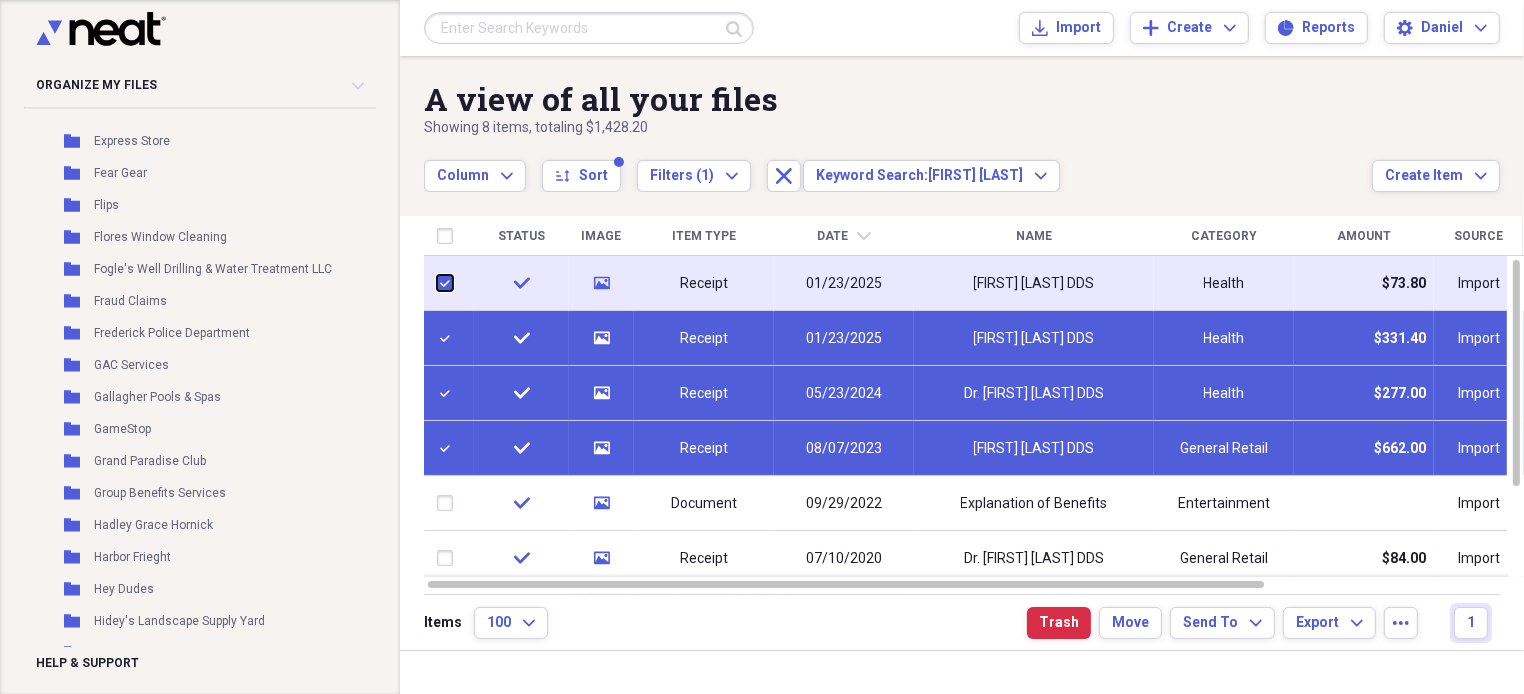 checkbox on "true" 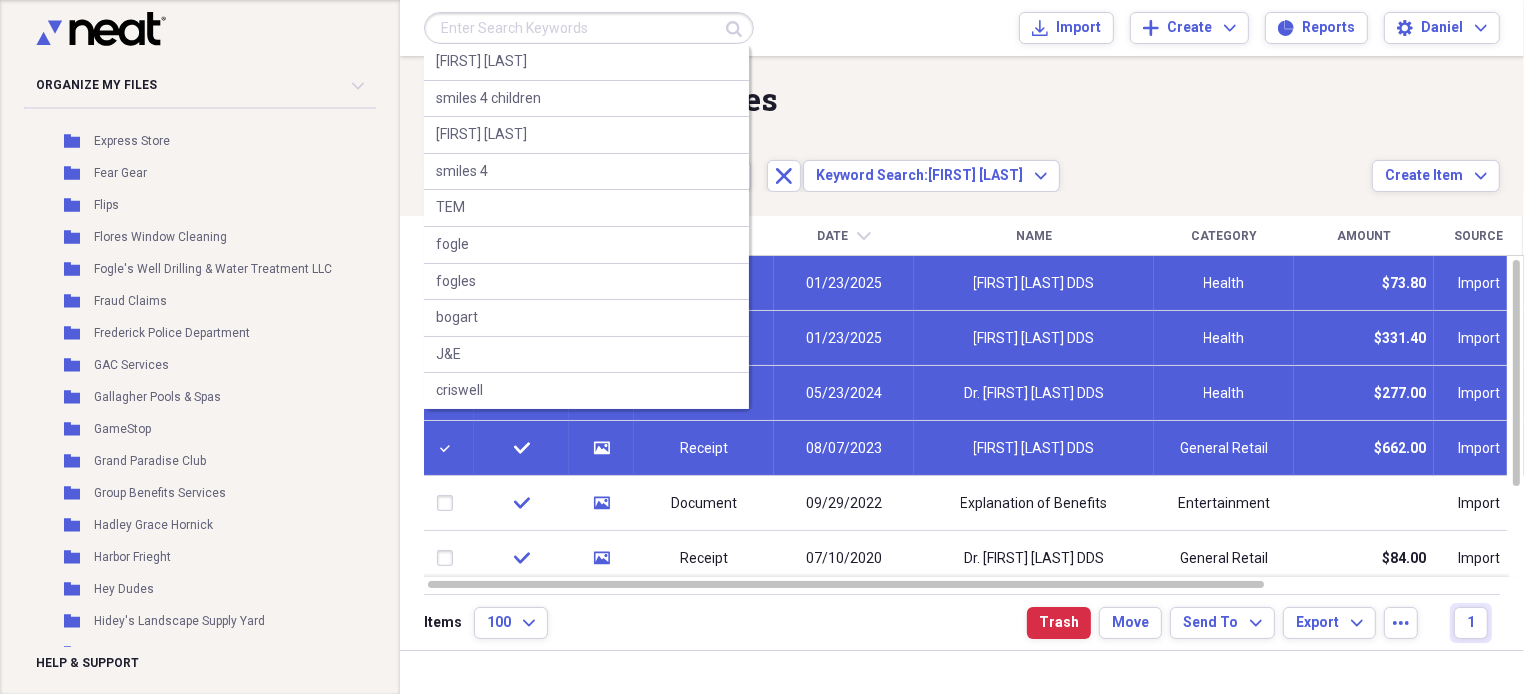 click at bounding box center [589, 28] 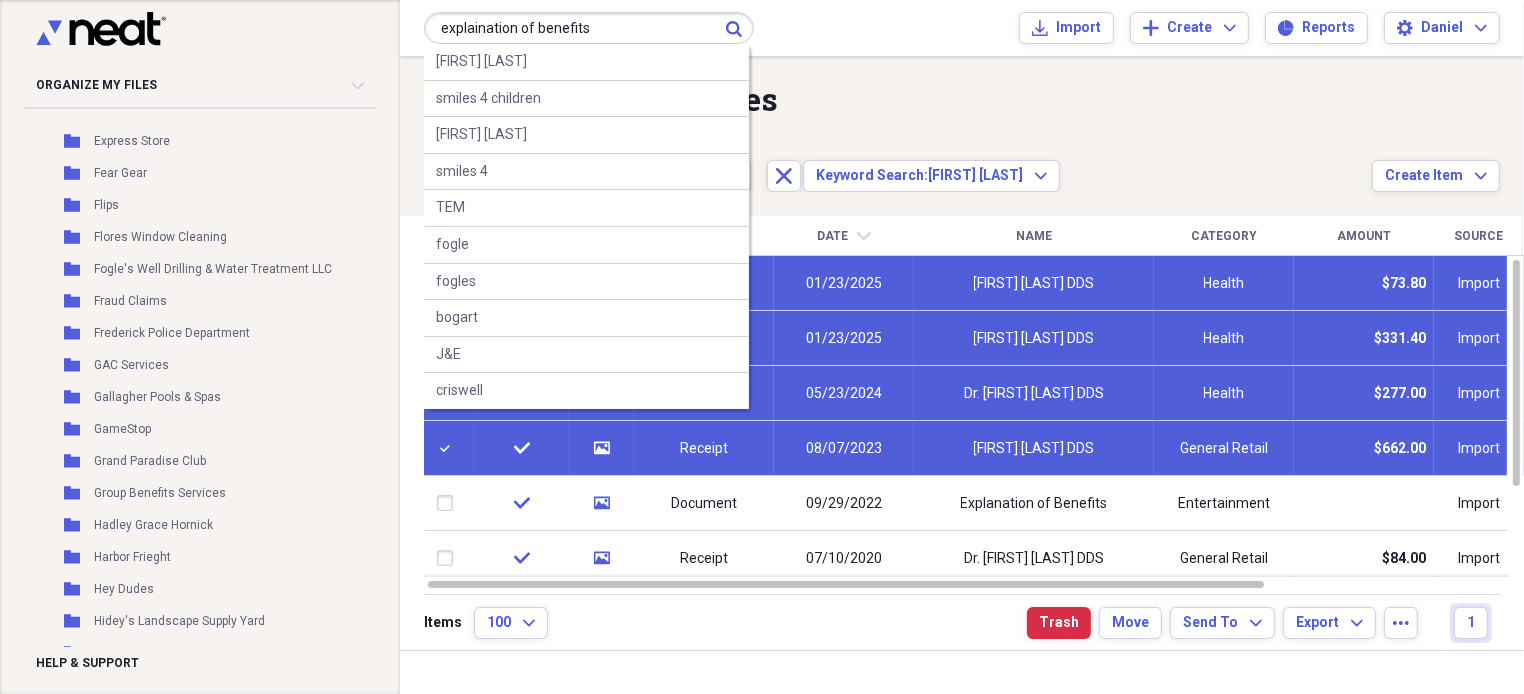 type on "explaination of benefits" 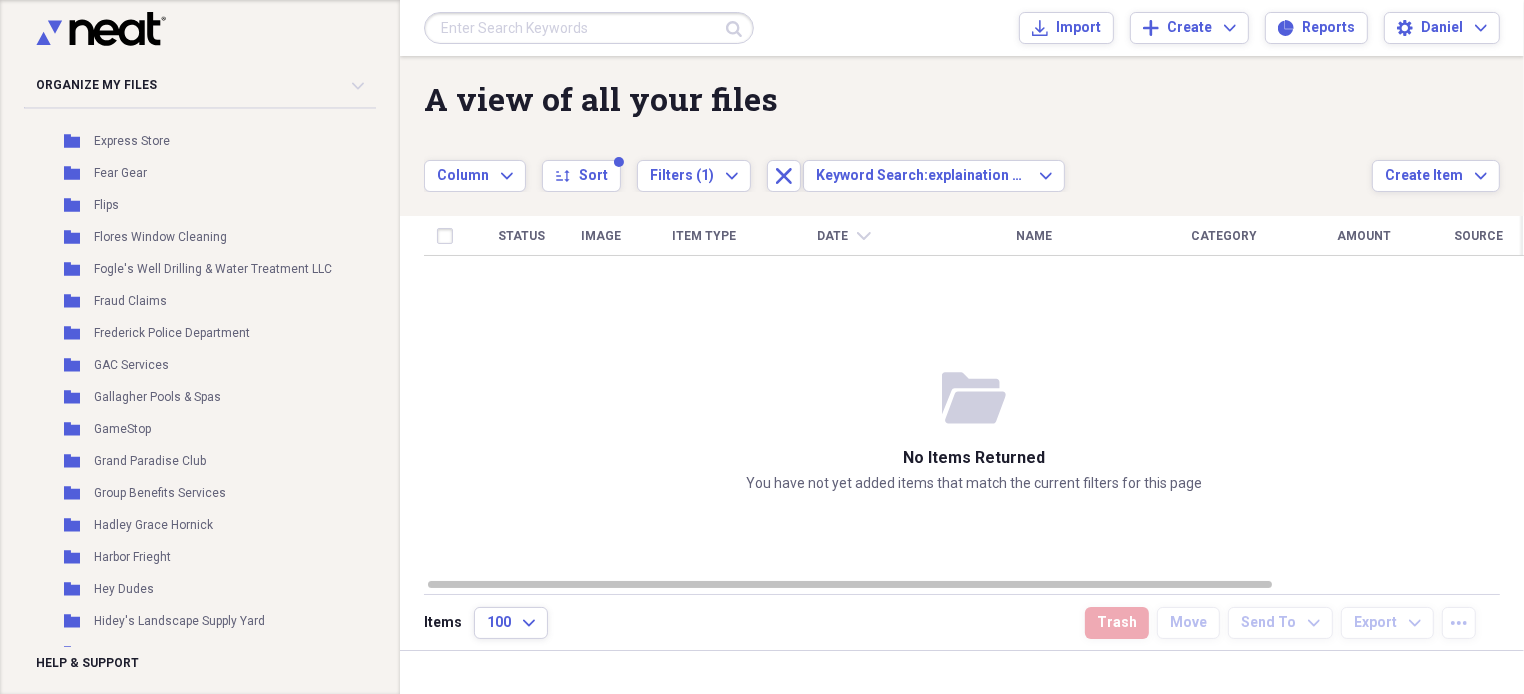 click at bounding box center (589, 28) 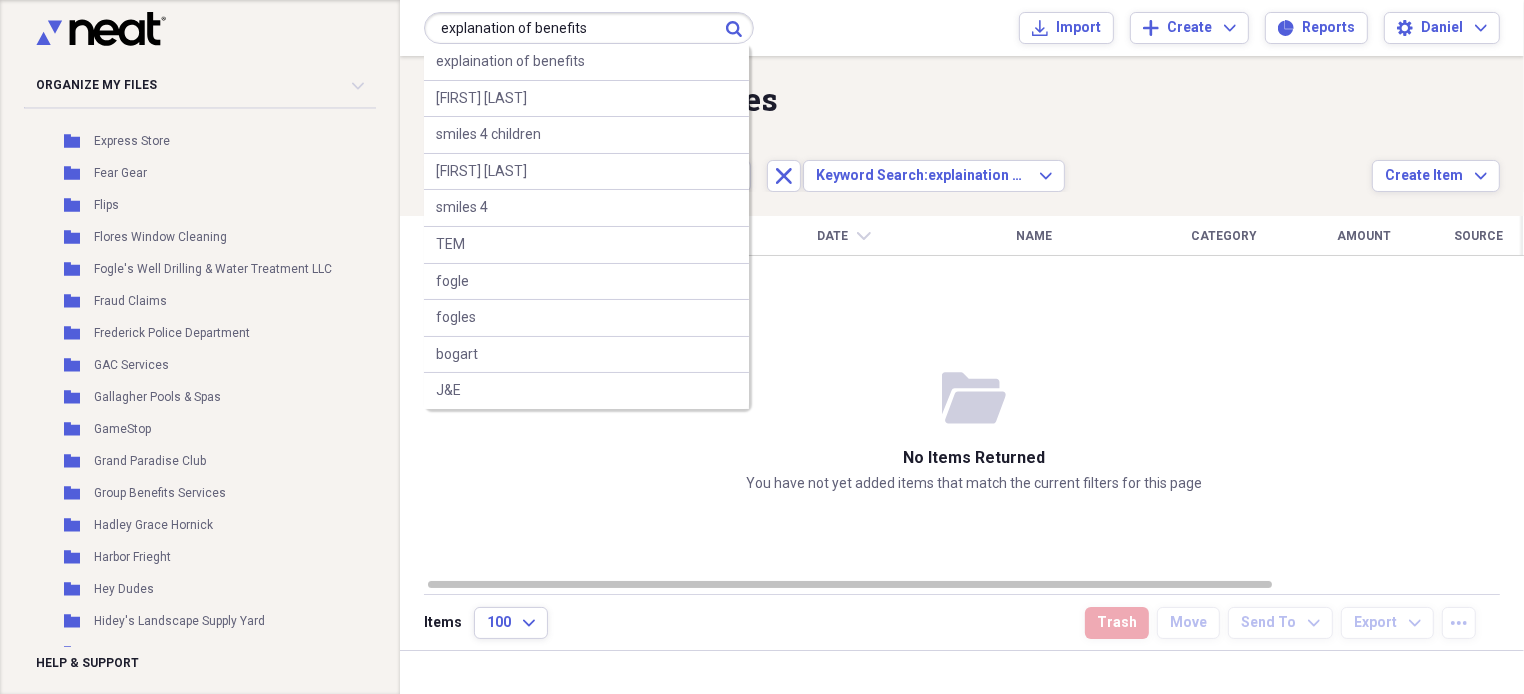 type on "explanation of benefits" 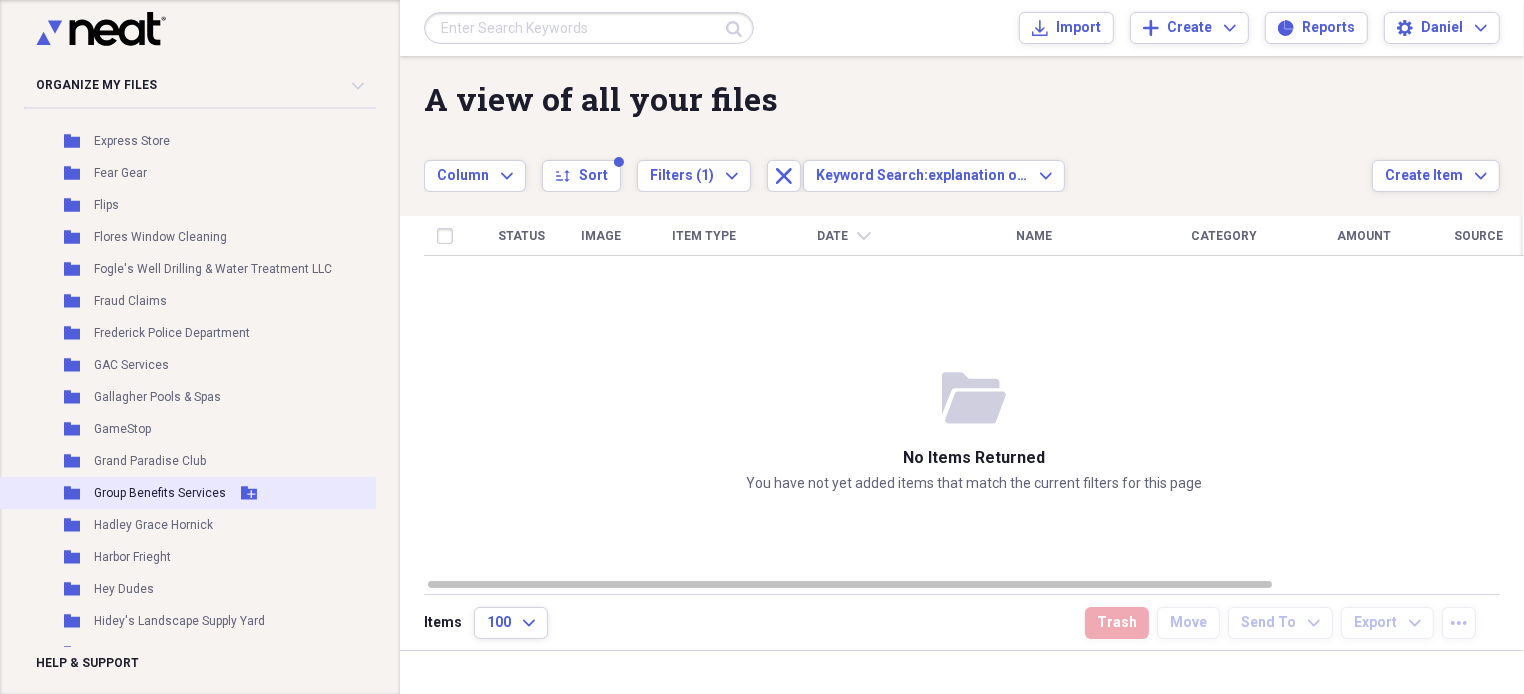 click on "Group Benefits Services" at bounding box center (160, 493) 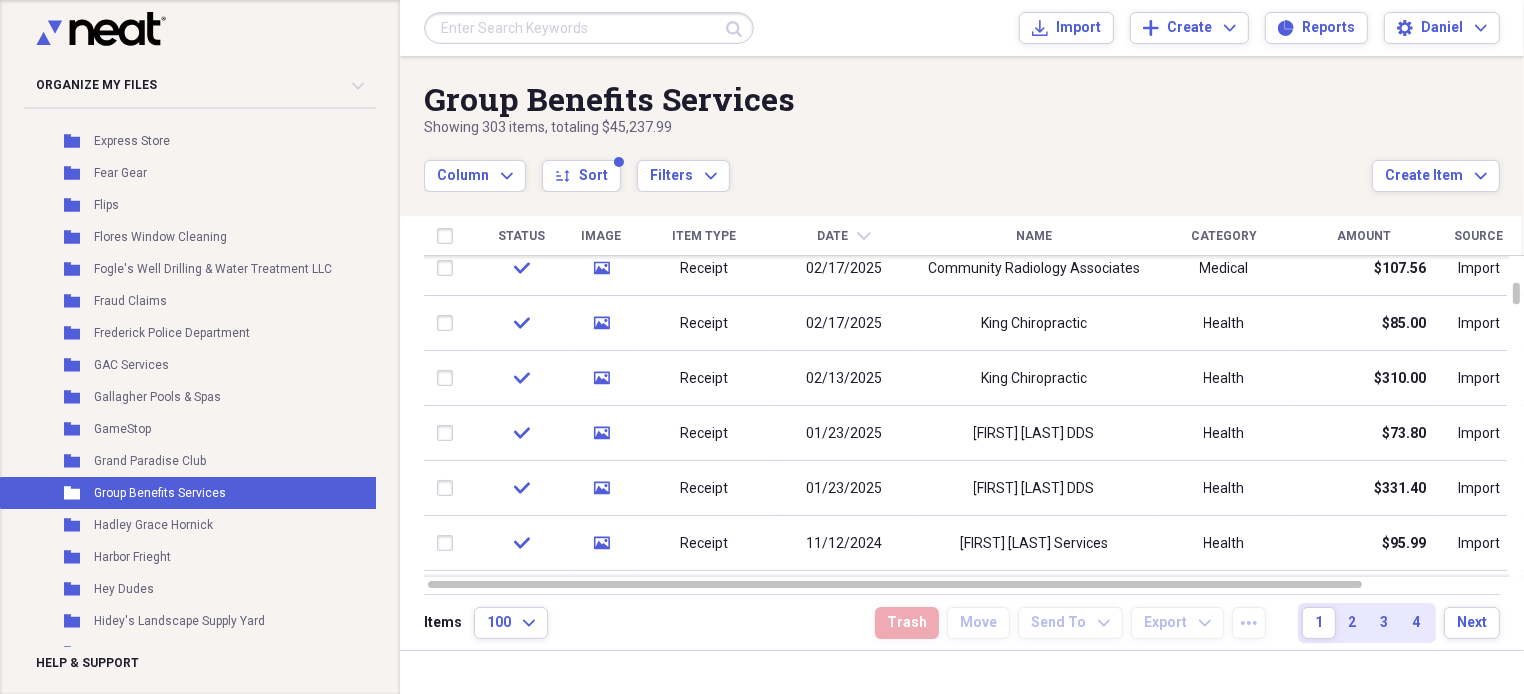 click at bounding box center [589, 28] 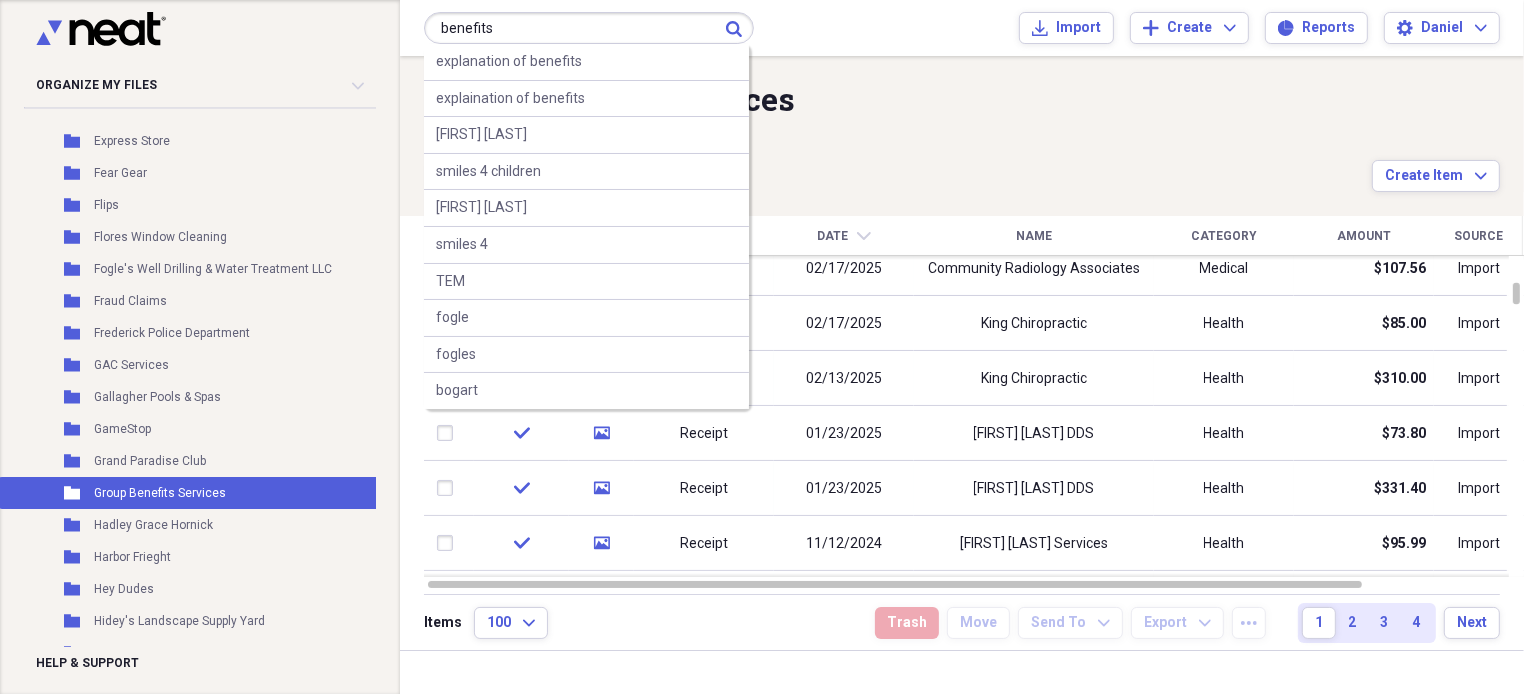 type on "benefits" 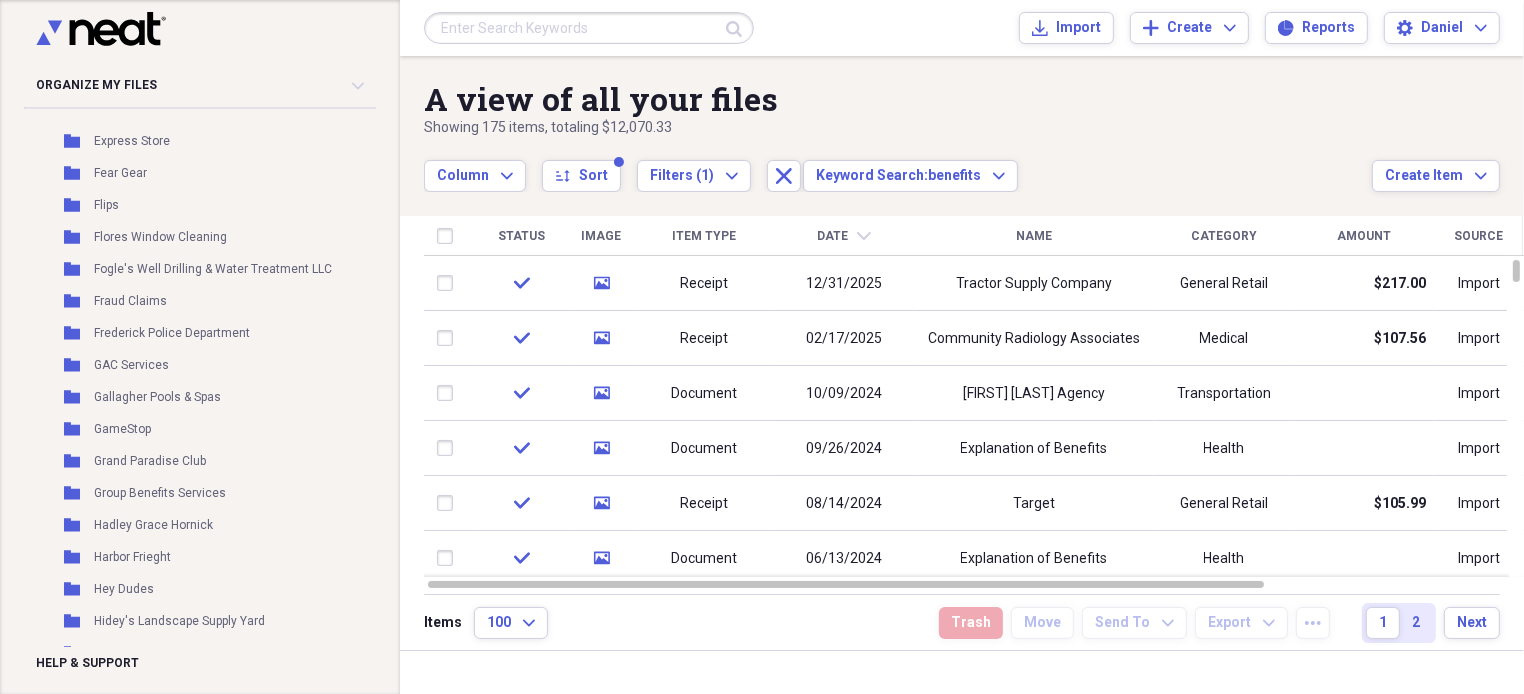 click on "Date" at bounding box center [833, 236] 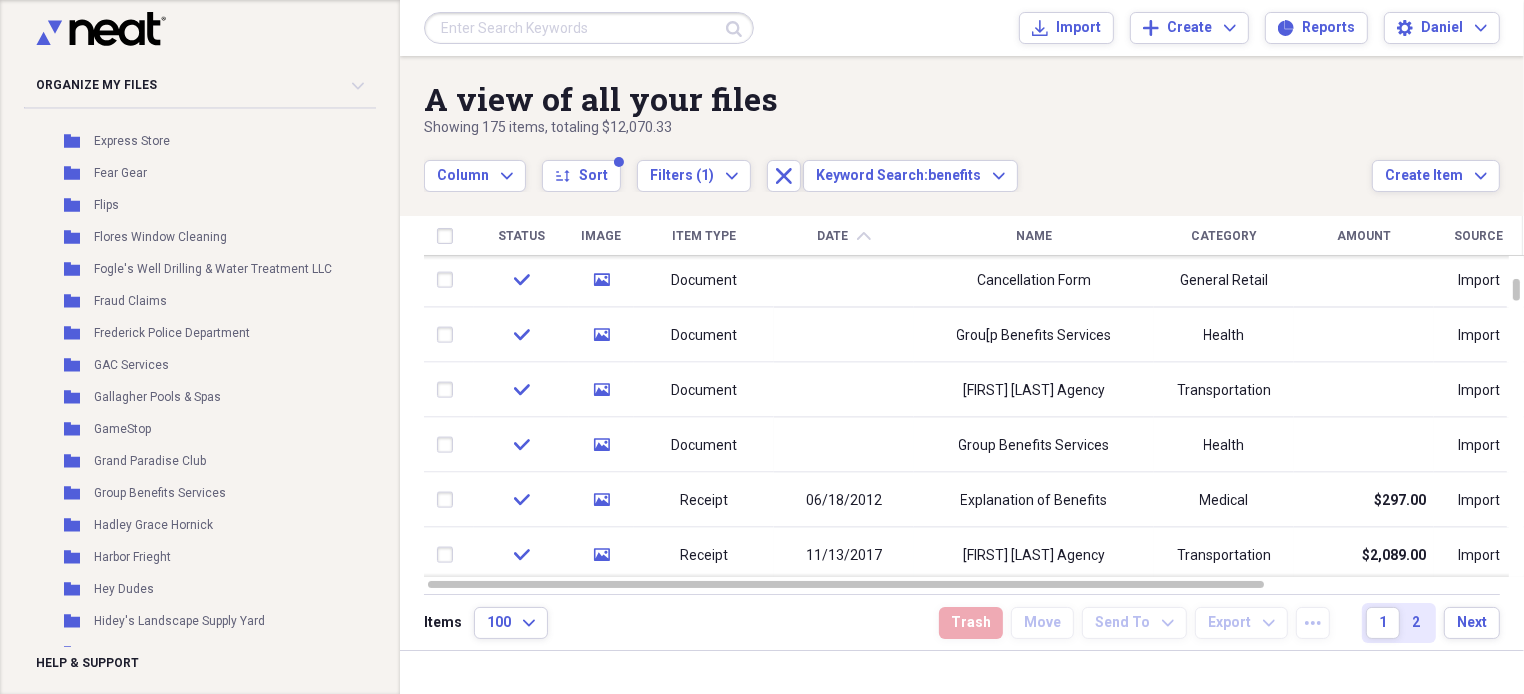 click on "Date" at bounding box center (833, 236) 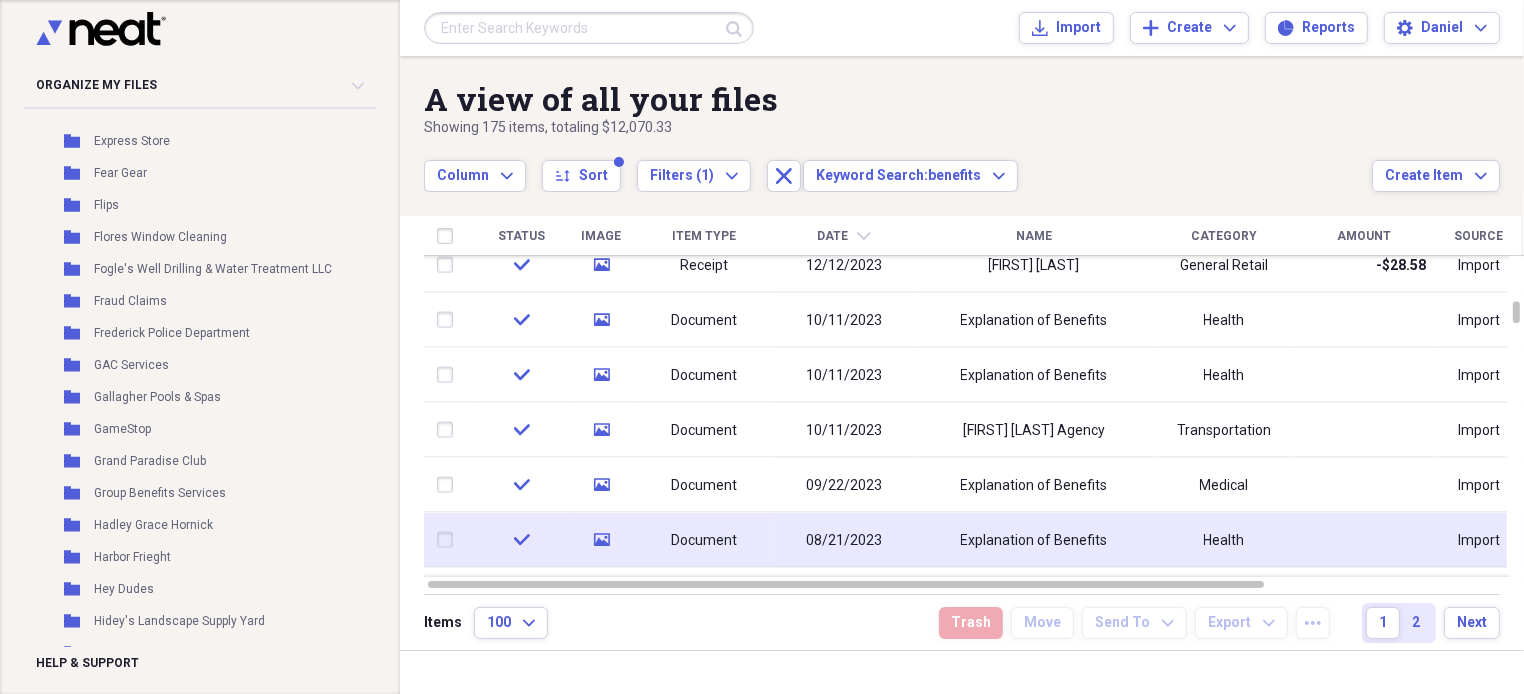 click on "08/21/2023" at bounding box center [844, 540] 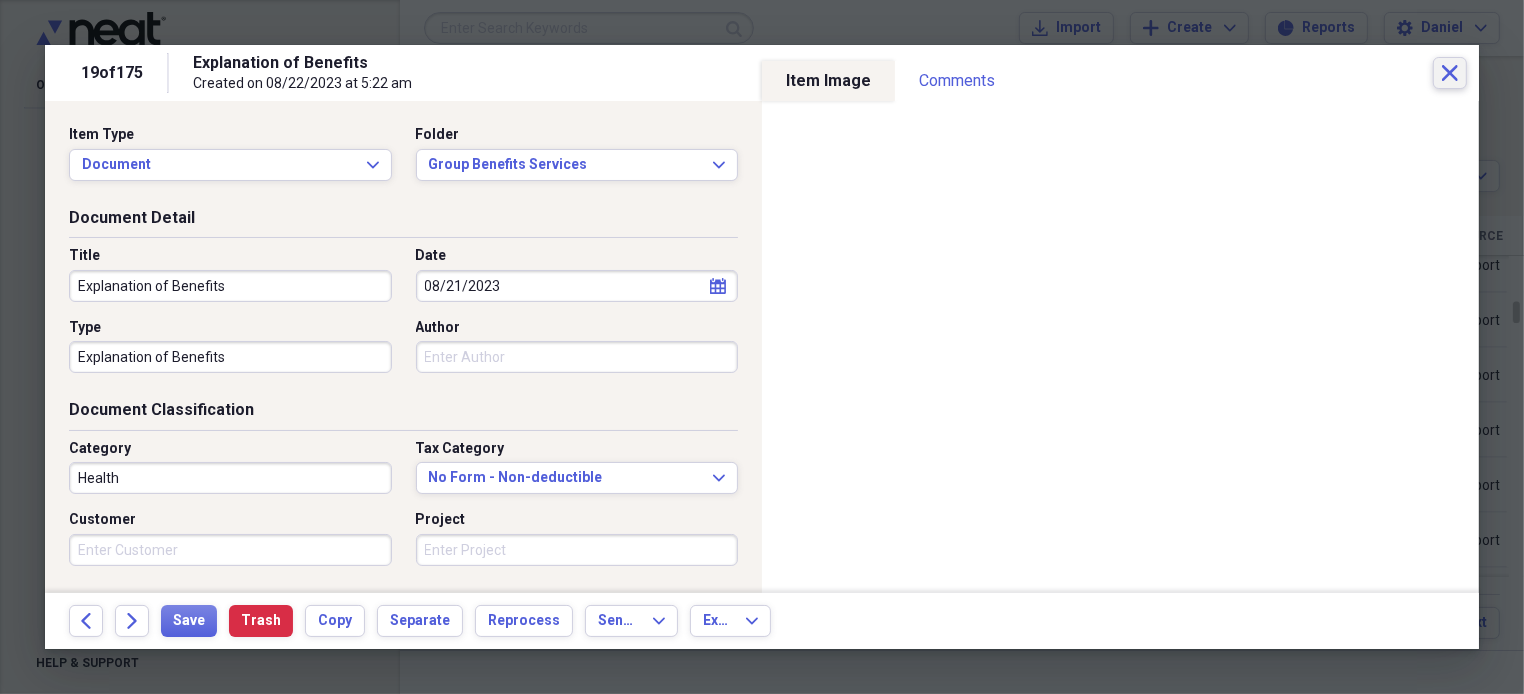 click on "Close" at bounding box center [1450, 73] 